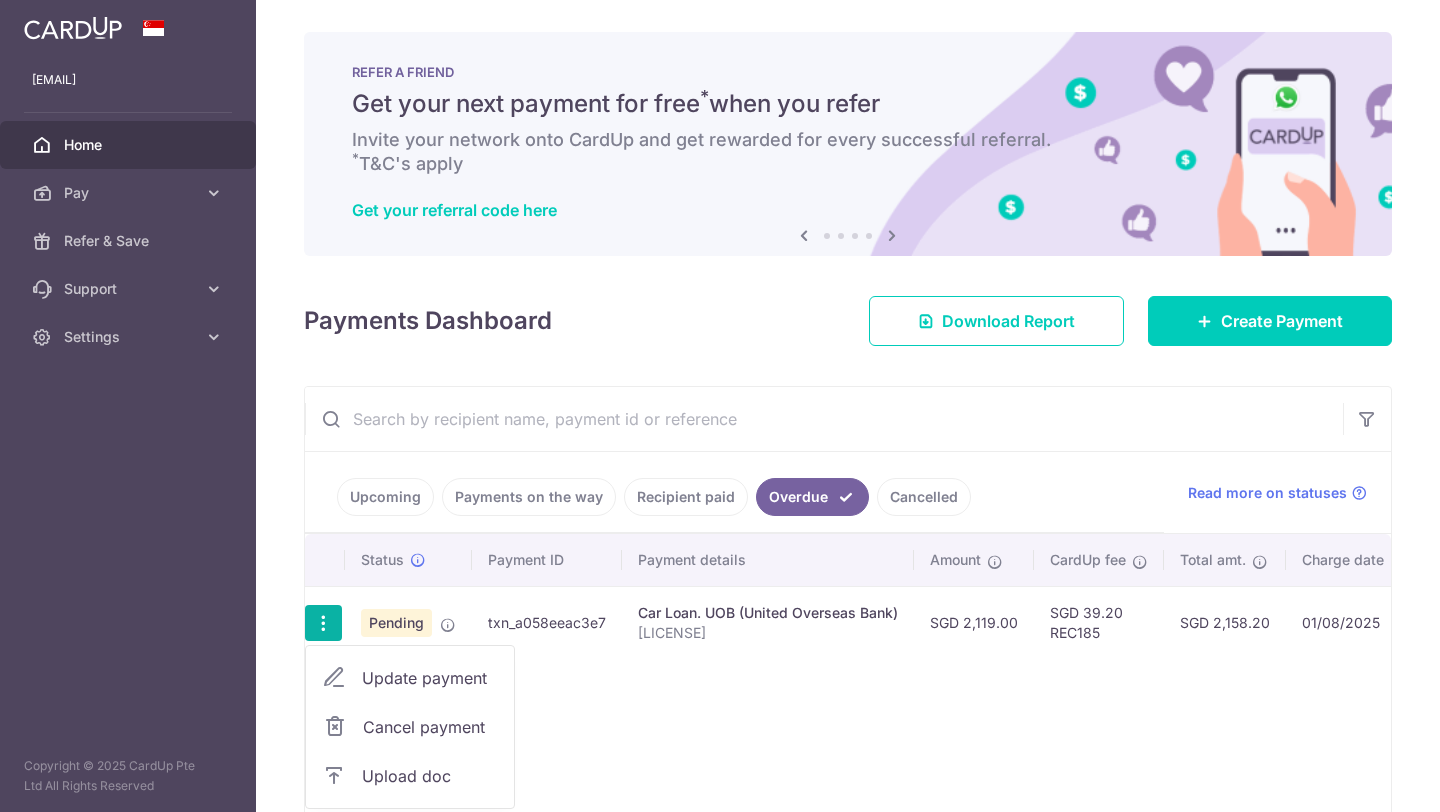 scroll, scrollTop: 0, scrollLeft: 0, axis: both 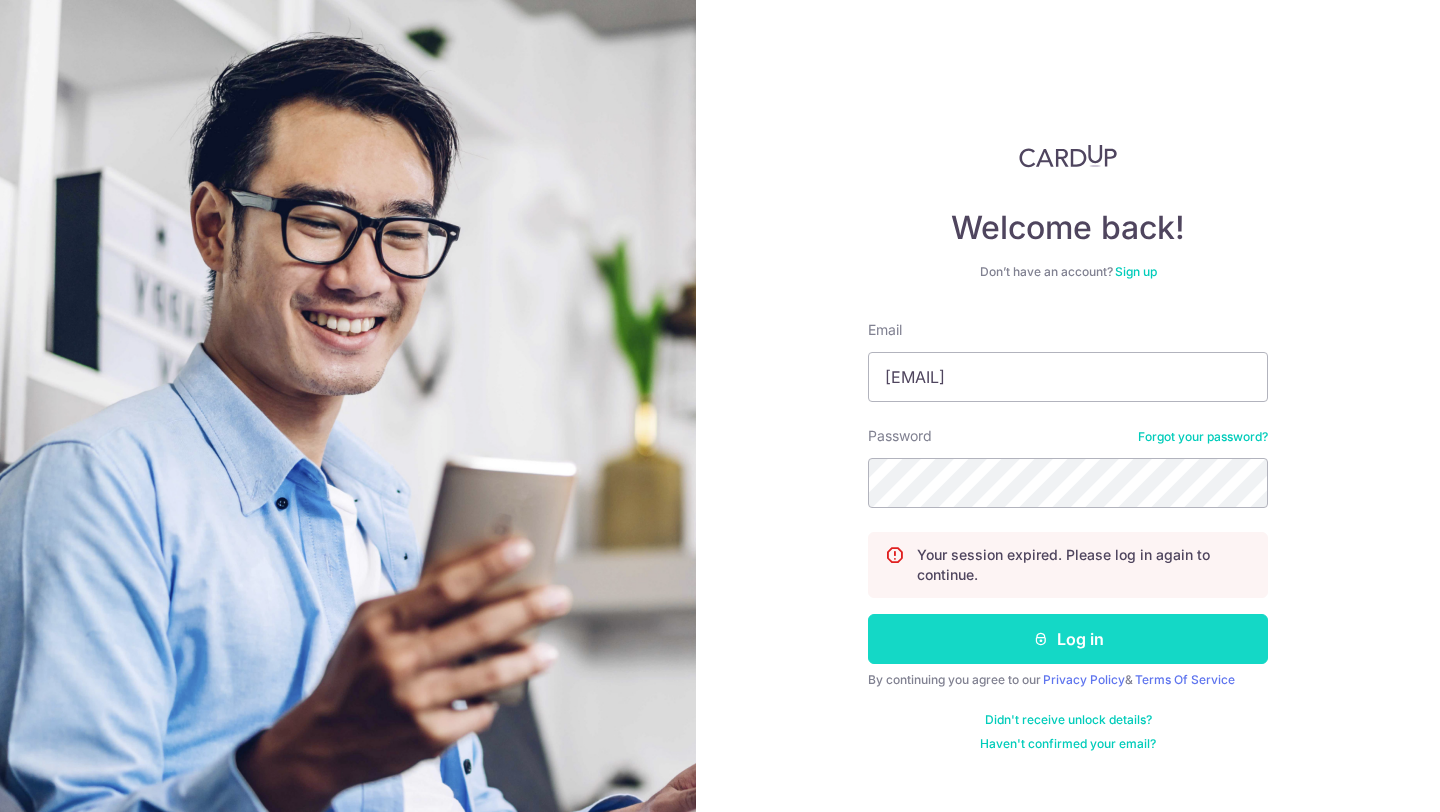 type on "[EMAIL]" 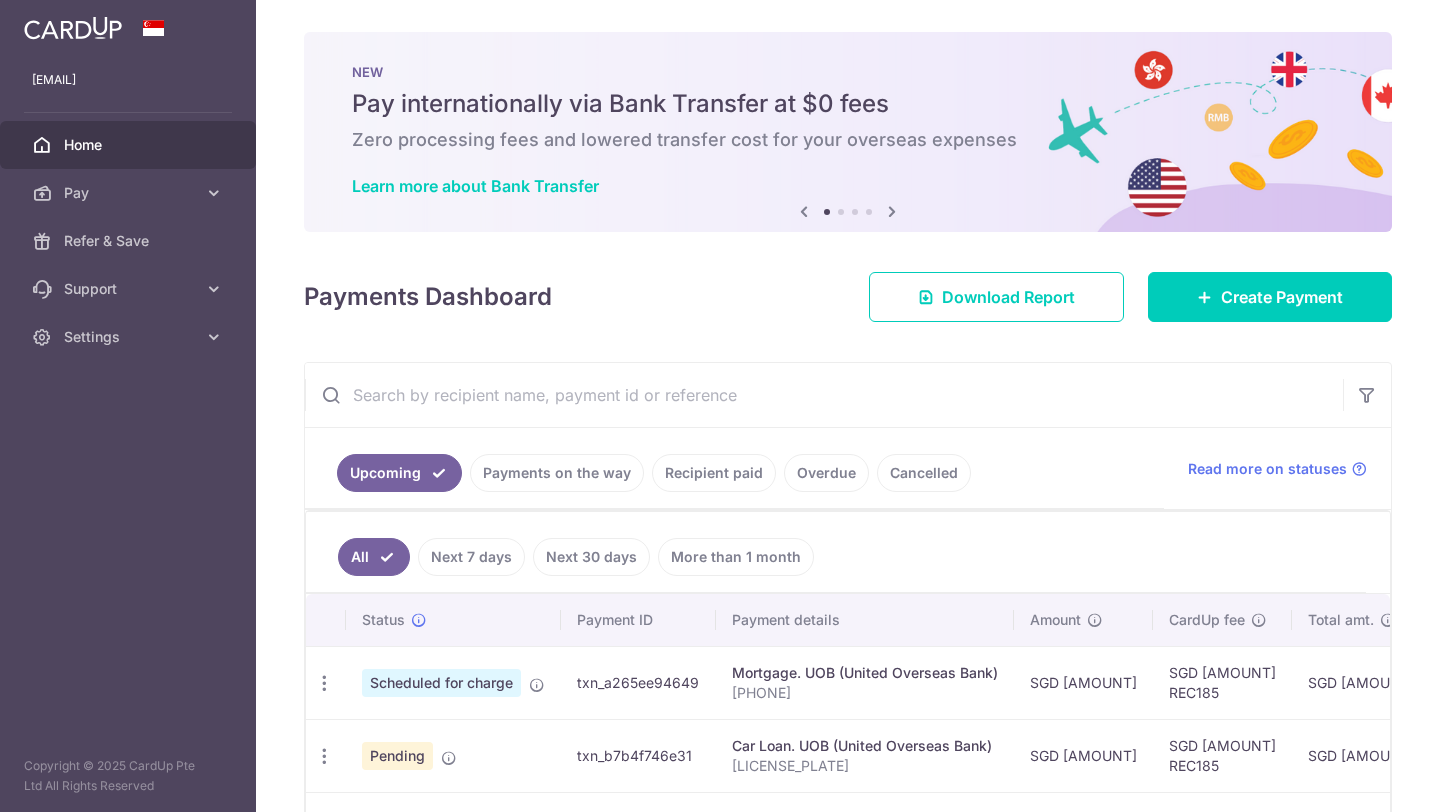 scroll, scrollTop: 0, scrollLeft: 0, axis: both 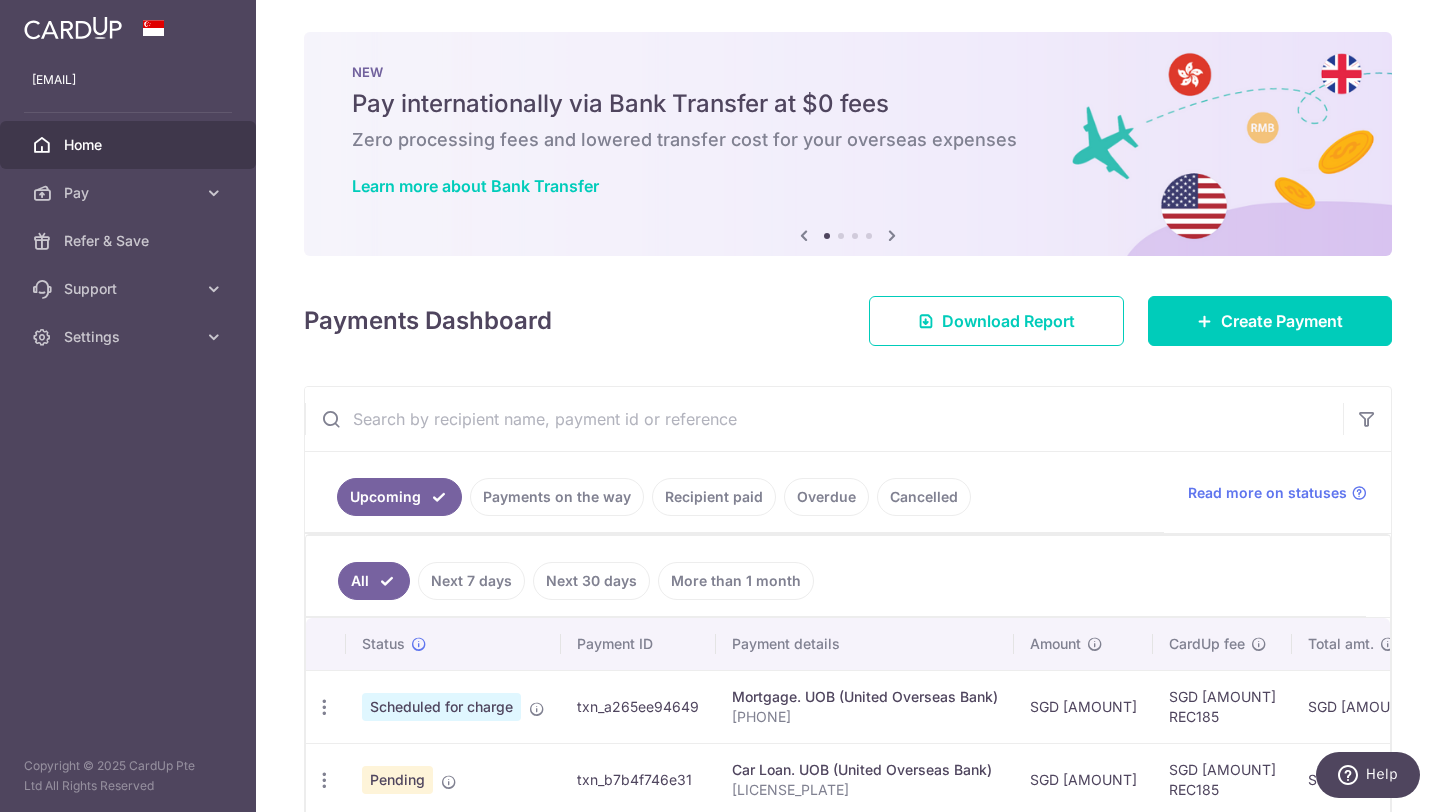 click on "Overdue" at bounding box center [826, 497] 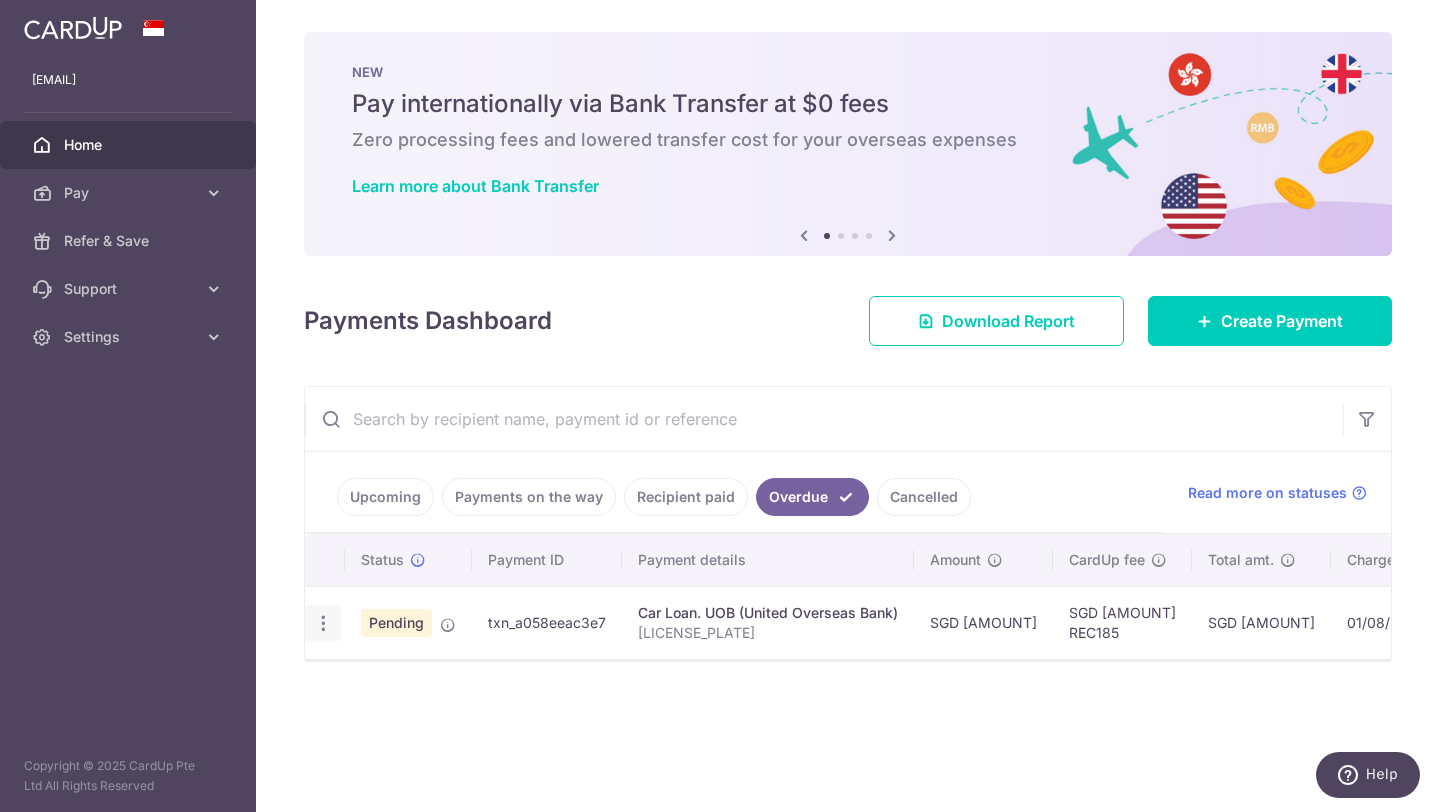 scroll, scrollTop: 0, scrollLeft: 5, axis: horizontal 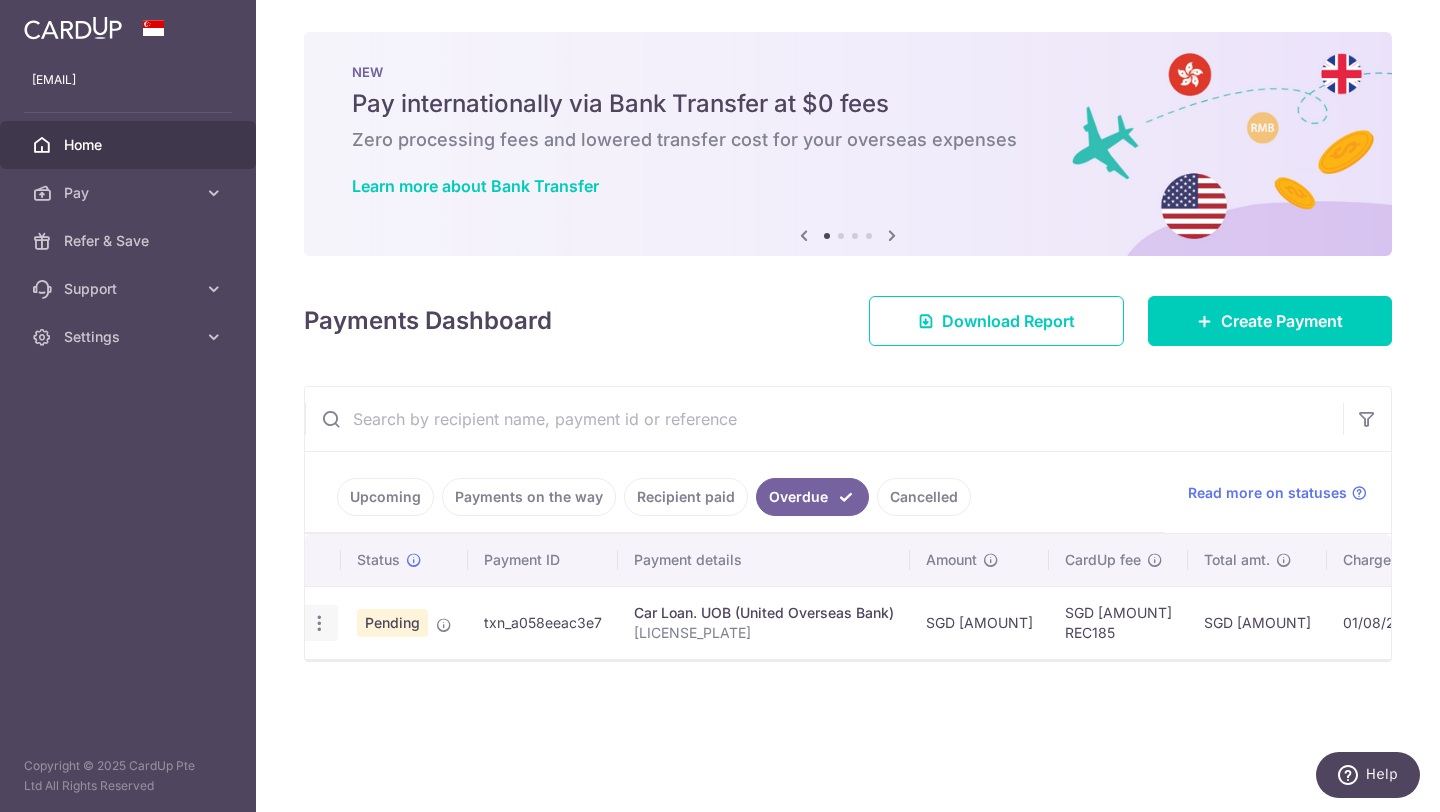 click at bounding box center [319, 623] 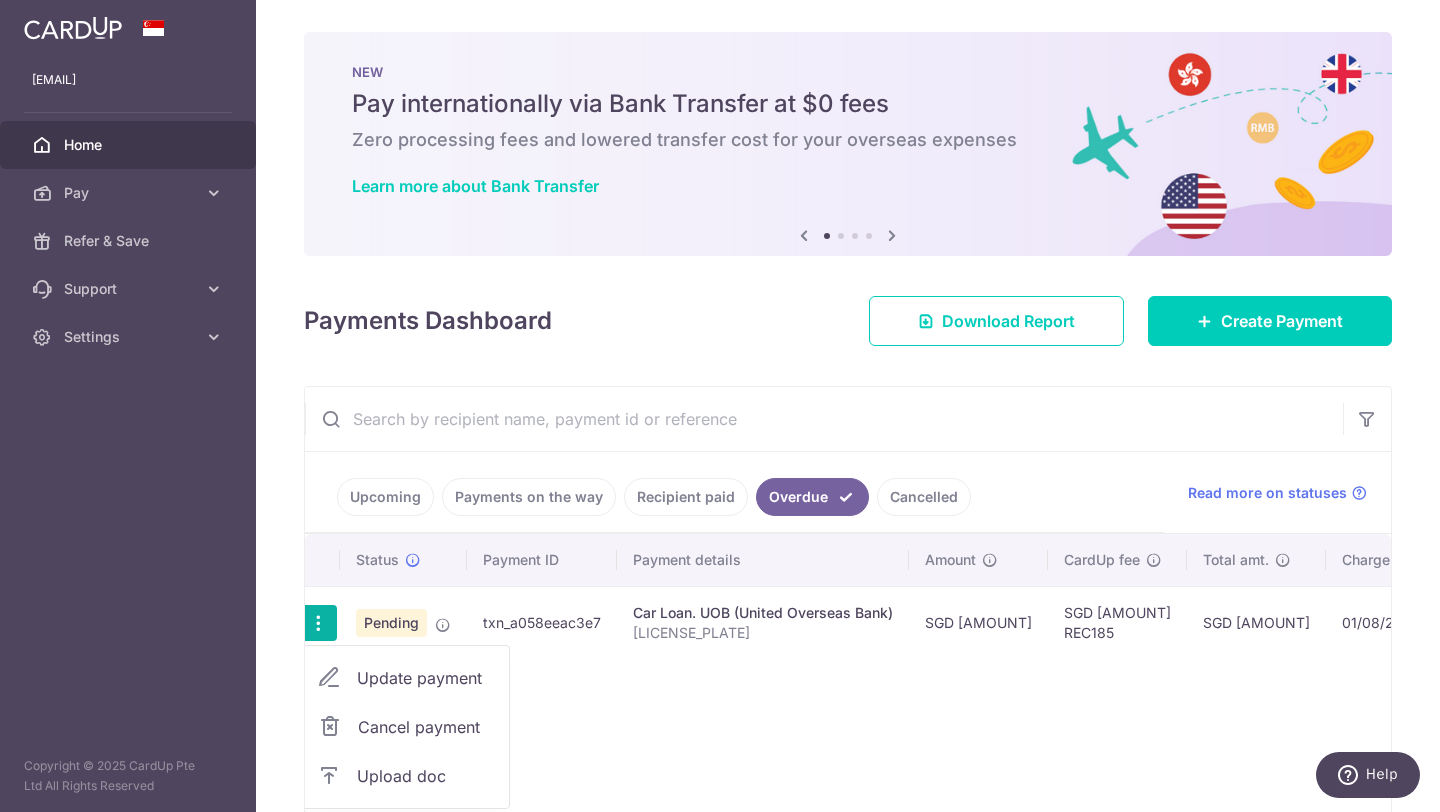 click on "Update payment" at bounding box center [425, 678] 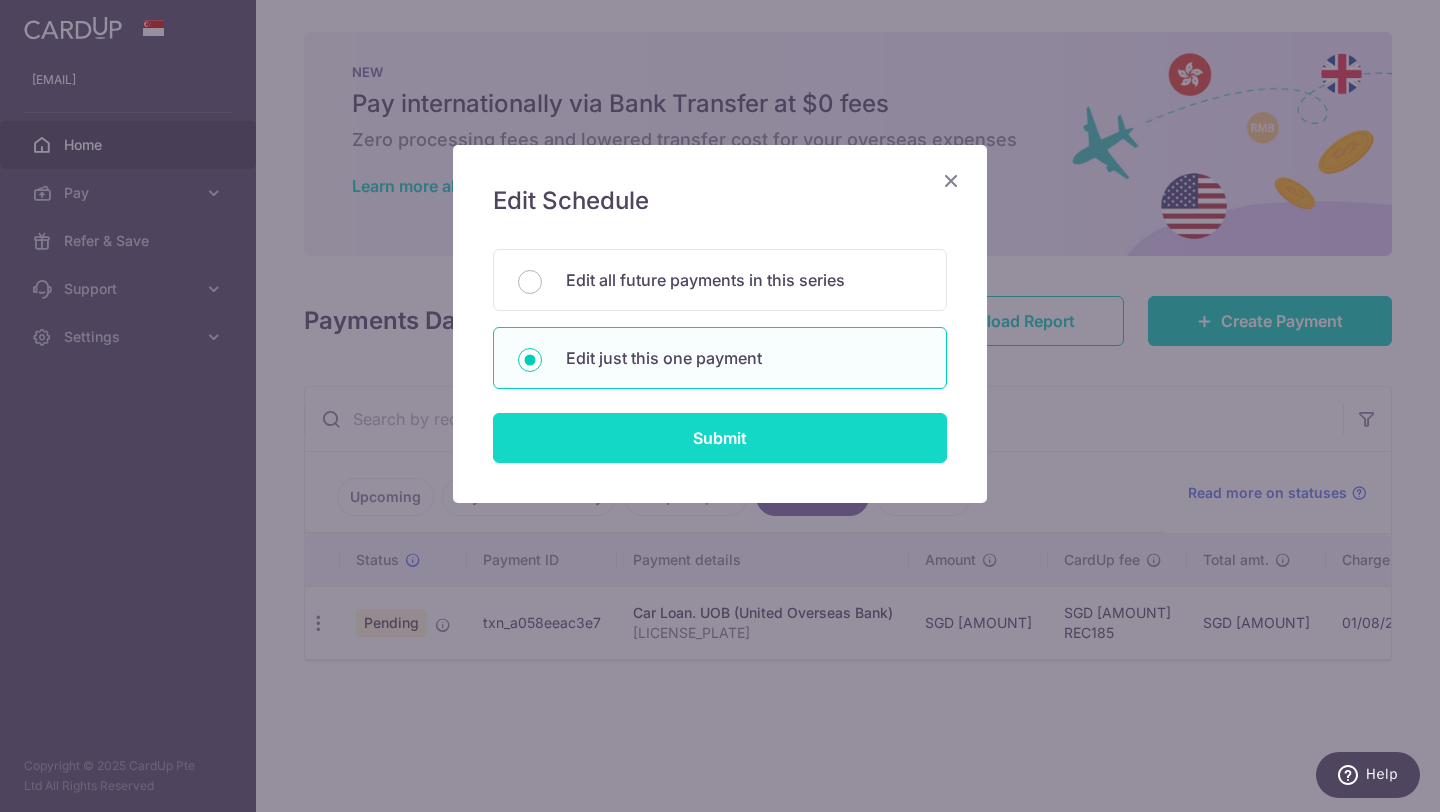 click on "Submit" at bounding box center [720, 438] 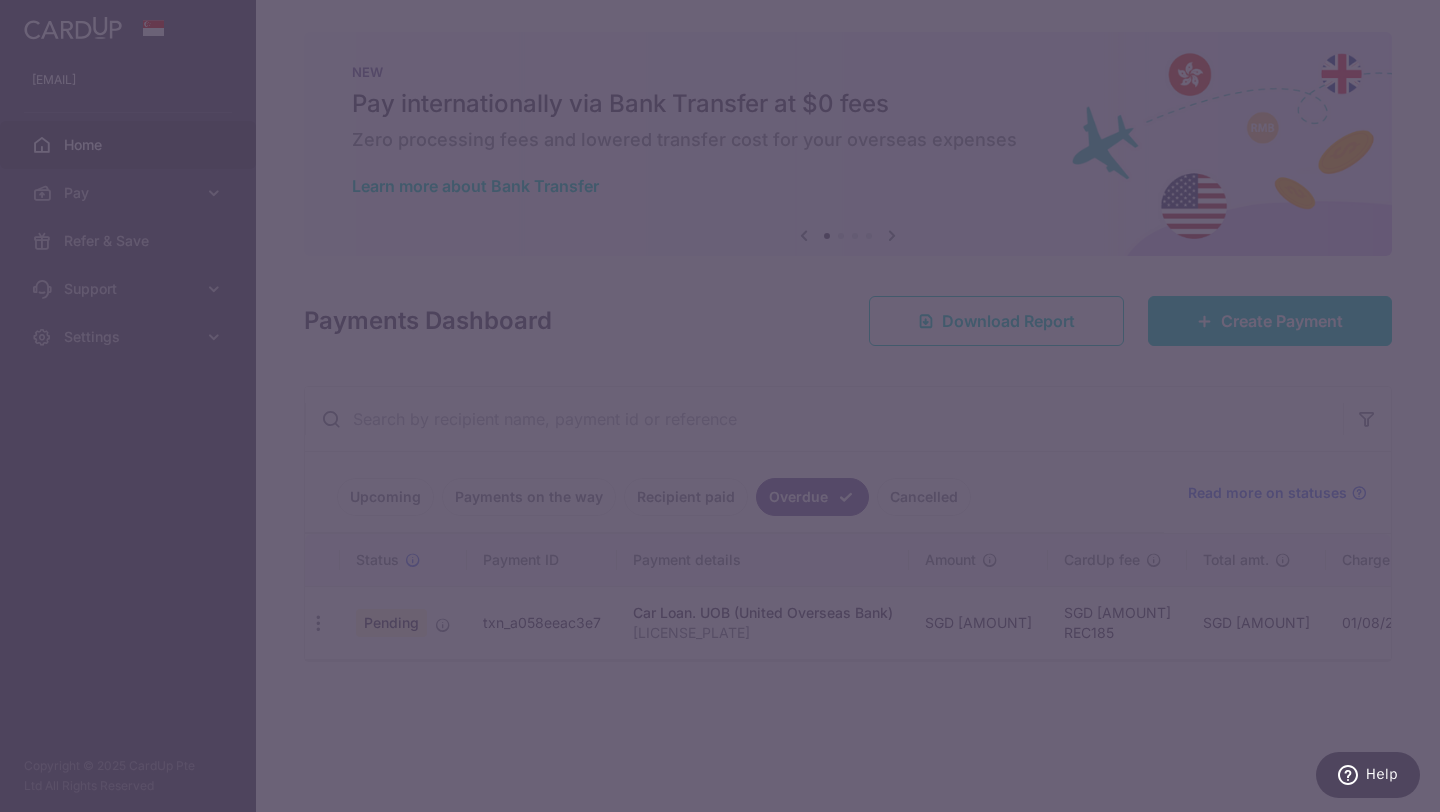 type on "REC185" 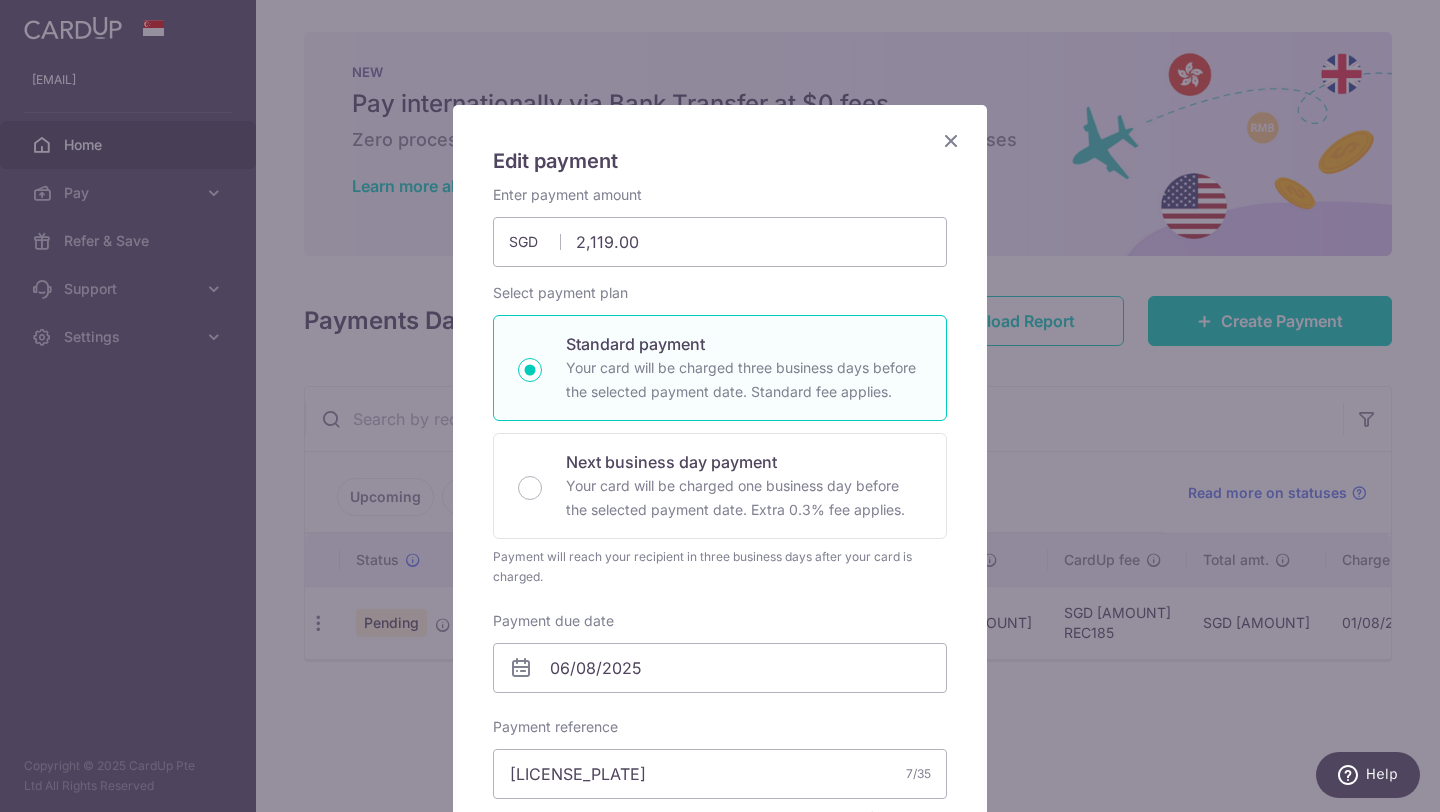 scroll, scrollTop: 0, scrollLeft: 0, axis: both 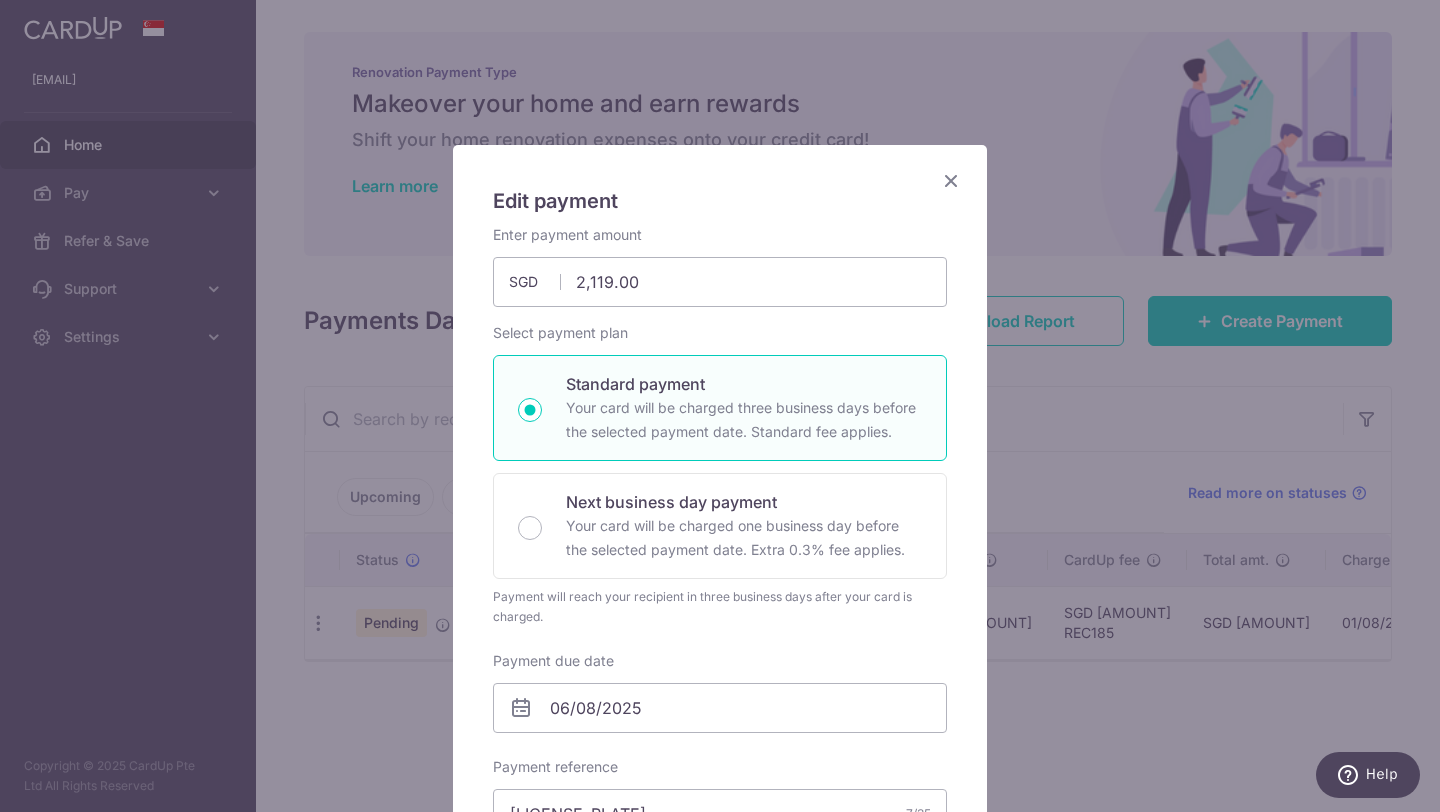 click at bounding box center [951, 180] 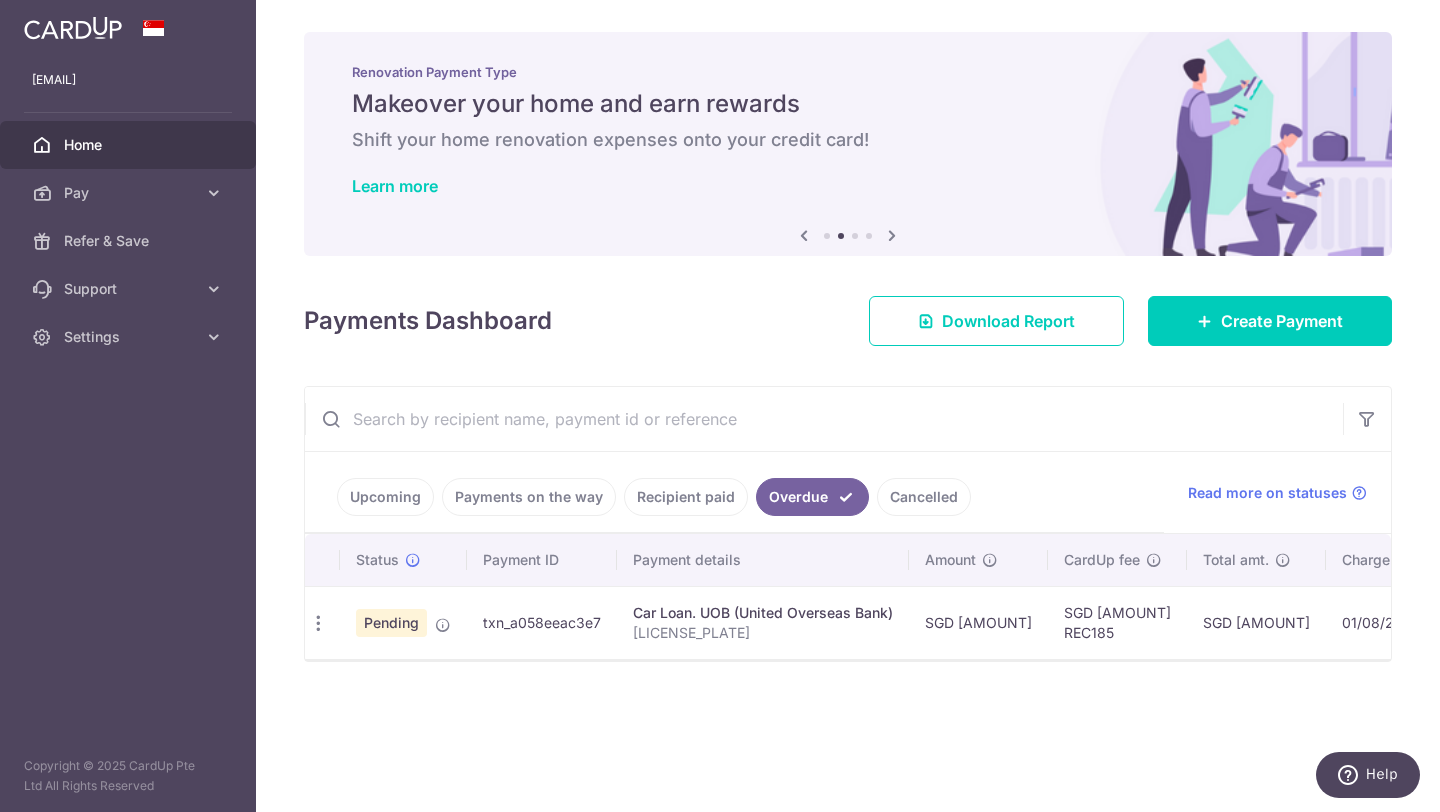 click on "txn_a058eeac3e7" at bounding box center (542, 622) 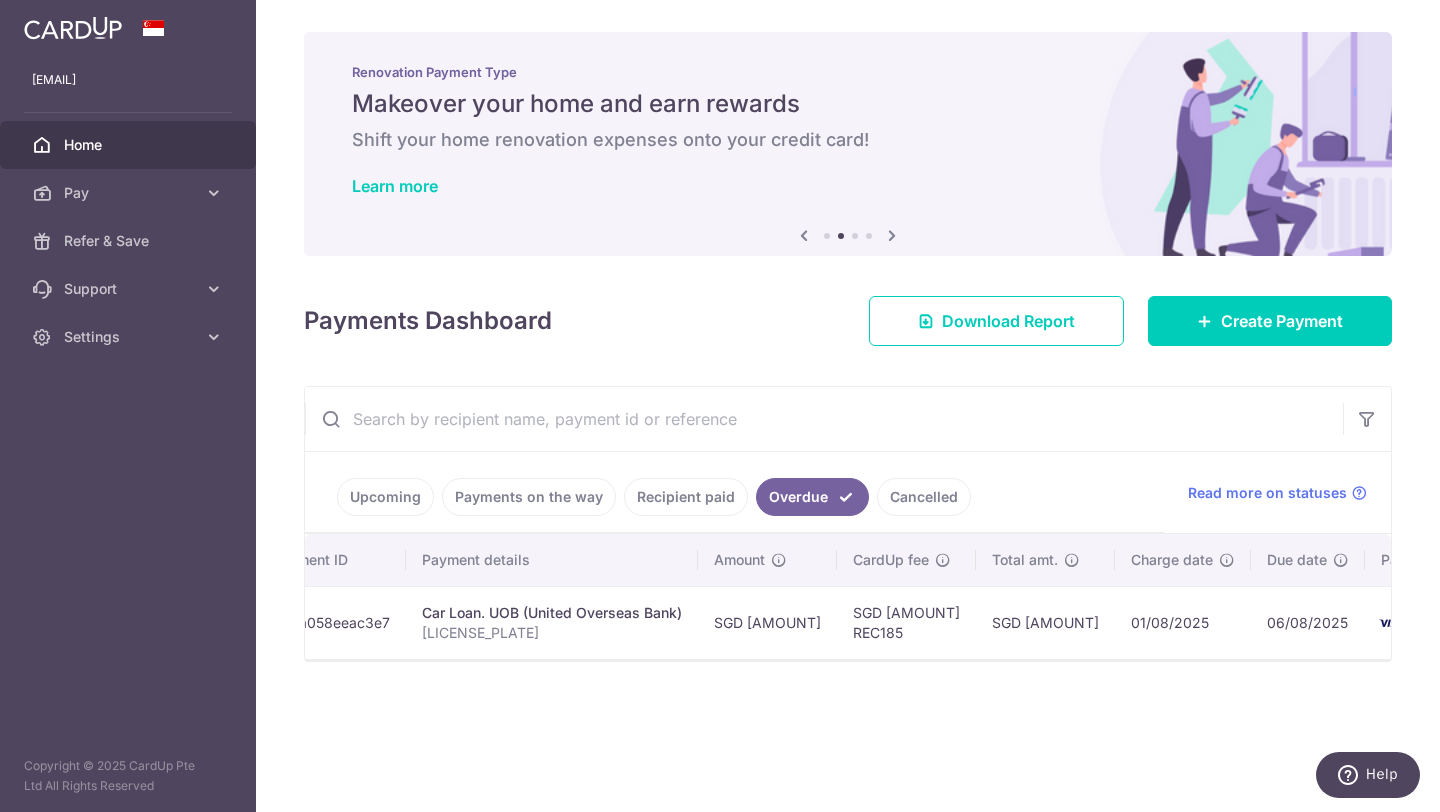 scroll, scrollTop: 0, scrollLeft: 0, axis: both 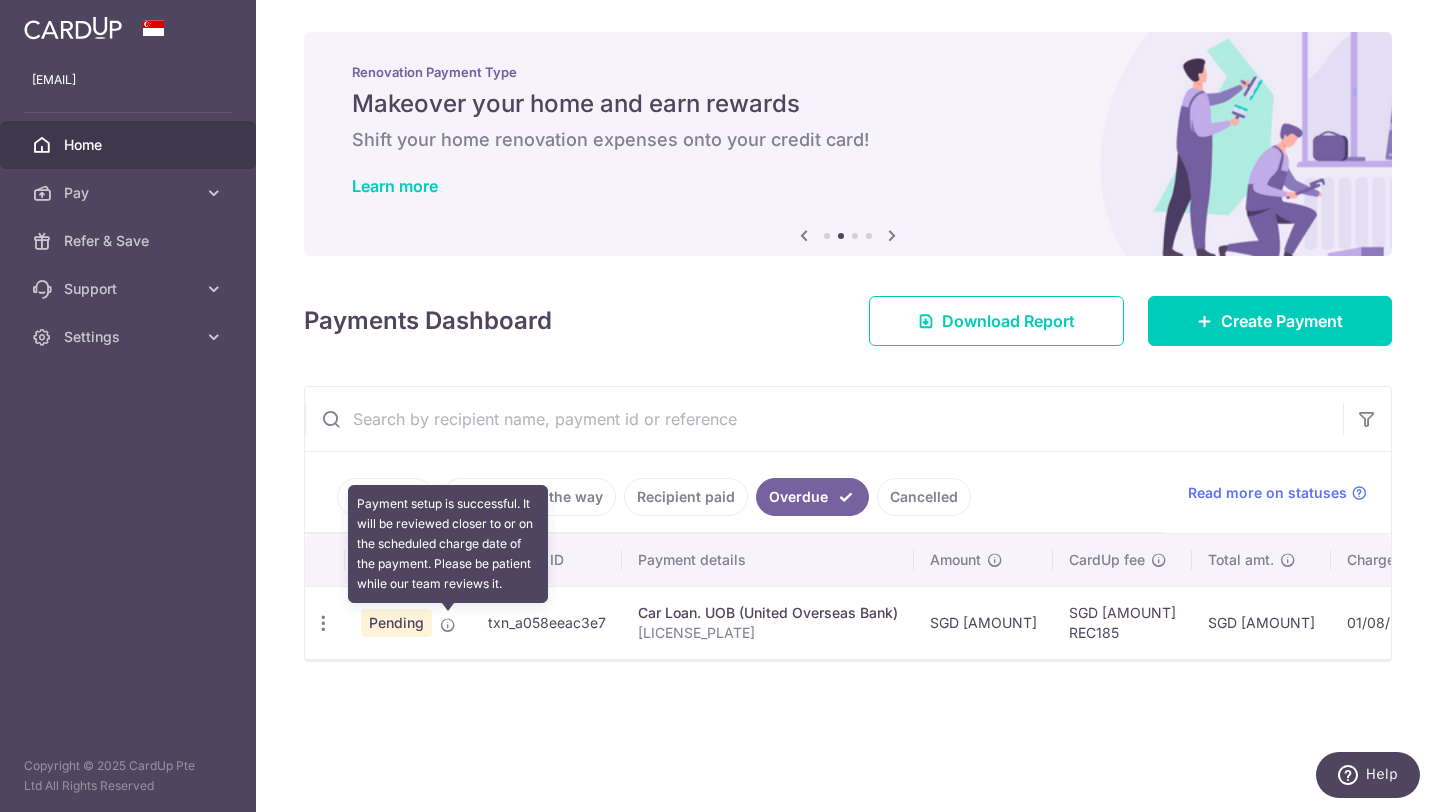 click at bounding box center [448, 625] 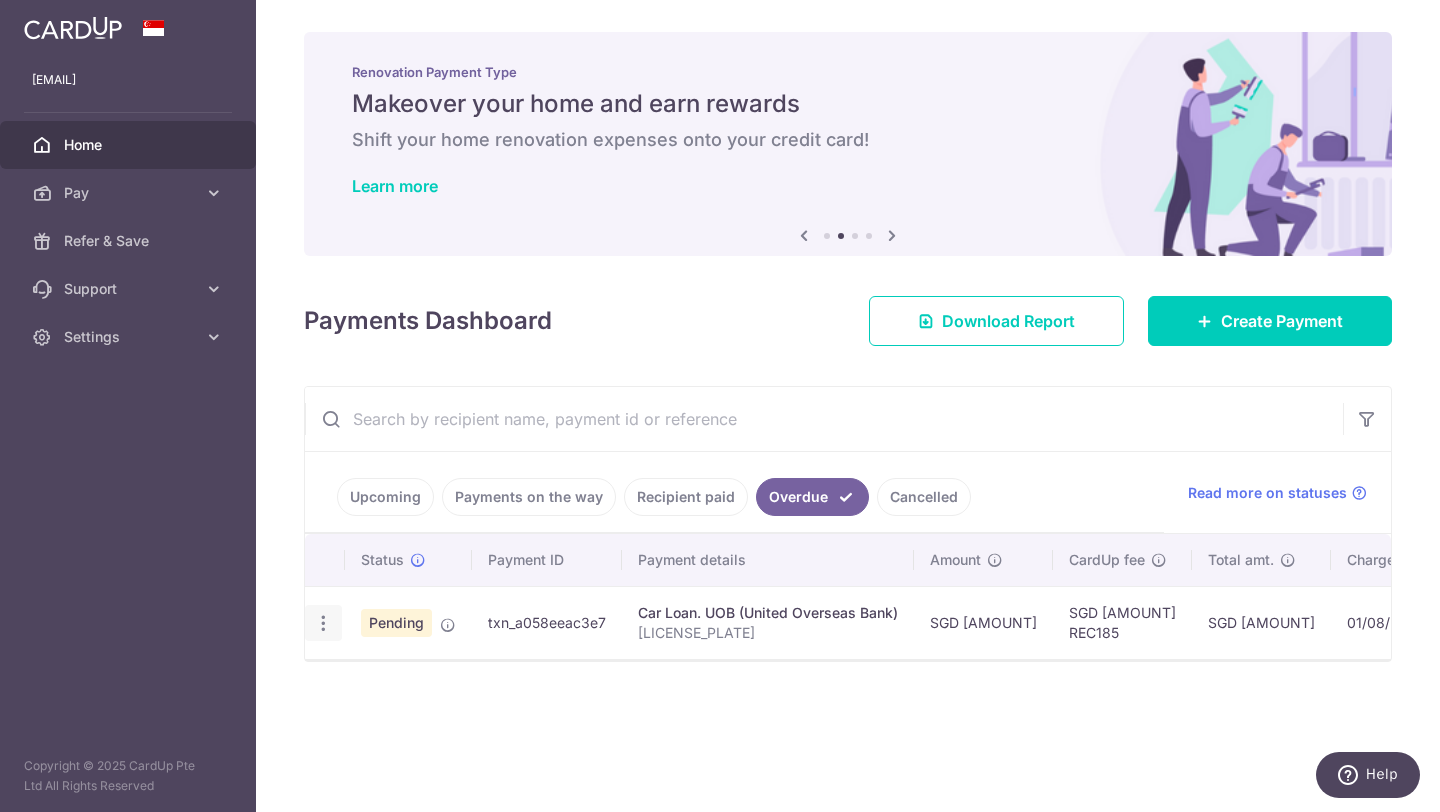 click at bounding box center (323, 623) 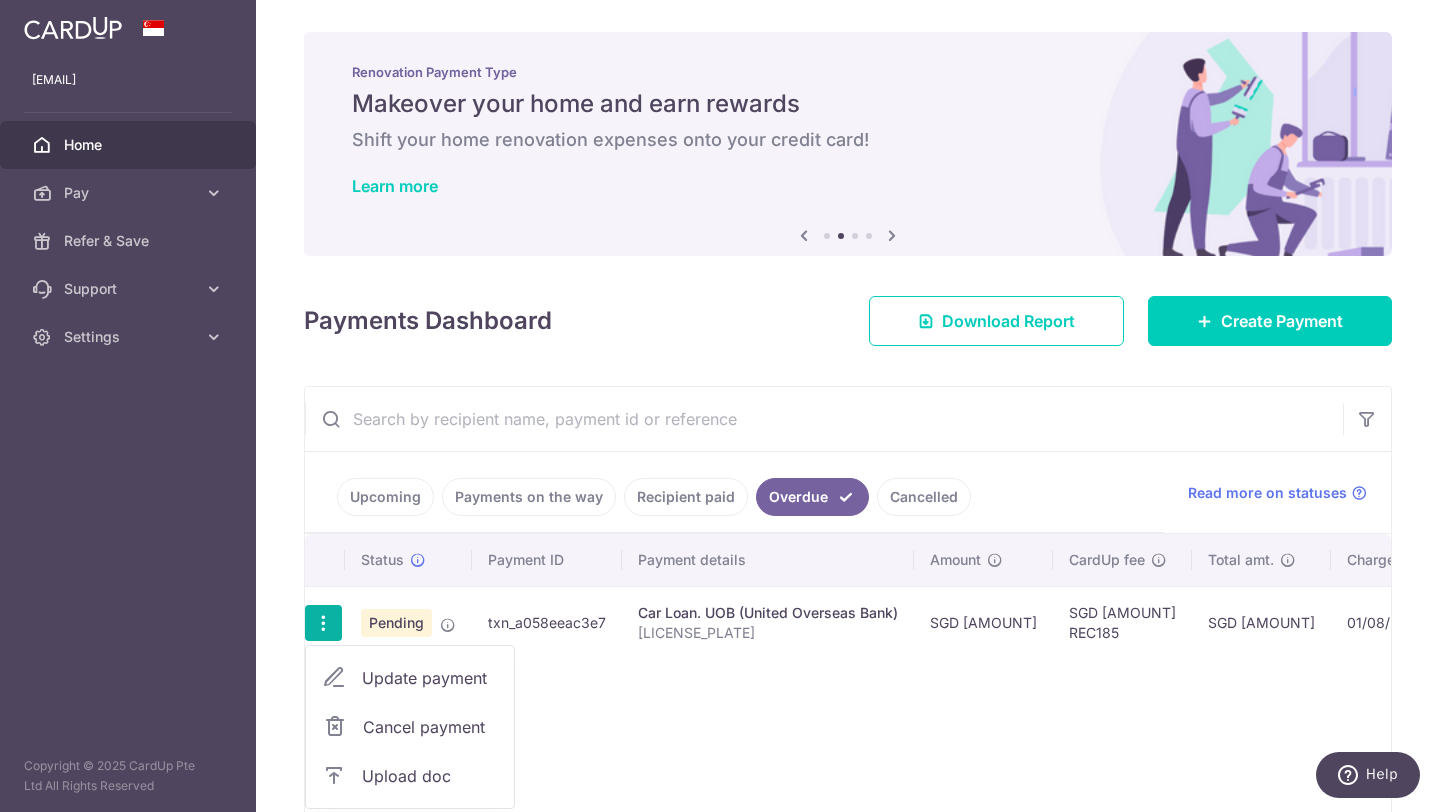 scroll, scrollTop: 118, scrollLeft: 0, axis: vertical 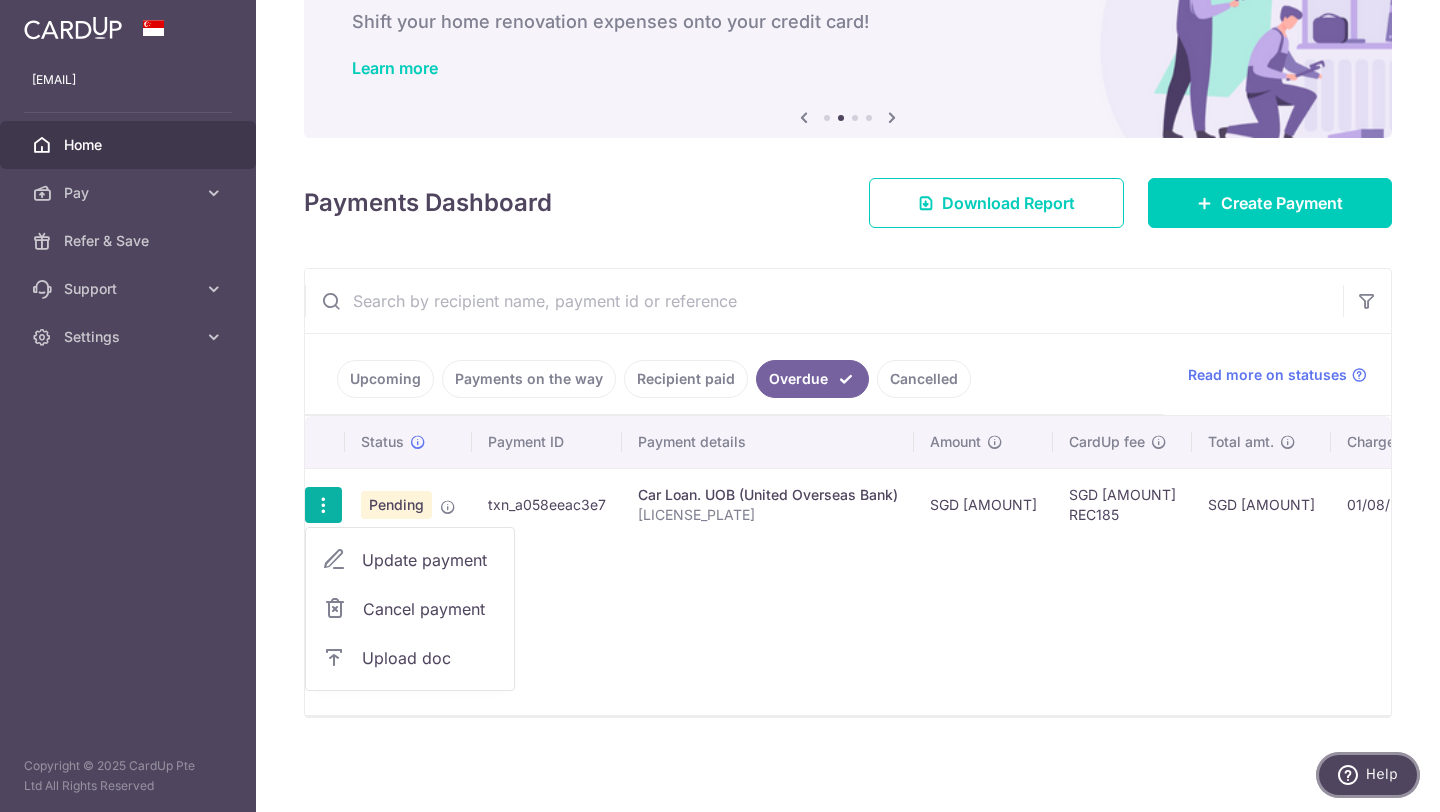 click on "Help" at bounding box center (1368, 775) 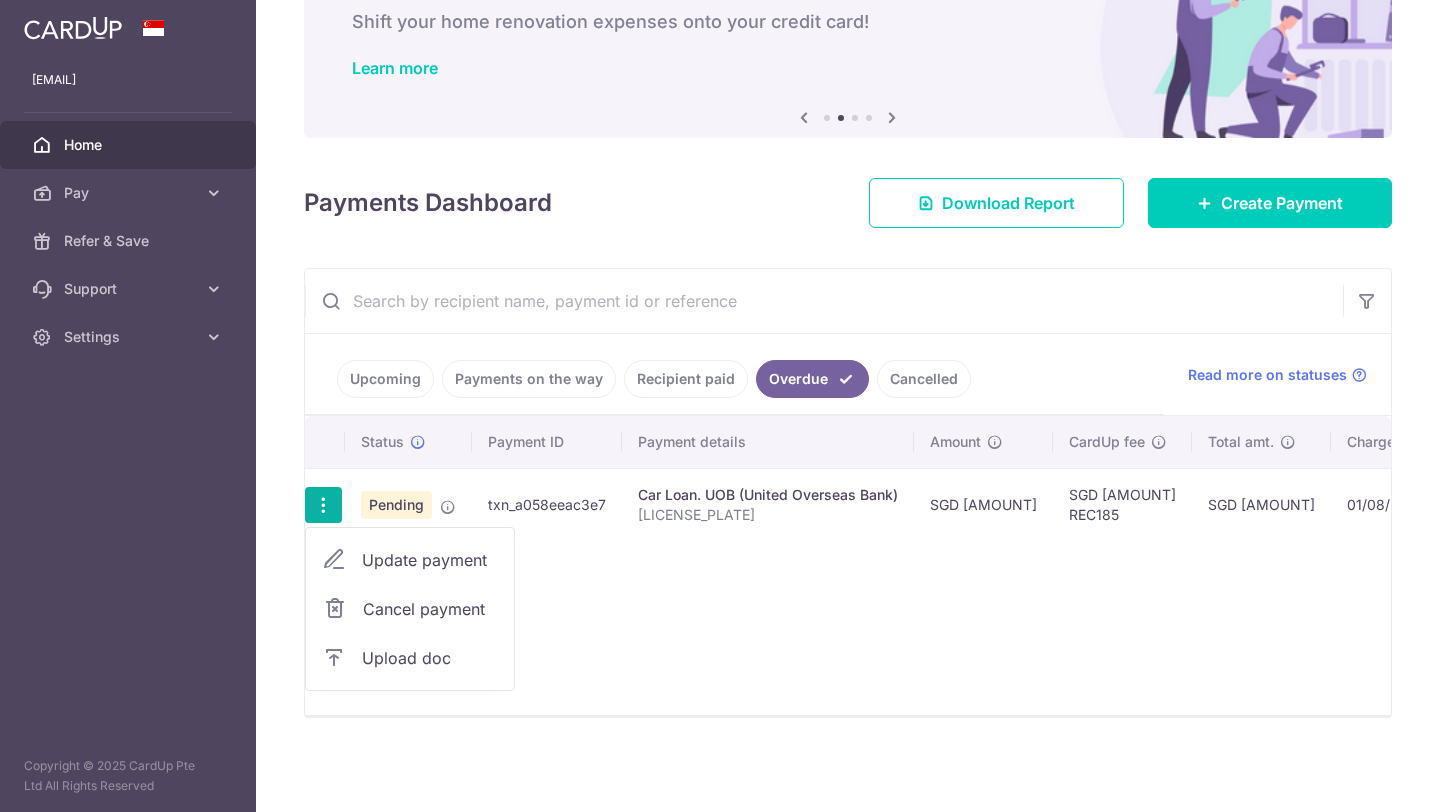 scroll, scrollTop: 0, scrollLeft: 0, axis: both 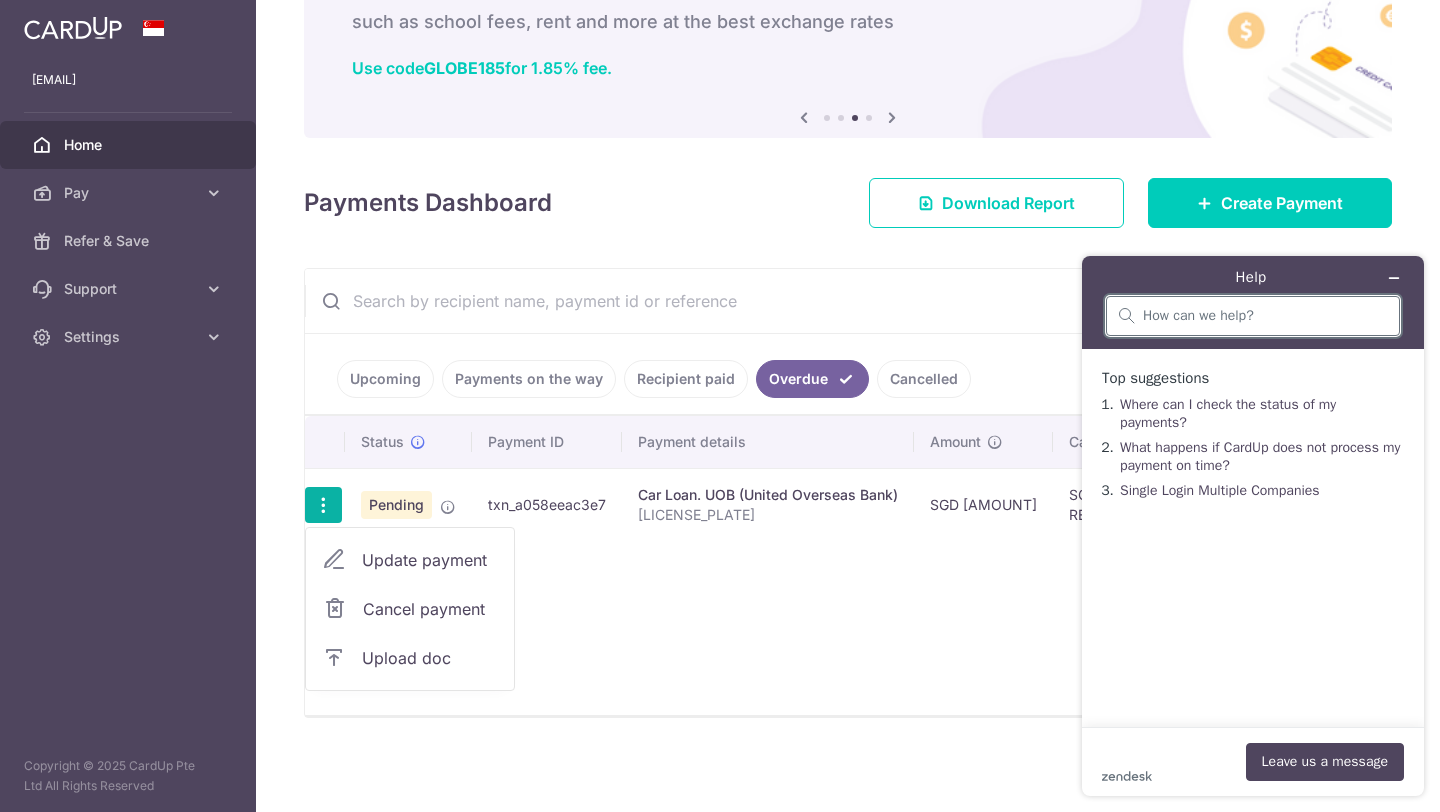 click at bounding box center (1265, 316) 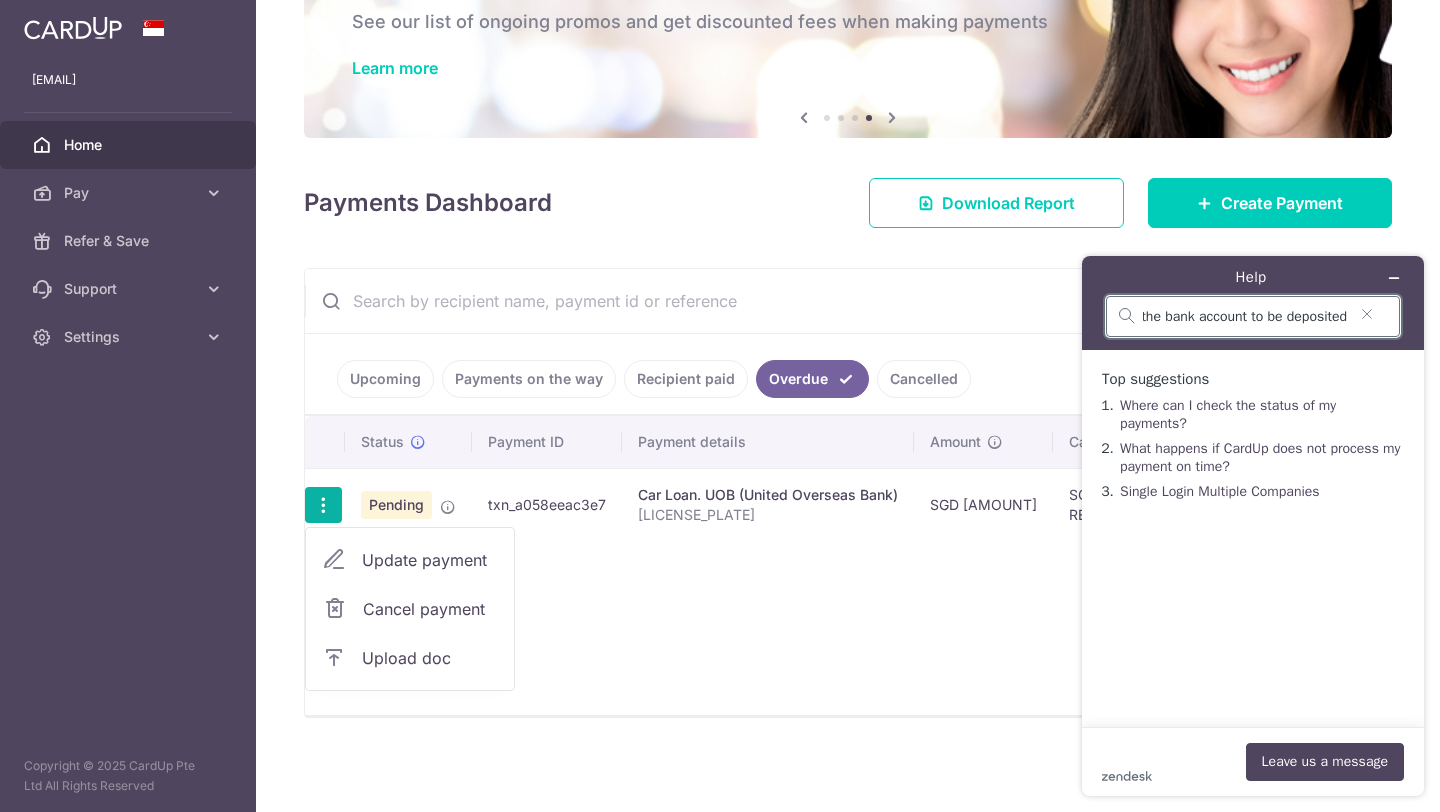 scroll, scrollTop: 0, scrollLeft: 118, axis: horizontal 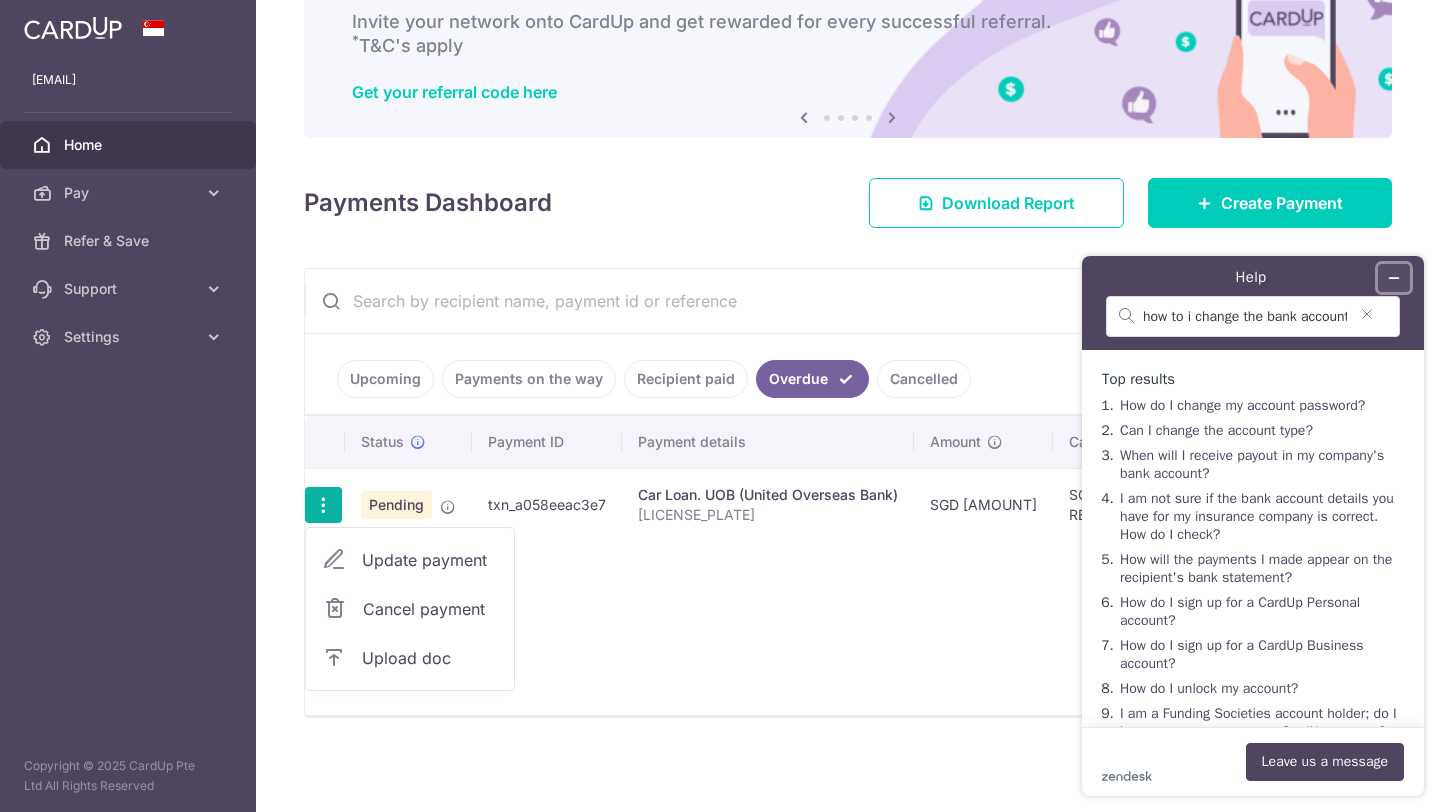 click 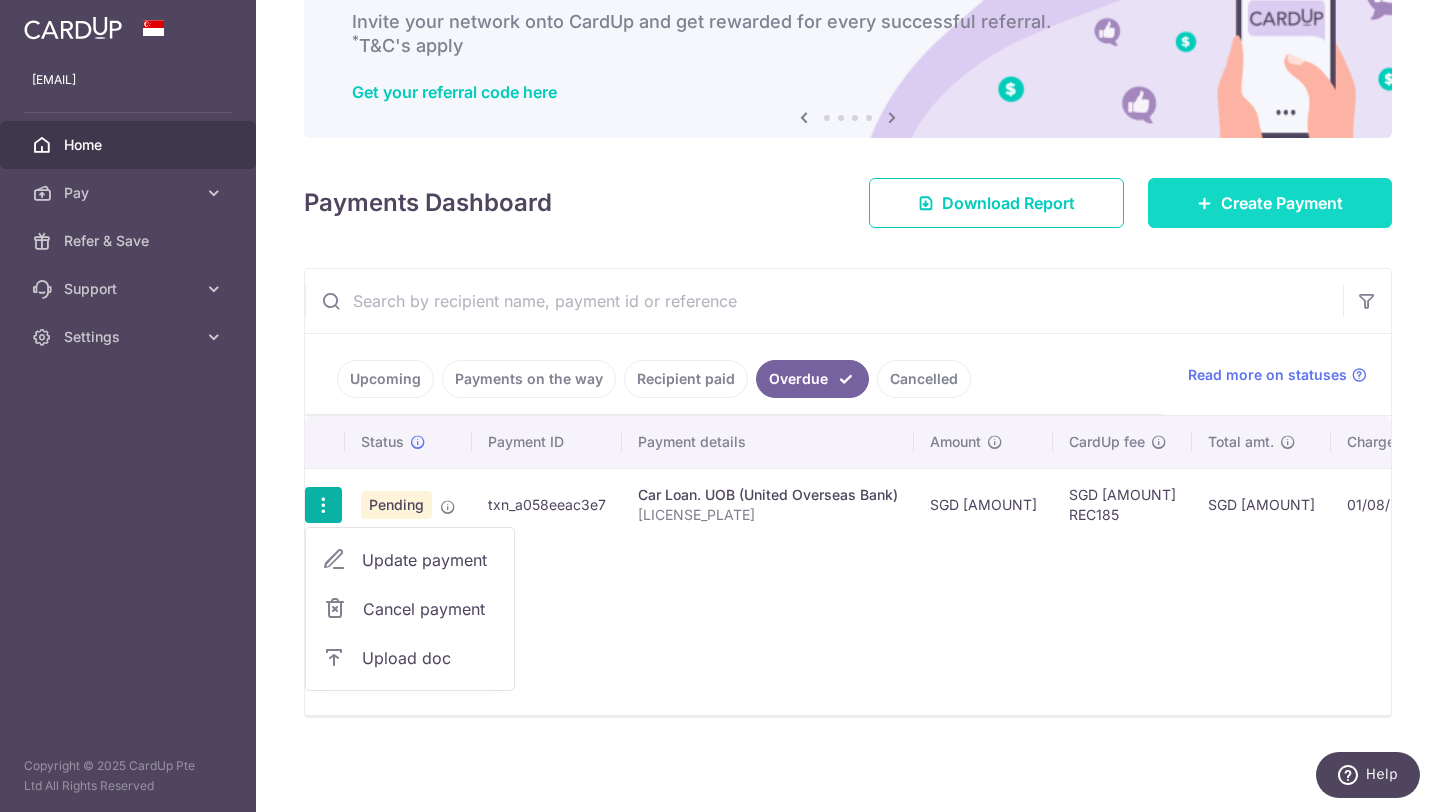 click on "Create Payment" at bounding box center [1282, 203] 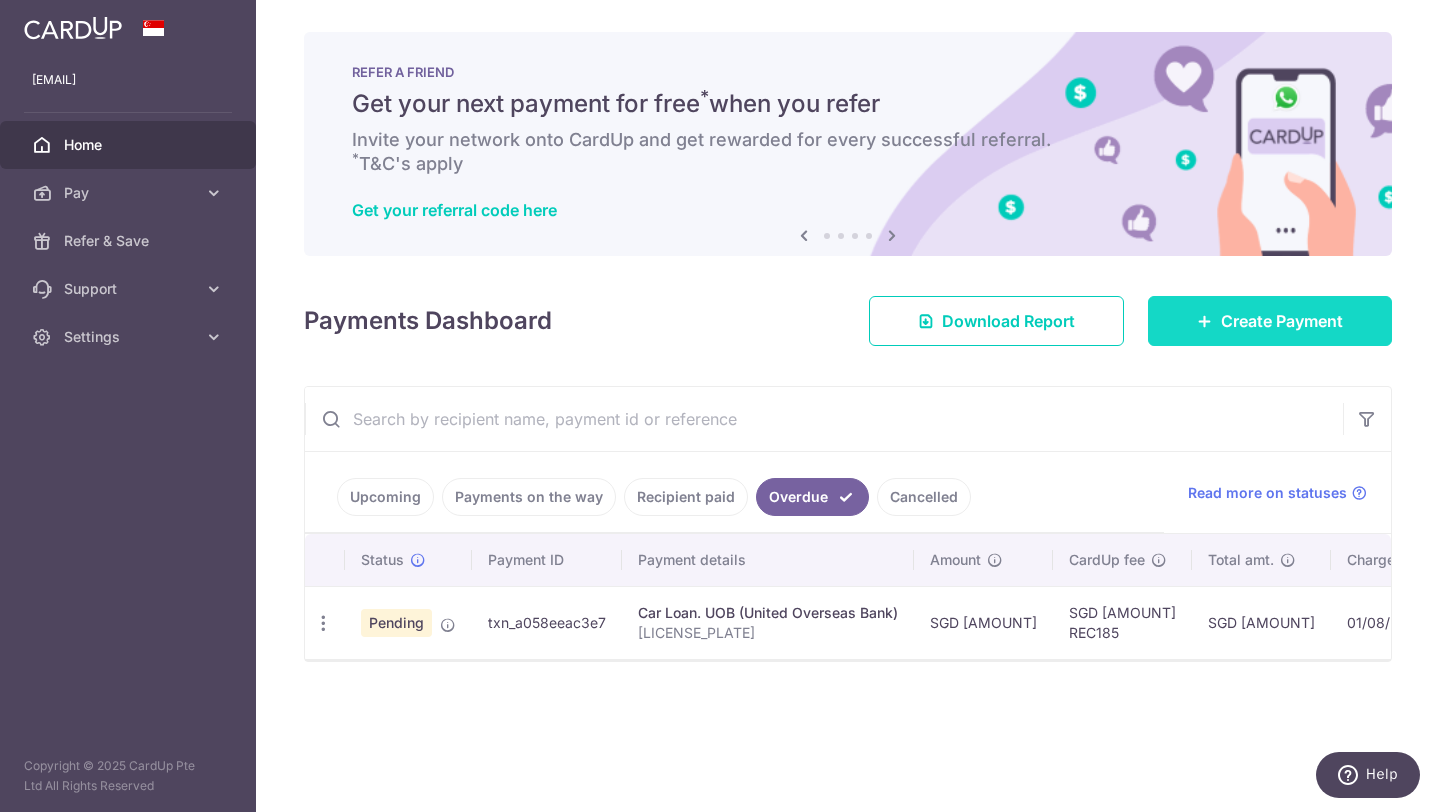scroll, scrollTop: 0, scrollLeft: 0, axis: both 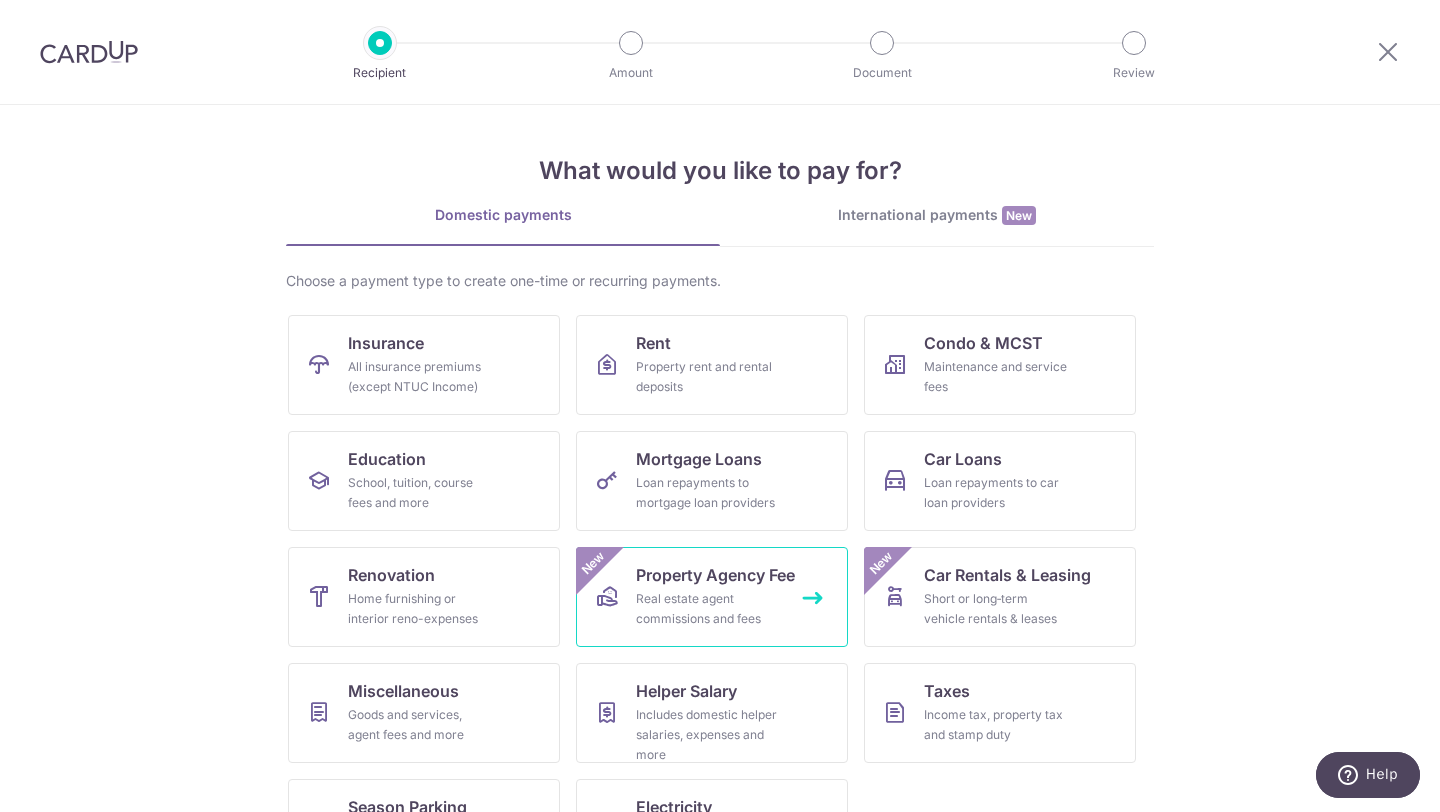 click on "Property Agency Fee" at bounding box center [715, 575] 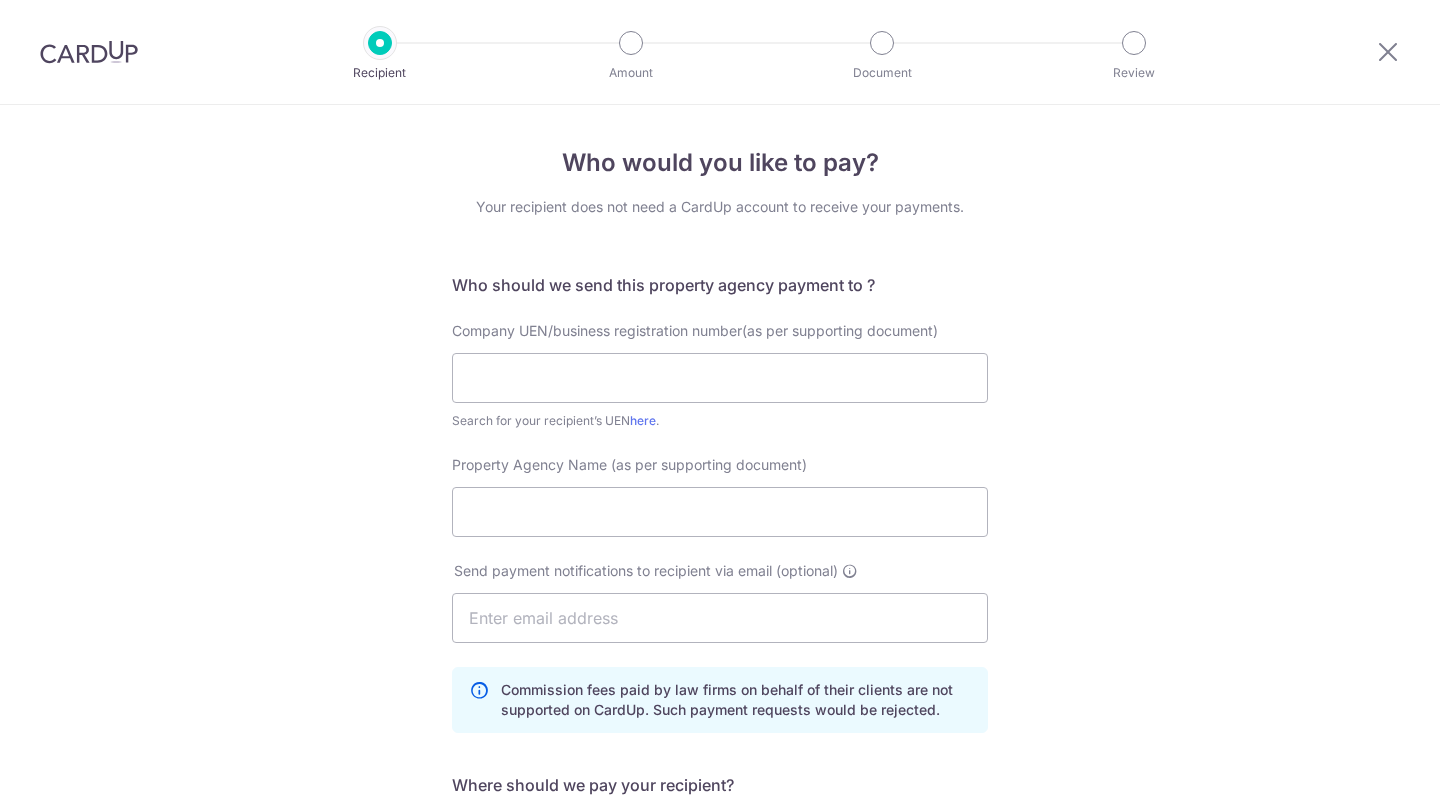 scroll, scrollTop: 0, scrollLeft: 0, axis: both 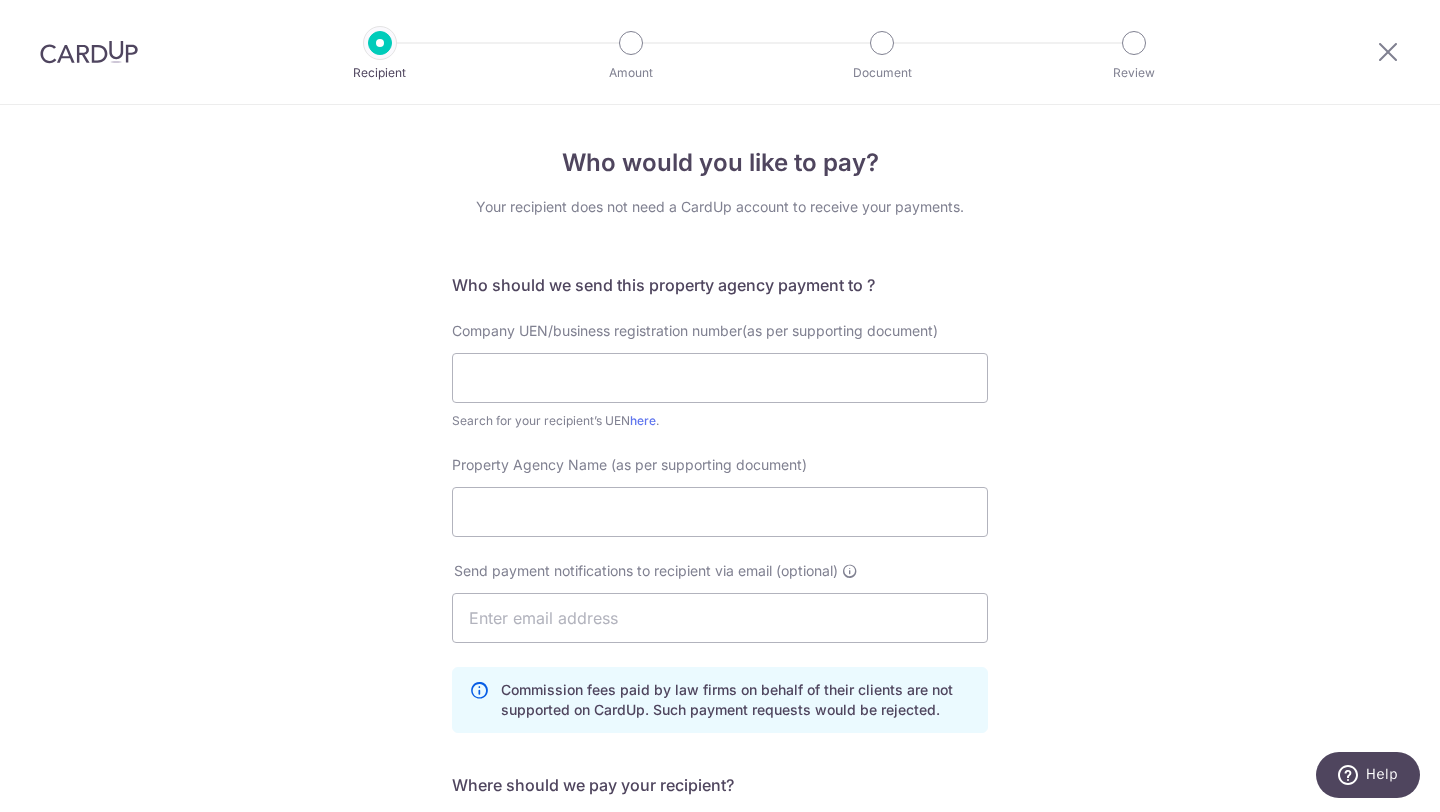 click at bounding box center [1388, 52] 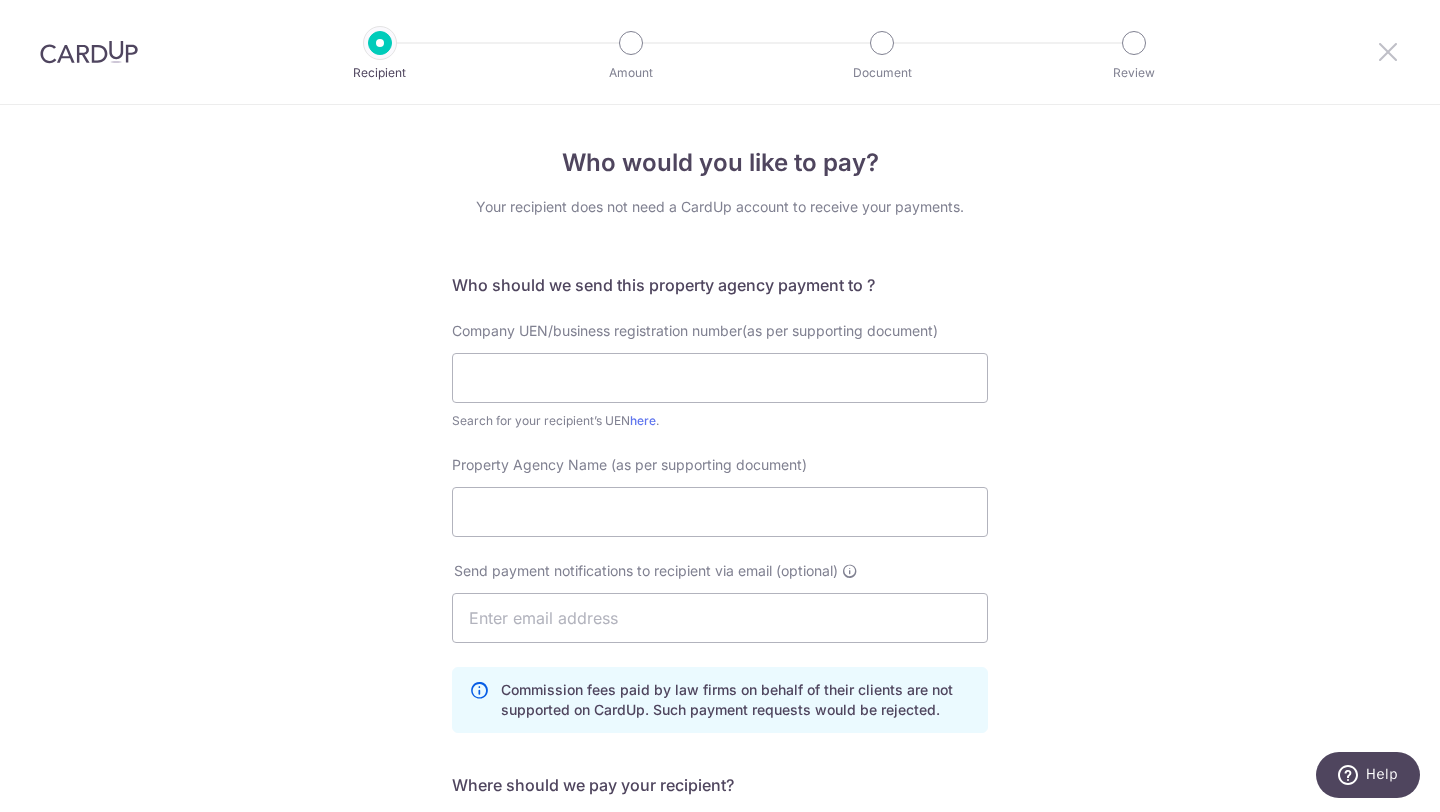click at bounding box center [1388, 51] 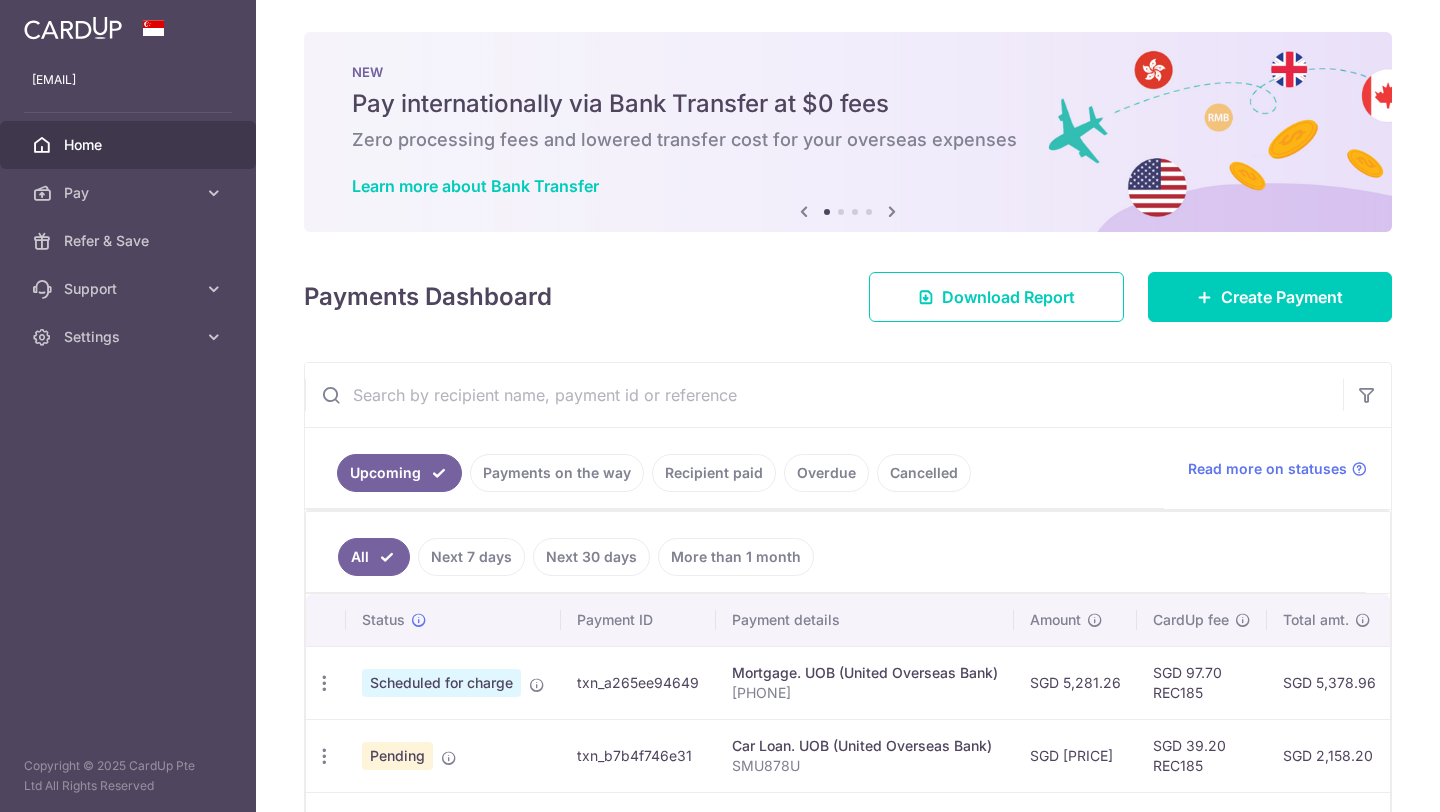 scroll, scrollTop: 0, scrollLeft: 0, axis: both 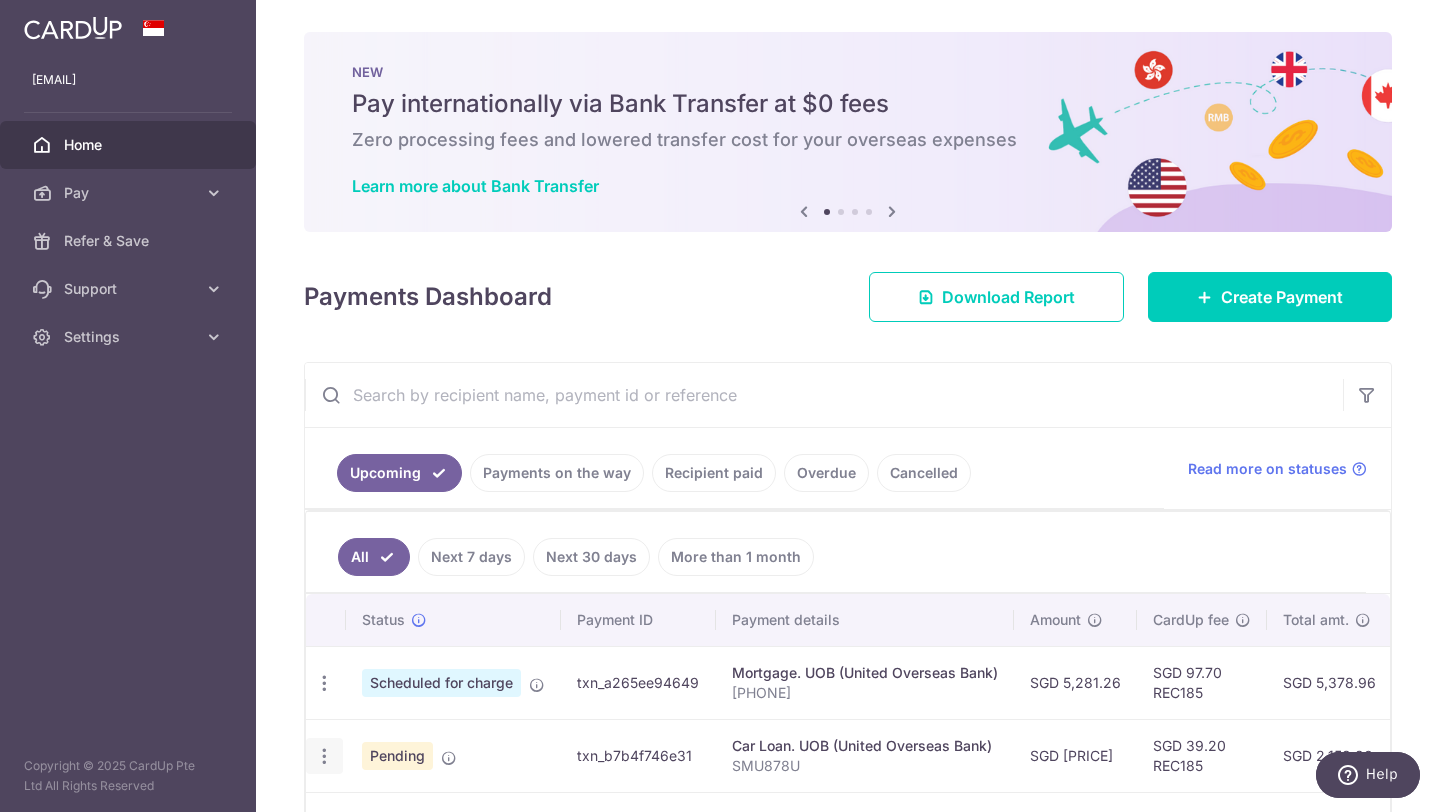 click at bounding box center [324, 683] 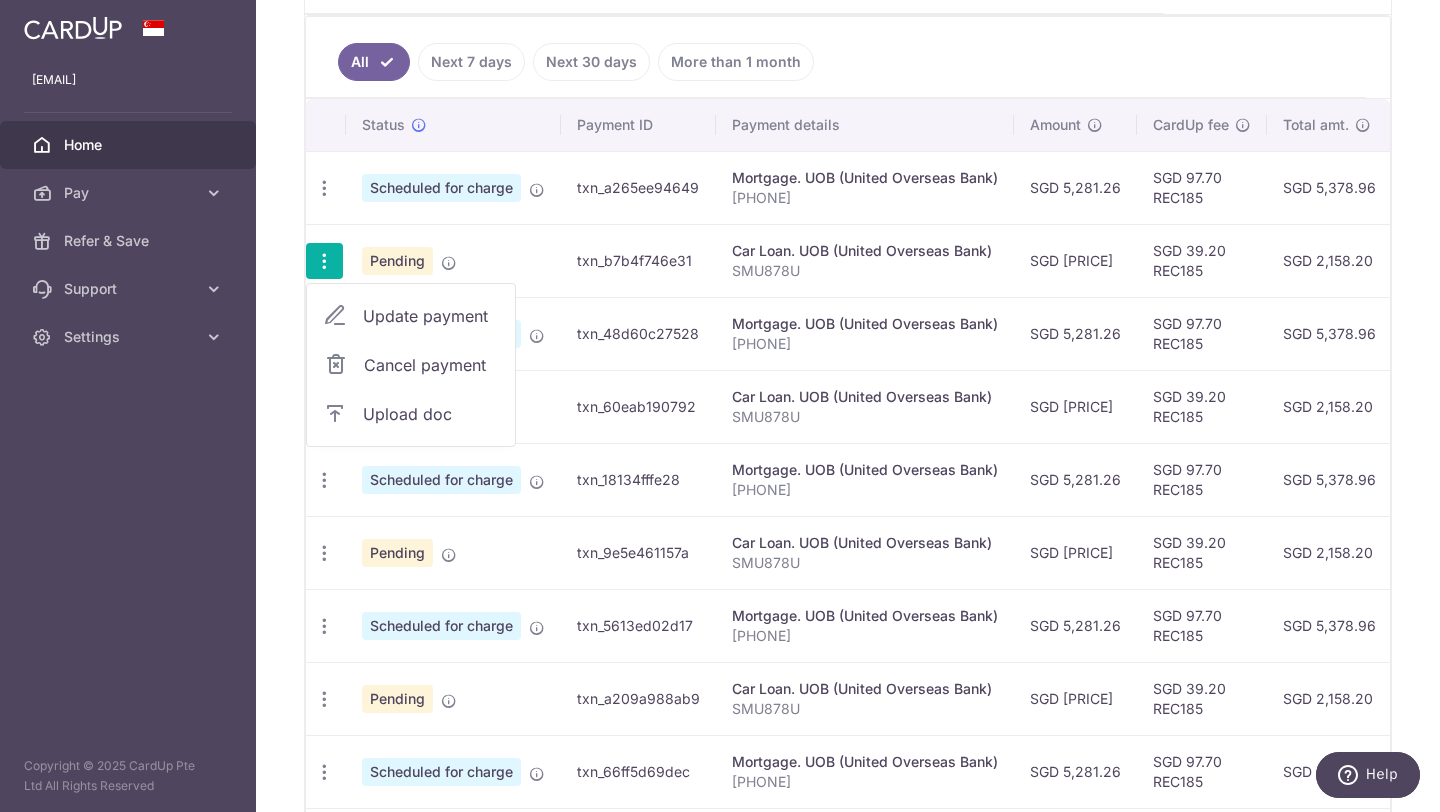 scroll, scrollTop: 498, scrollLeft: 0, axis: vertical 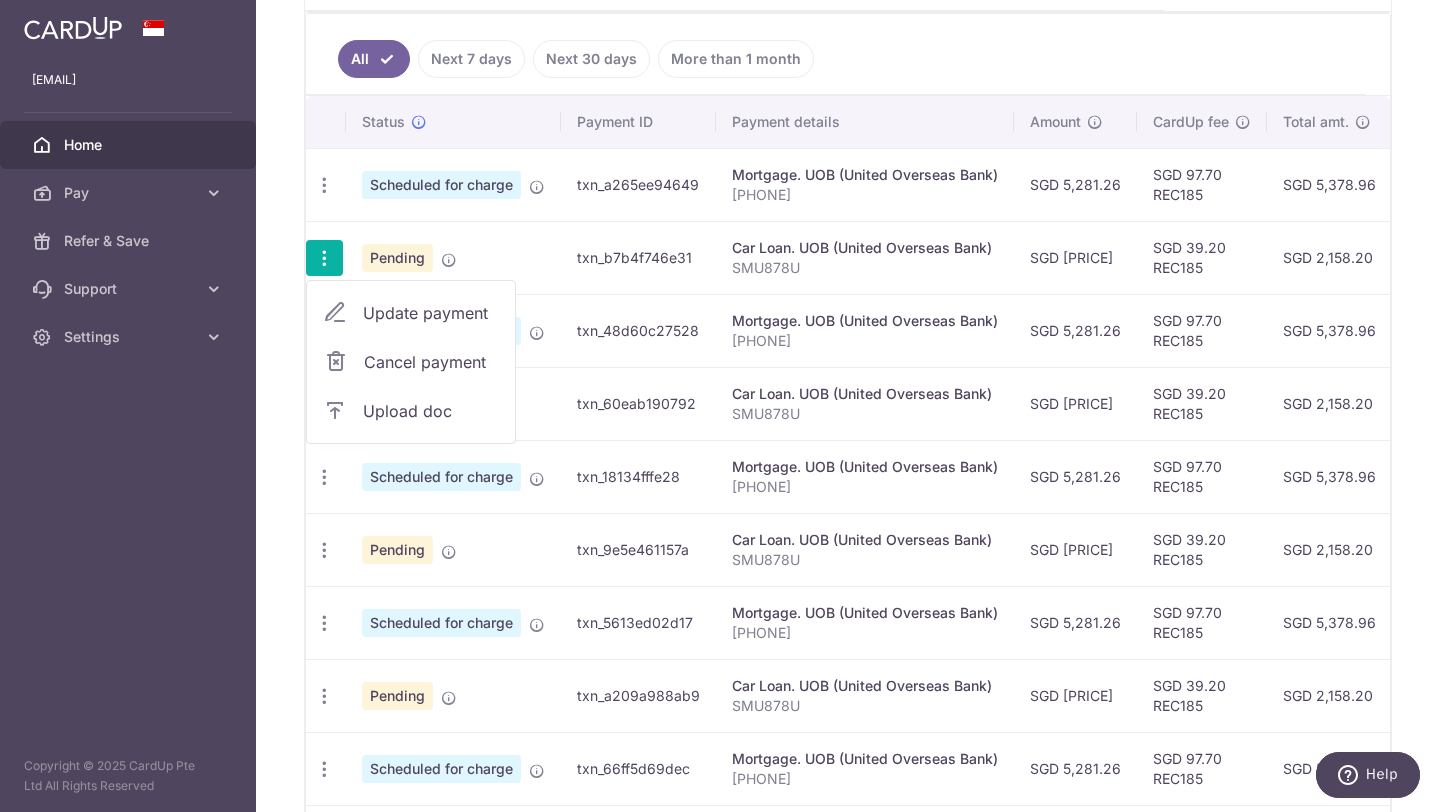 click on "Cancel payment" at bounding box center [431, 362] 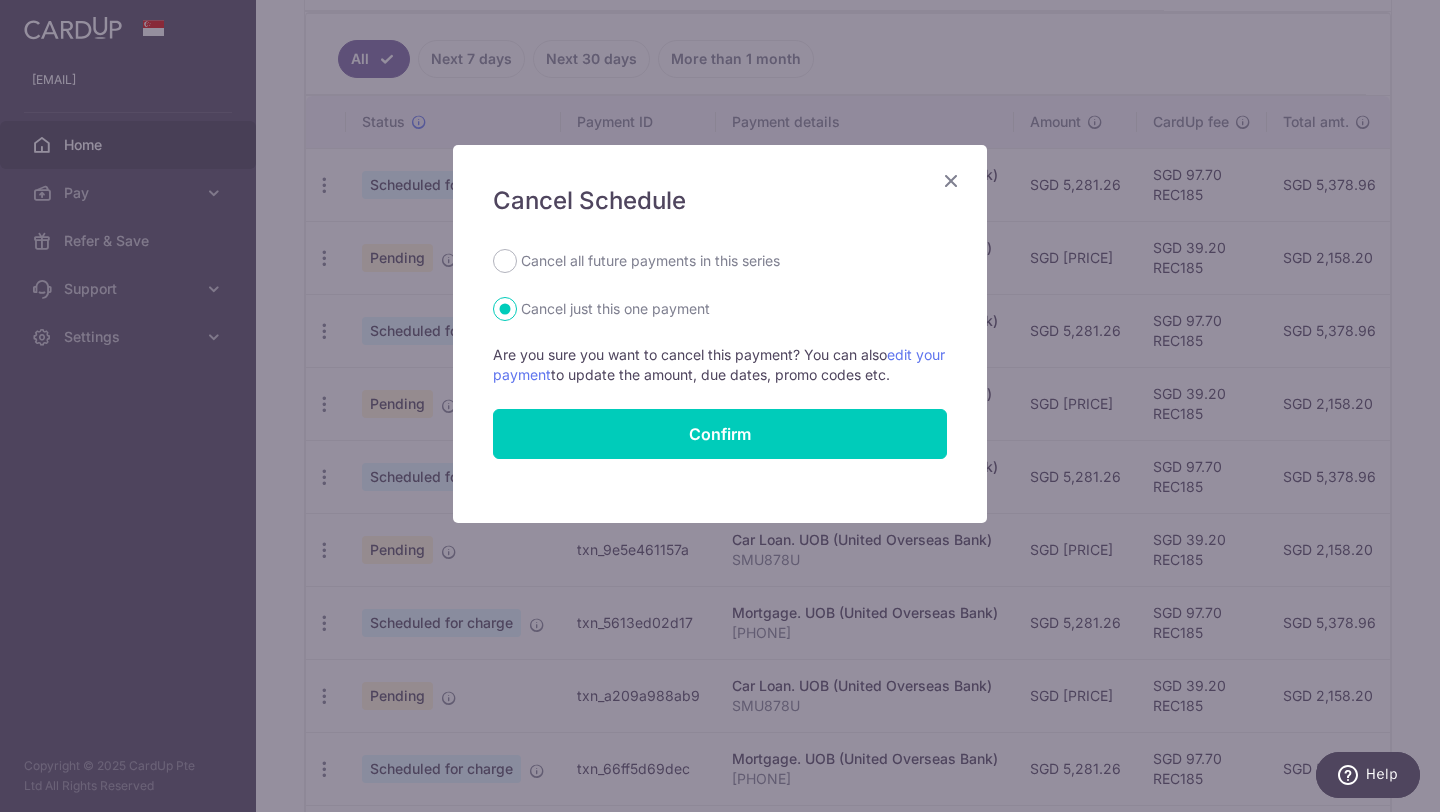 click on "Cancel all future payments in this series" at bounding box center (650, 261) 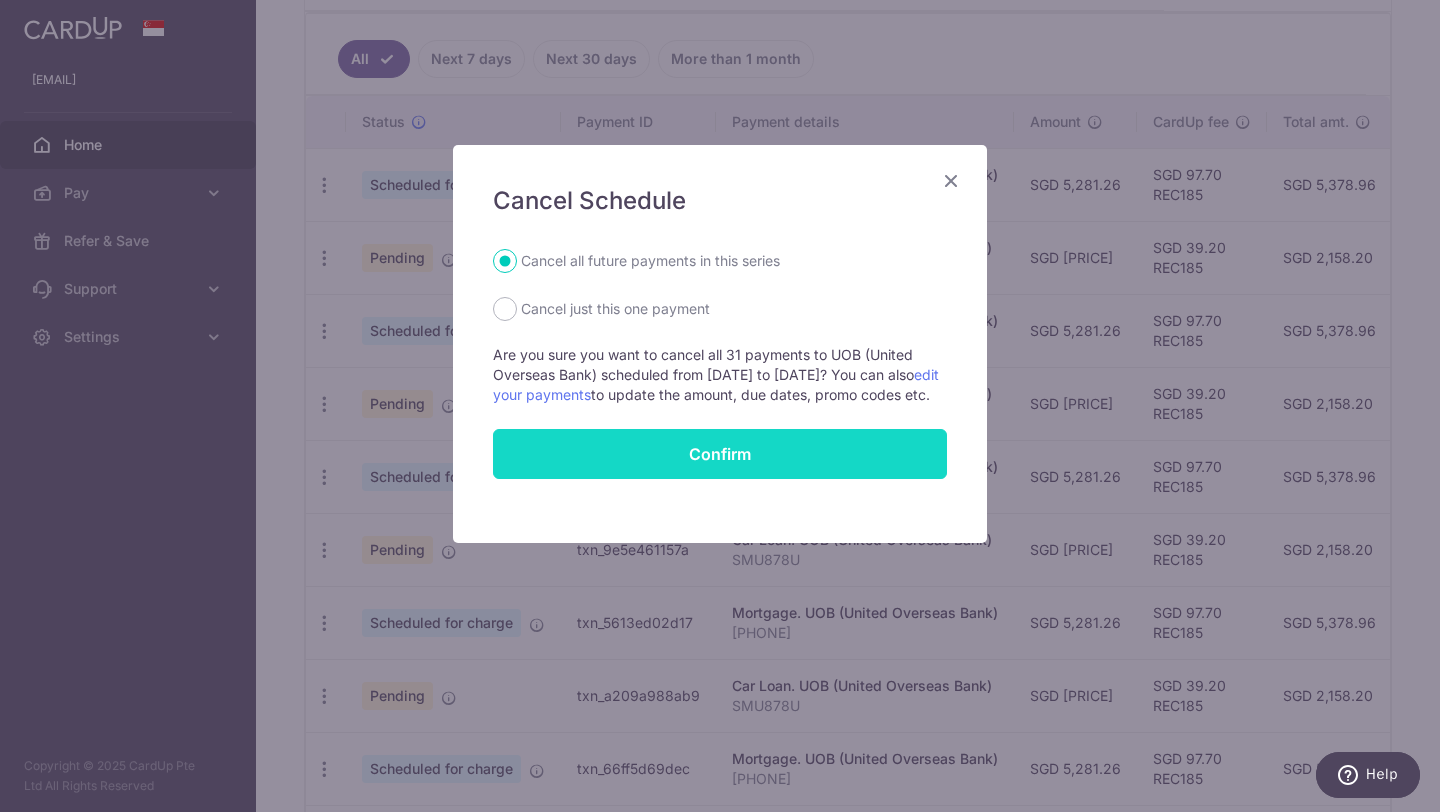 click on "Confirm" at bounding box center (720, 454) 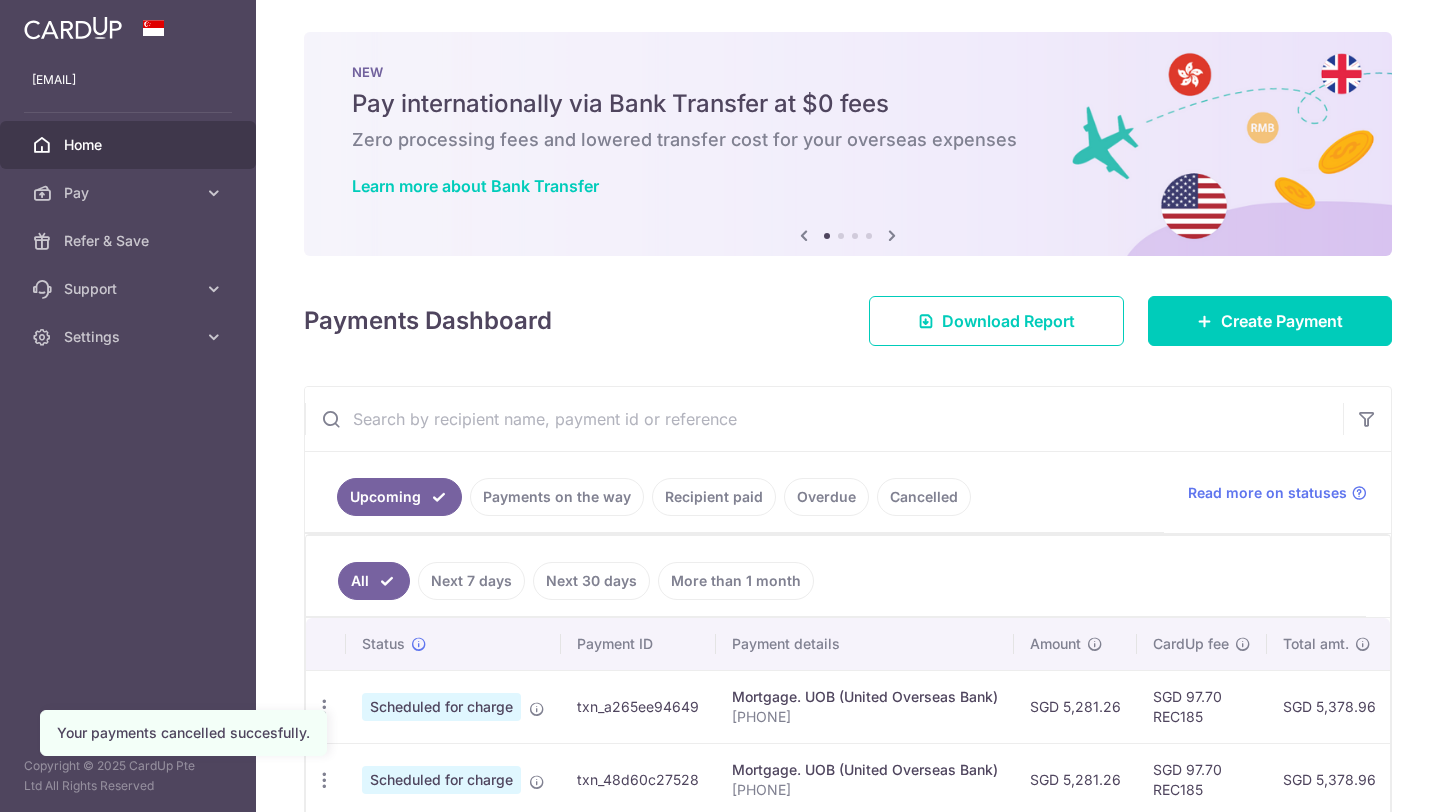 scroll, scrollTop: 0, scrollLeft: 0, axis: both 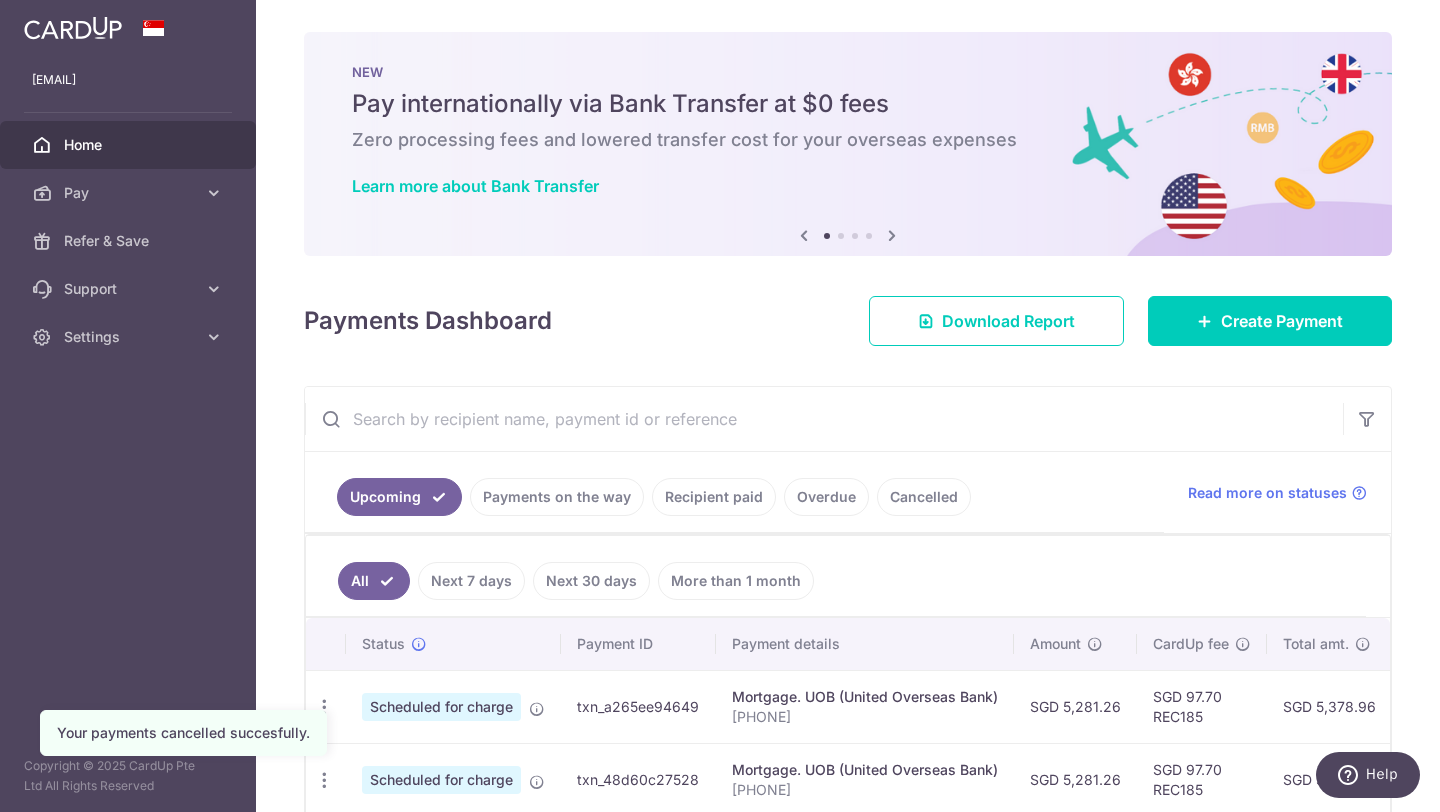 drag, startPoint x: 819, startPoint y: 476, endPoint x: 817, endPoint y: 492, distance: 16.124516 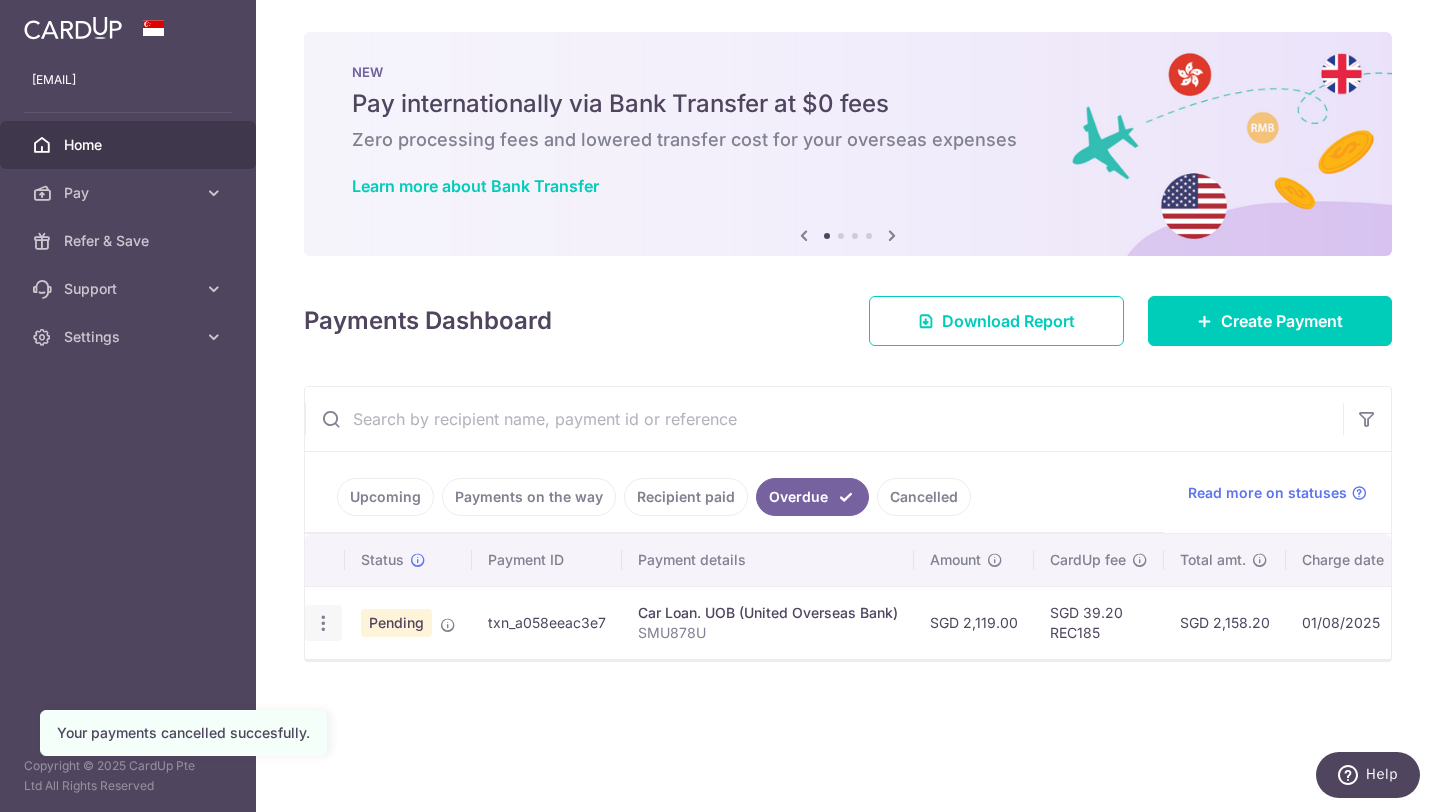 click at bounding box center [323, 623] 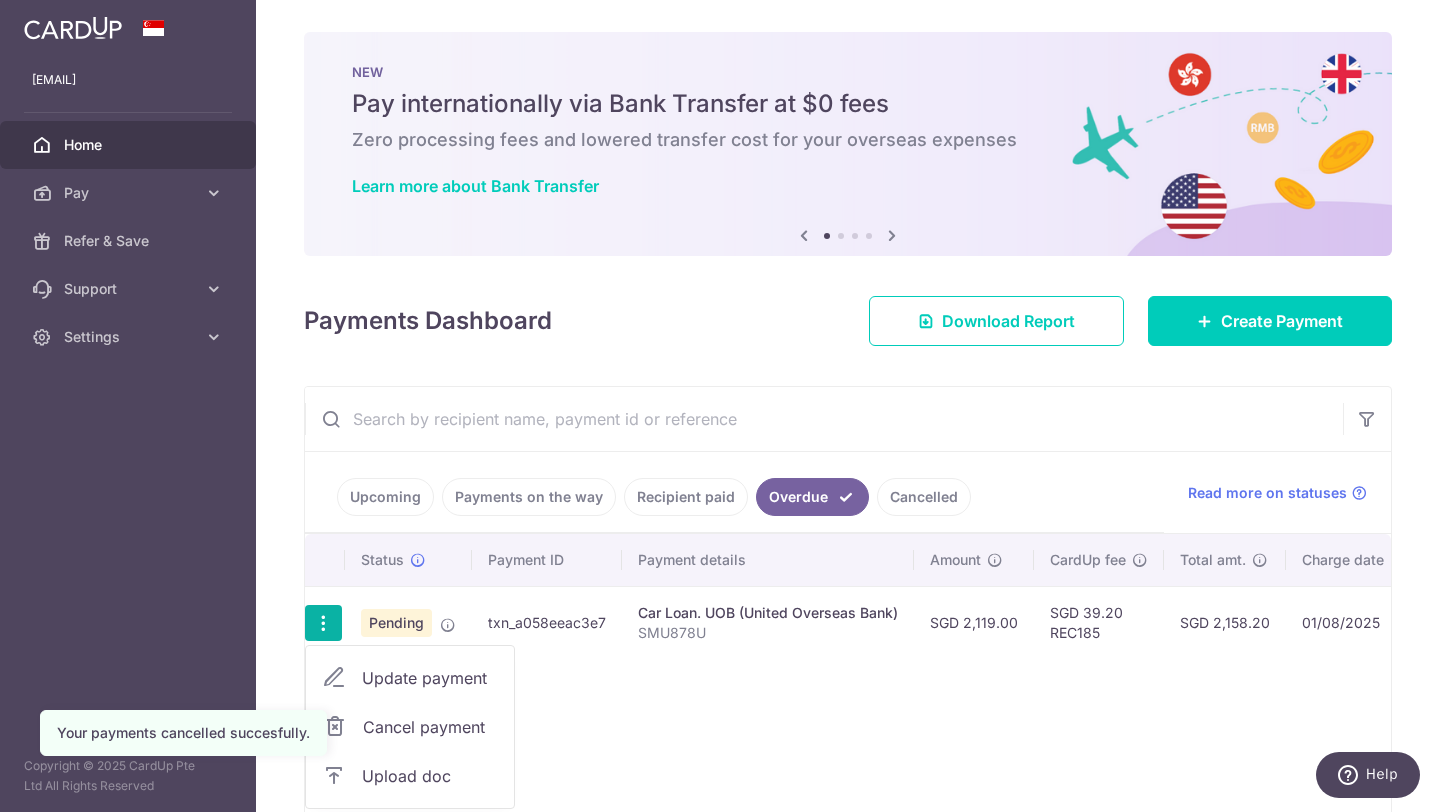 click on "Cancel payment" at bounding box center [430, 727] 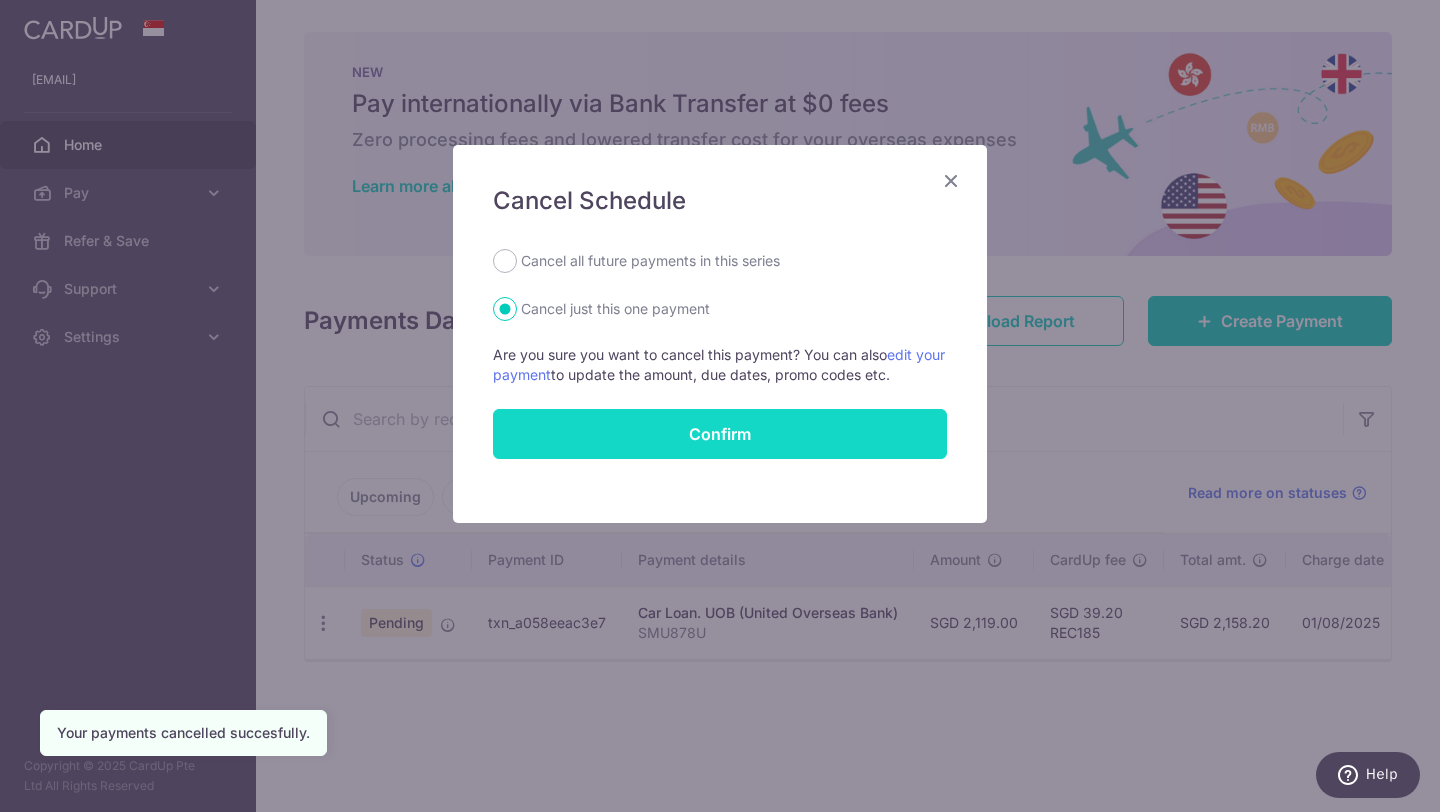 click on "Confirm" at bounding box center (720, 434) 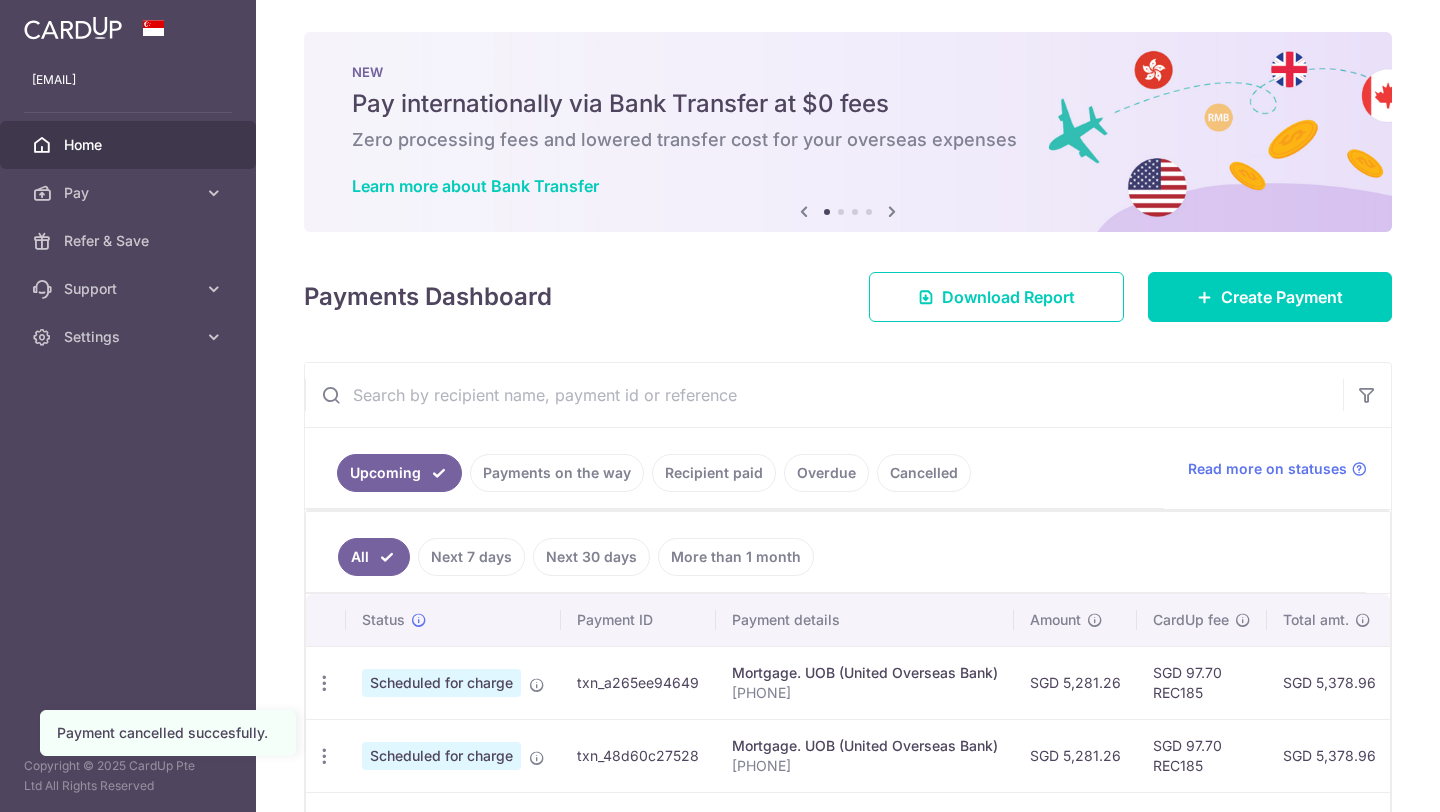 scroll, scrollTop: 0, scrollLeft: 0, axis: both 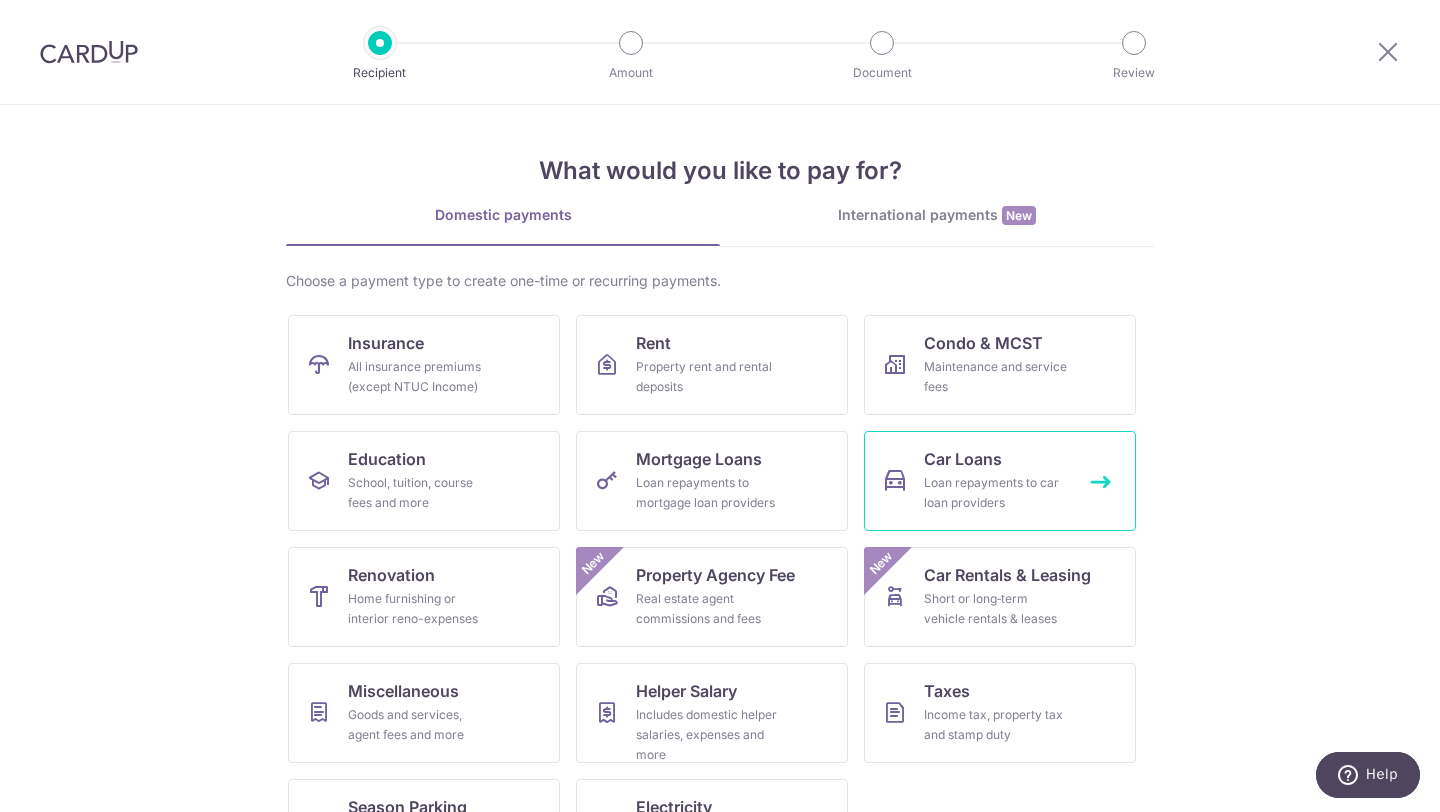click on "Loan repayments to car loan providers" at bounding box center [996, 493] 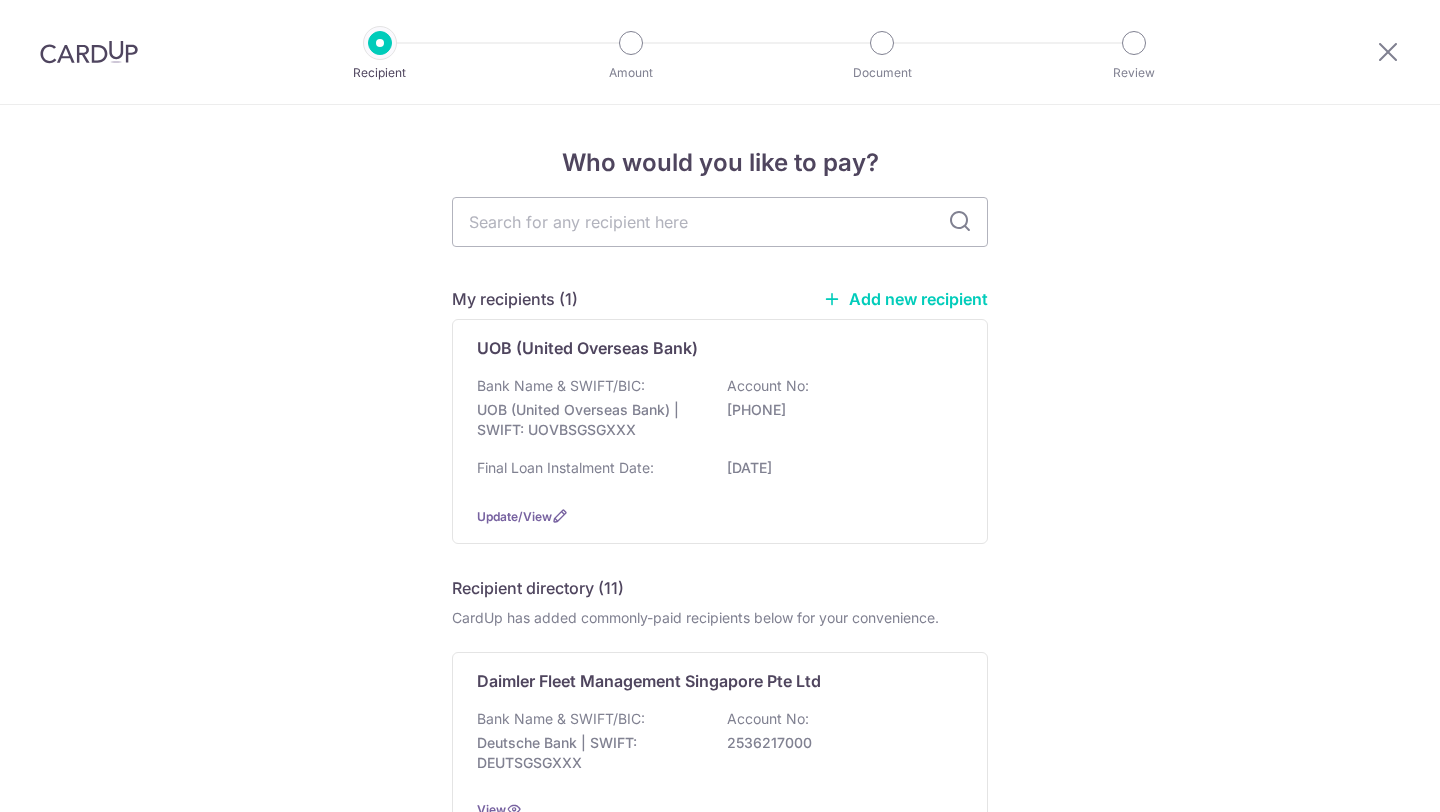 scroll, scrollTop: 0, scrollLeft: 0, axis: both 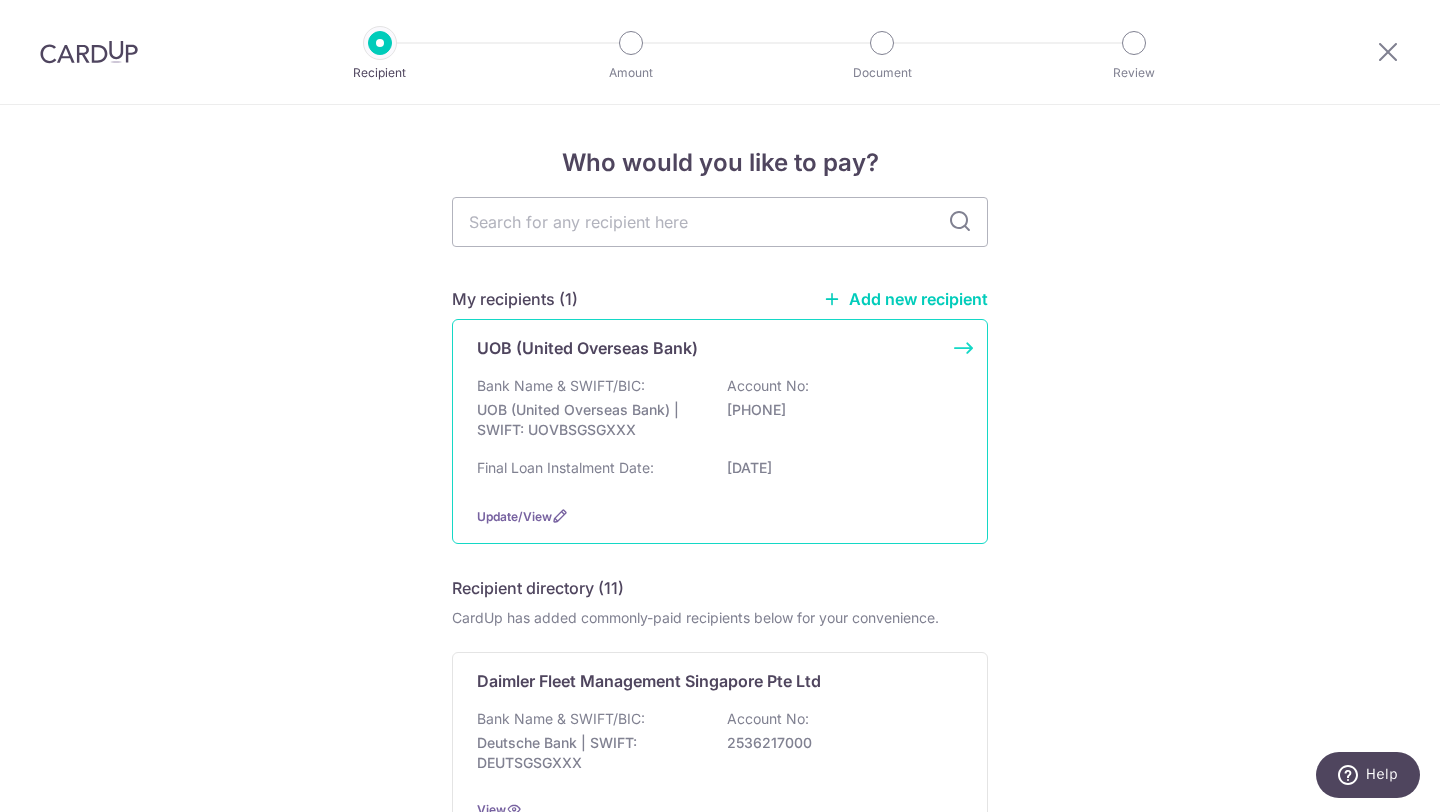click on "UOB (United Overseas Bank) | SWIFT: UOVBSGSGXXX" at bounding box center [589, 420] 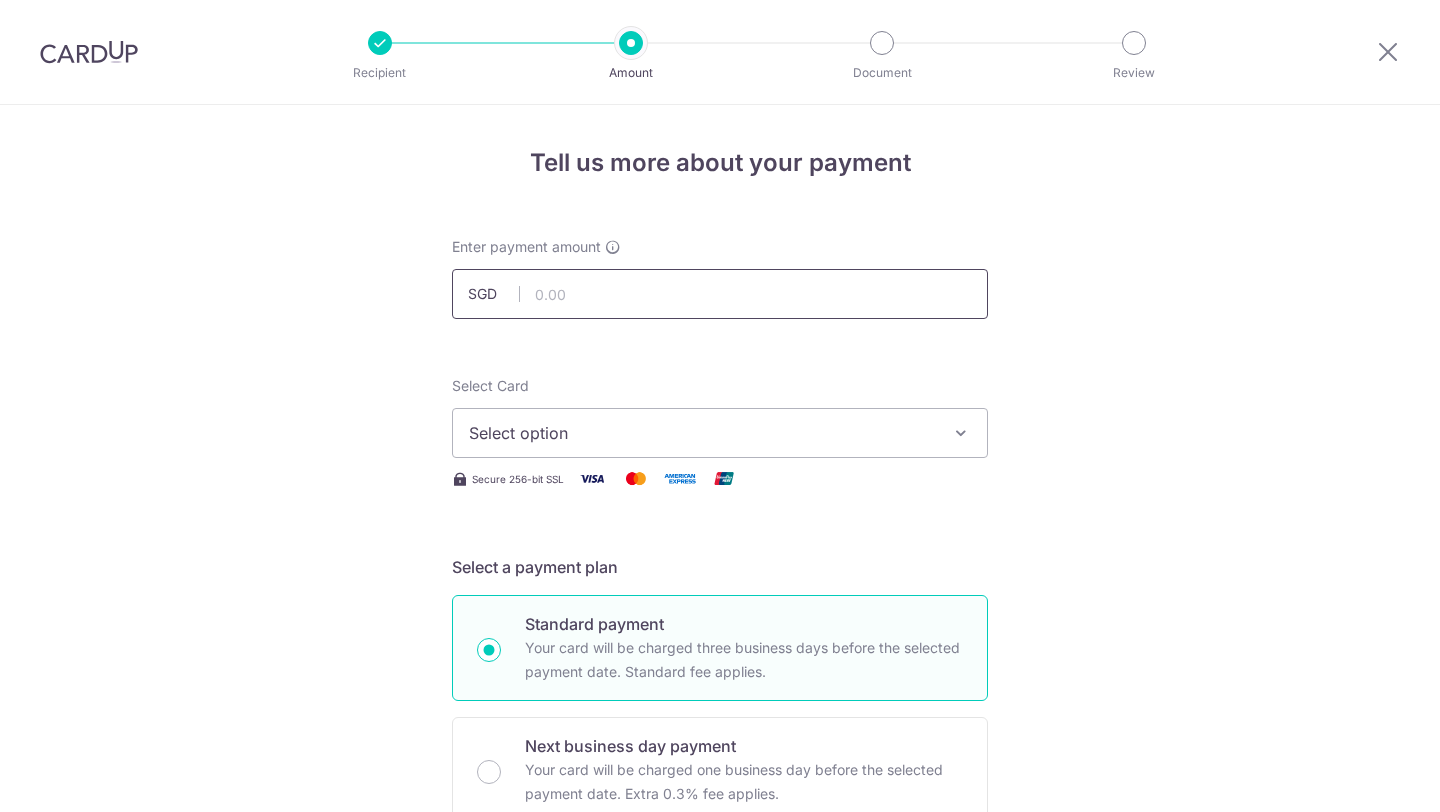 click at bounding box center (720, 294) 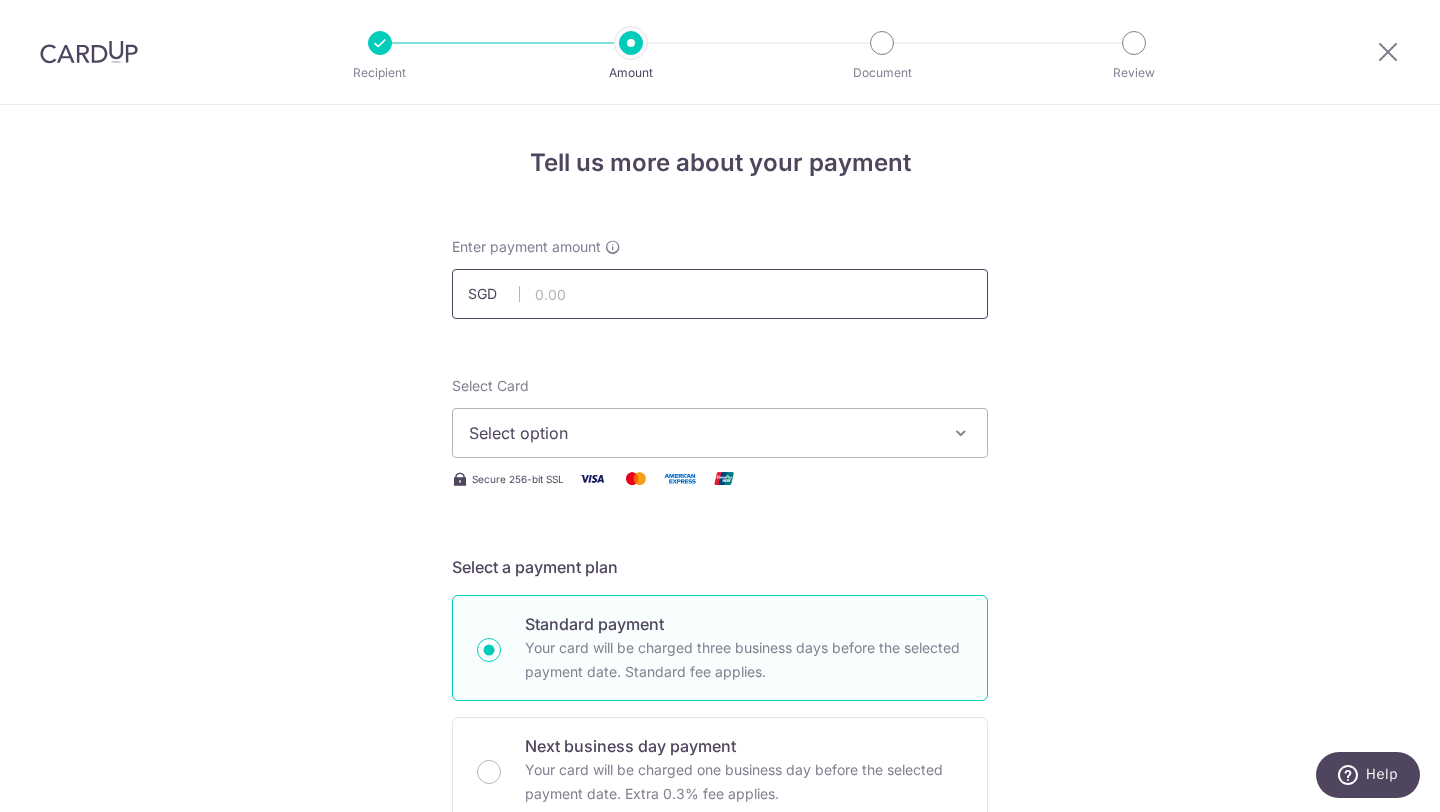 scroll, scrollTop: 0, scrollLeft: 0, axis: both 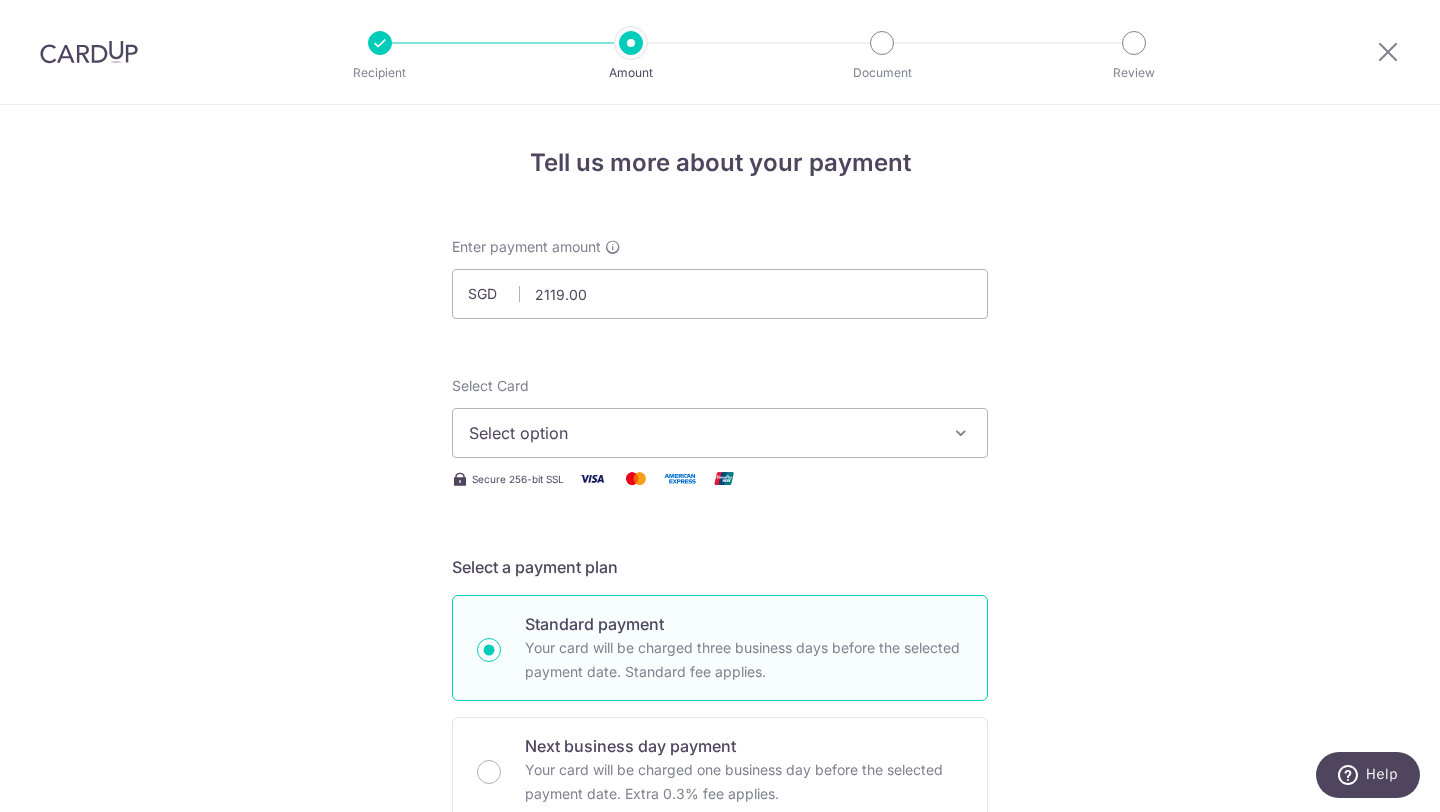 type on "2,119.00" 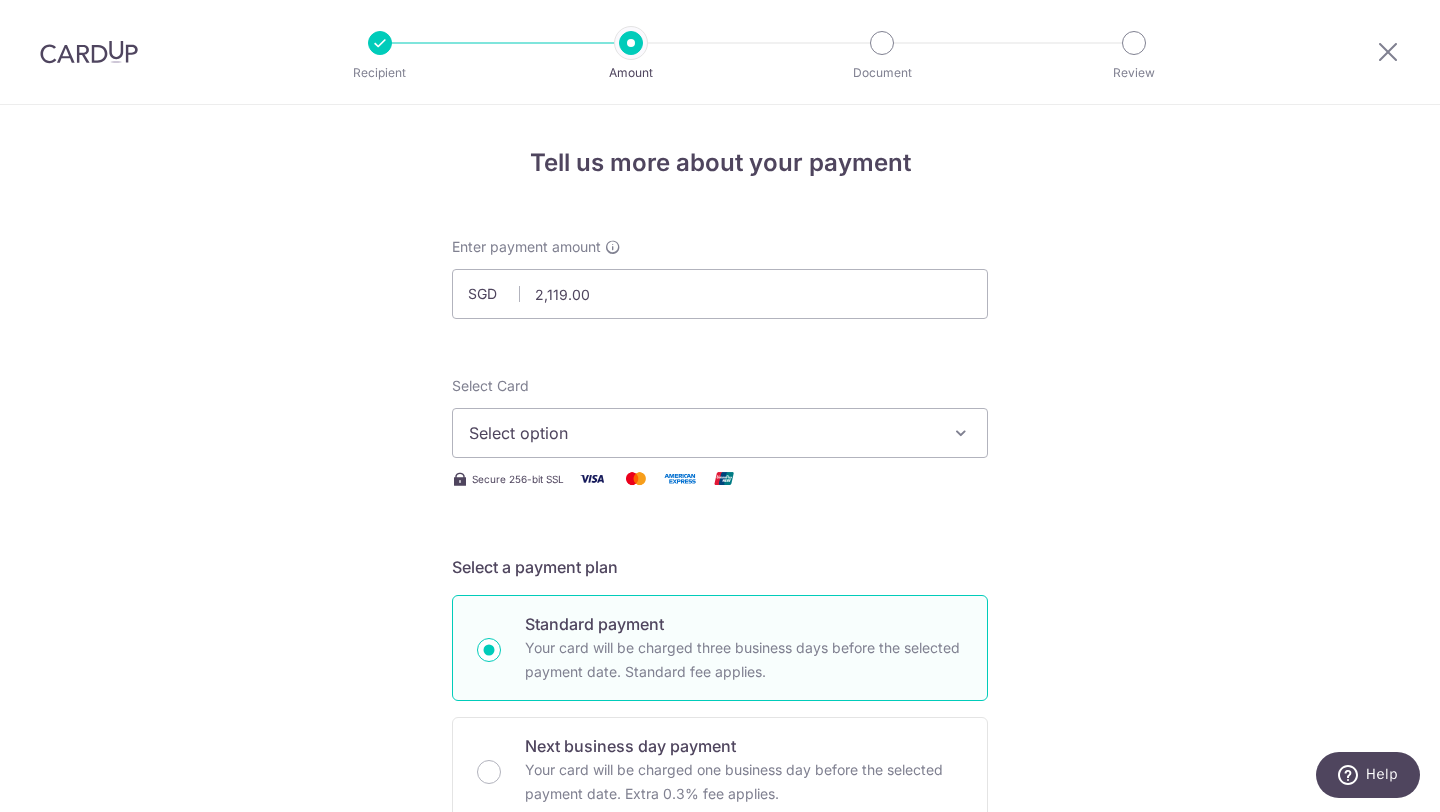 click on "Select option" at bounding box center (702, 433) 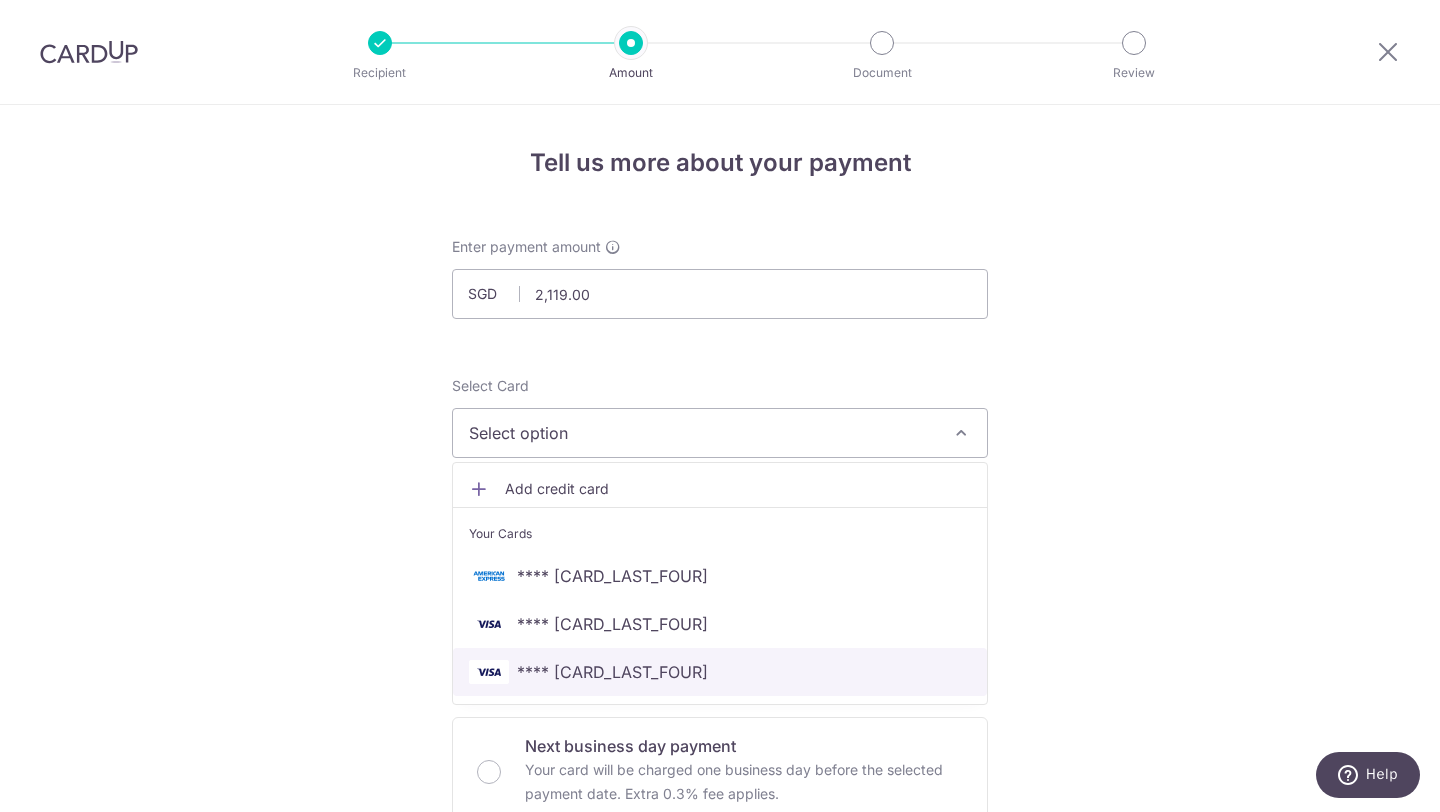 click on "**** 7690" at bounding box center (720, 672) 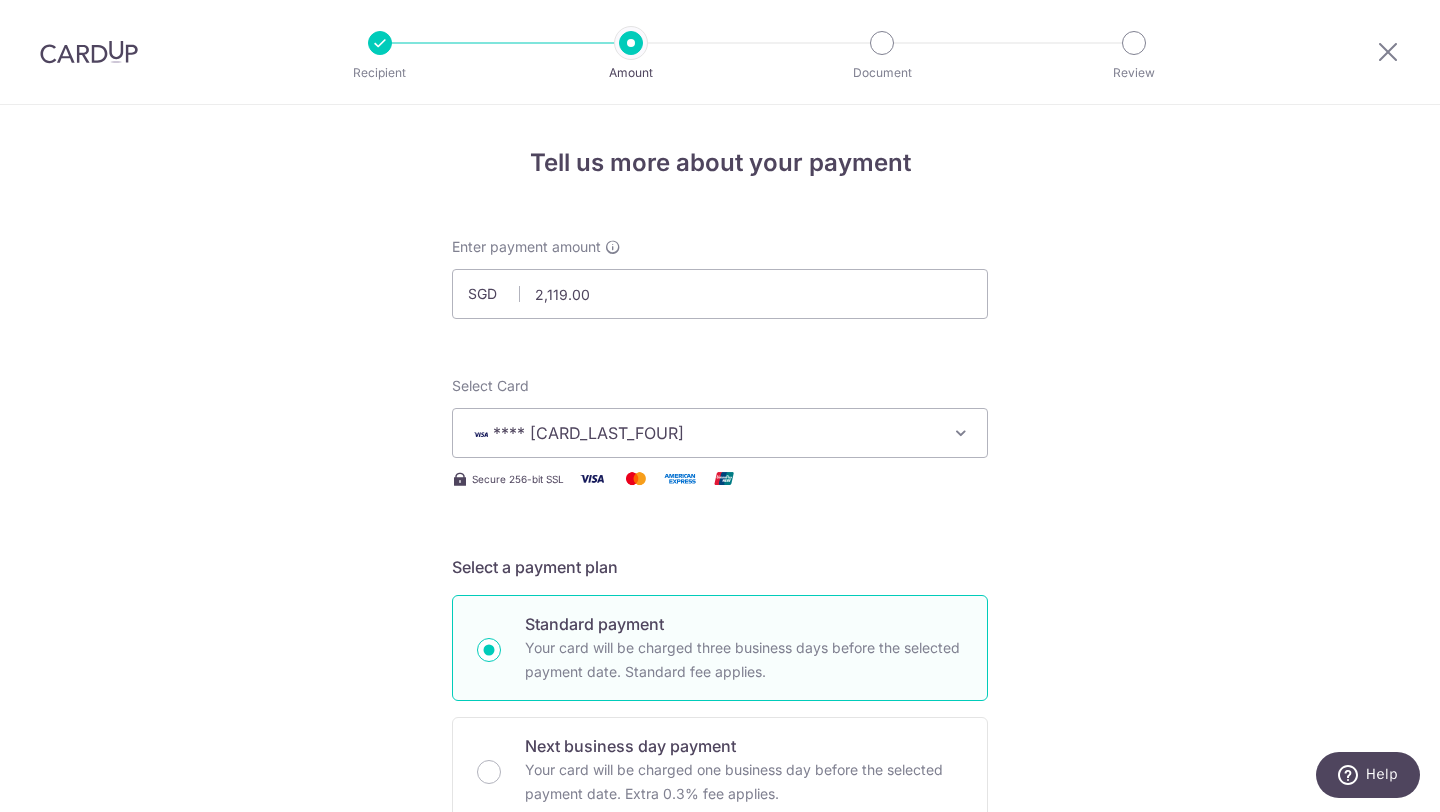 click on "Tell us more about your payment
Enter payment amount
SGD
2,119.00
2119.00
Select Card
**** 7690
Add credit card
Your Cards
**** 7677
**** 3066
**** 7690
Secure 256-bit SSL
Text
New card details
Card" at bounding box center (720, 1009) 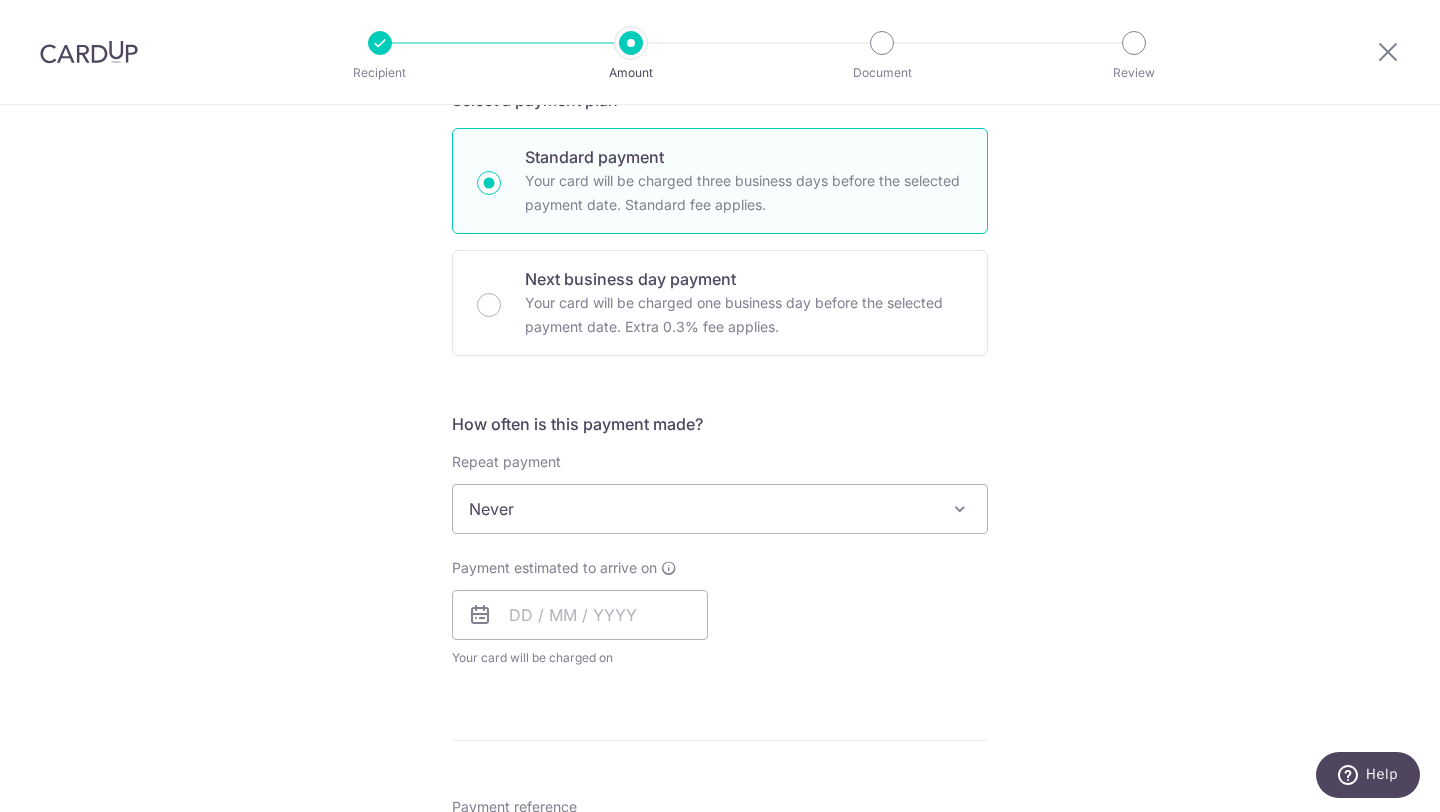 scroll, scrollTop: 501, scrollLeft: 0, axis: vertical 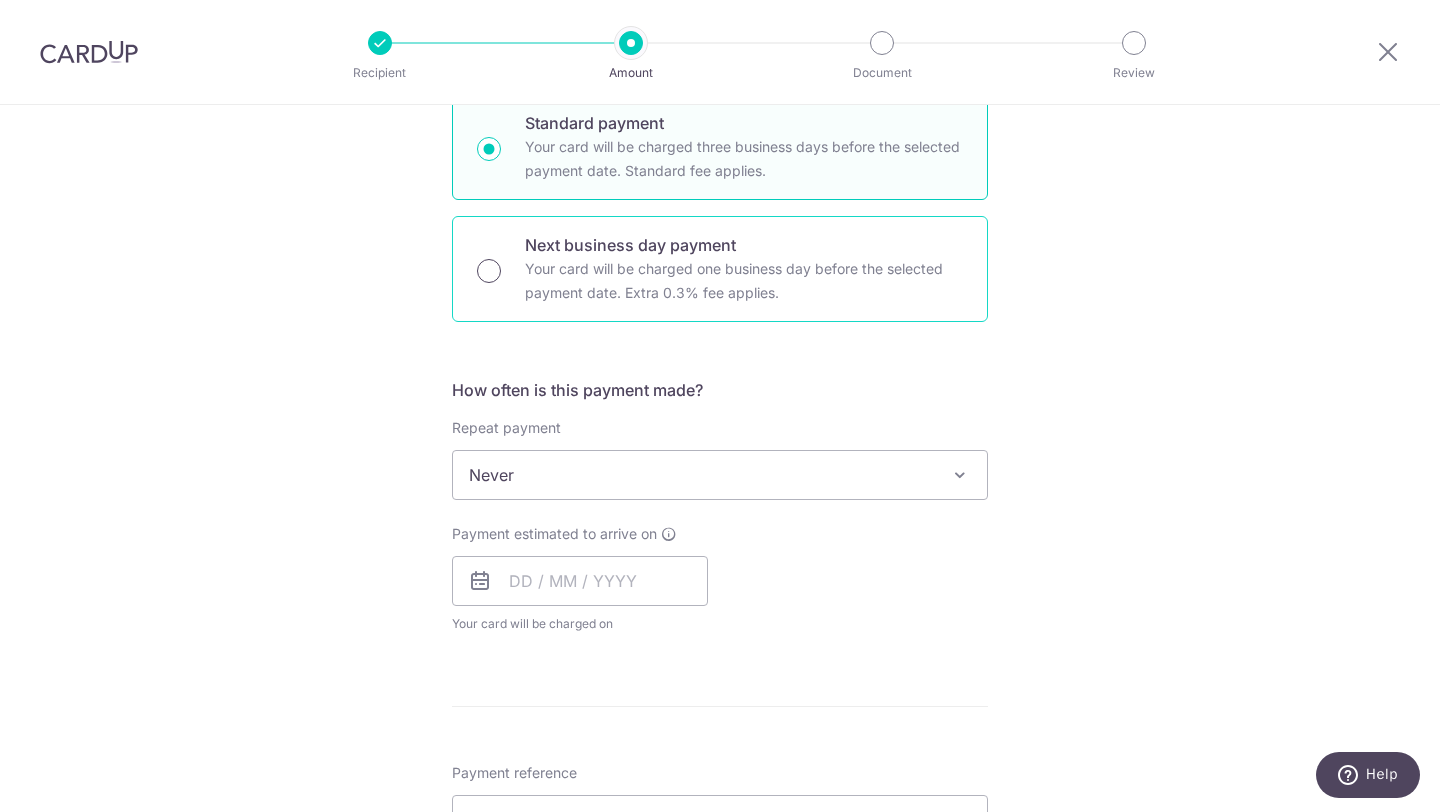 click on "Next business day payment
Your card will be charged one business day before the selected payment date. Extra 0.3% fee applies." at bounding box center [489, 271] 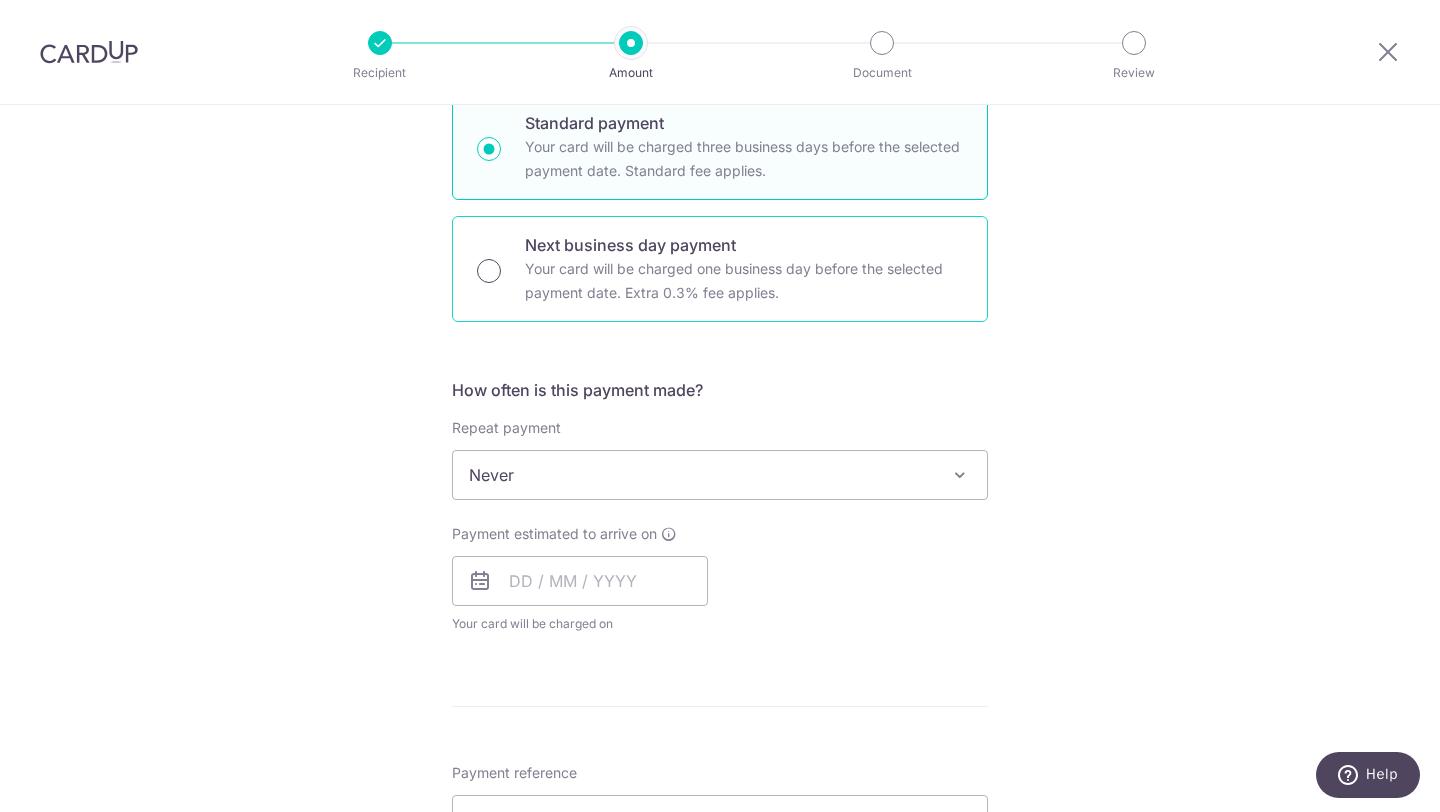 radio on "true" 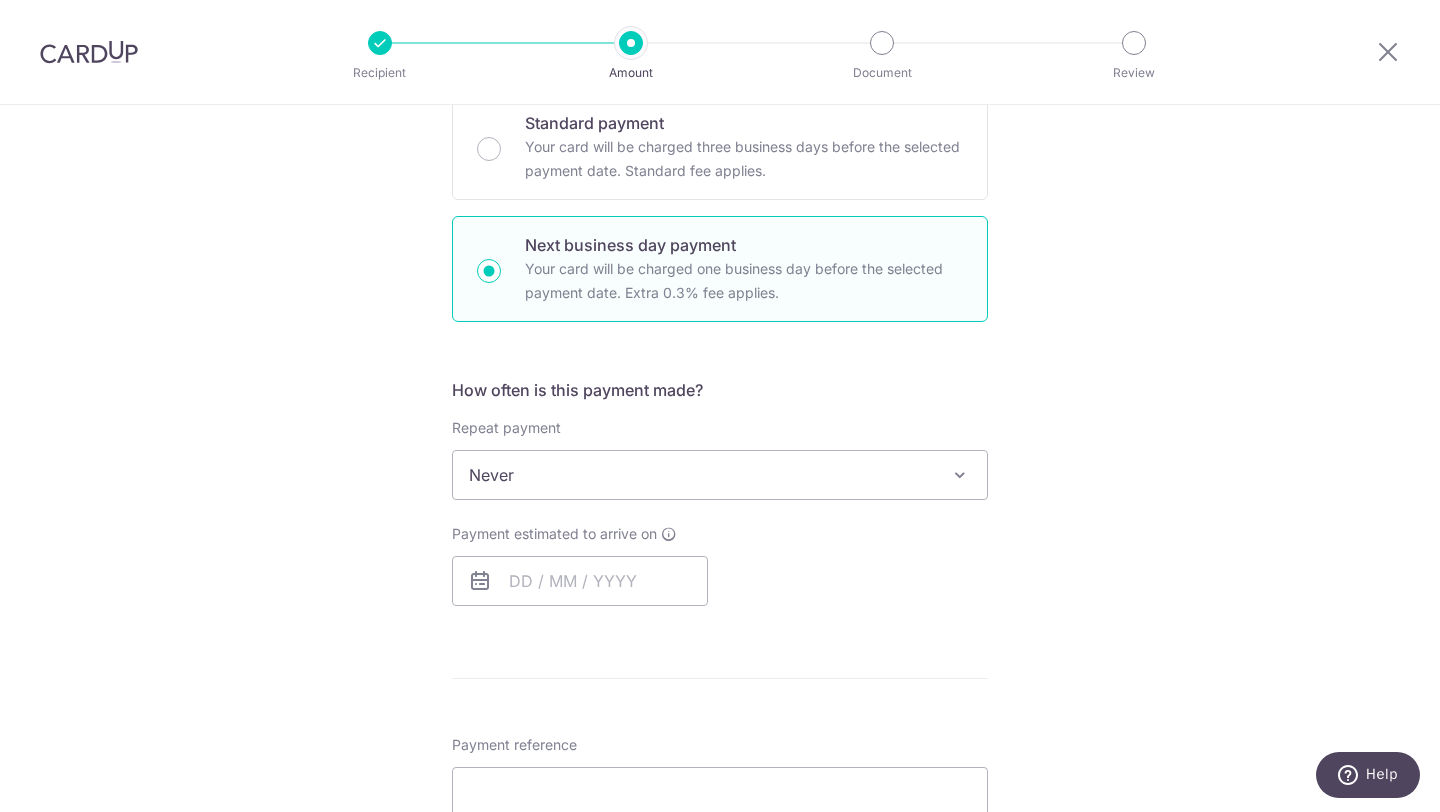 click on "Never" at bounding box center [720, 475] 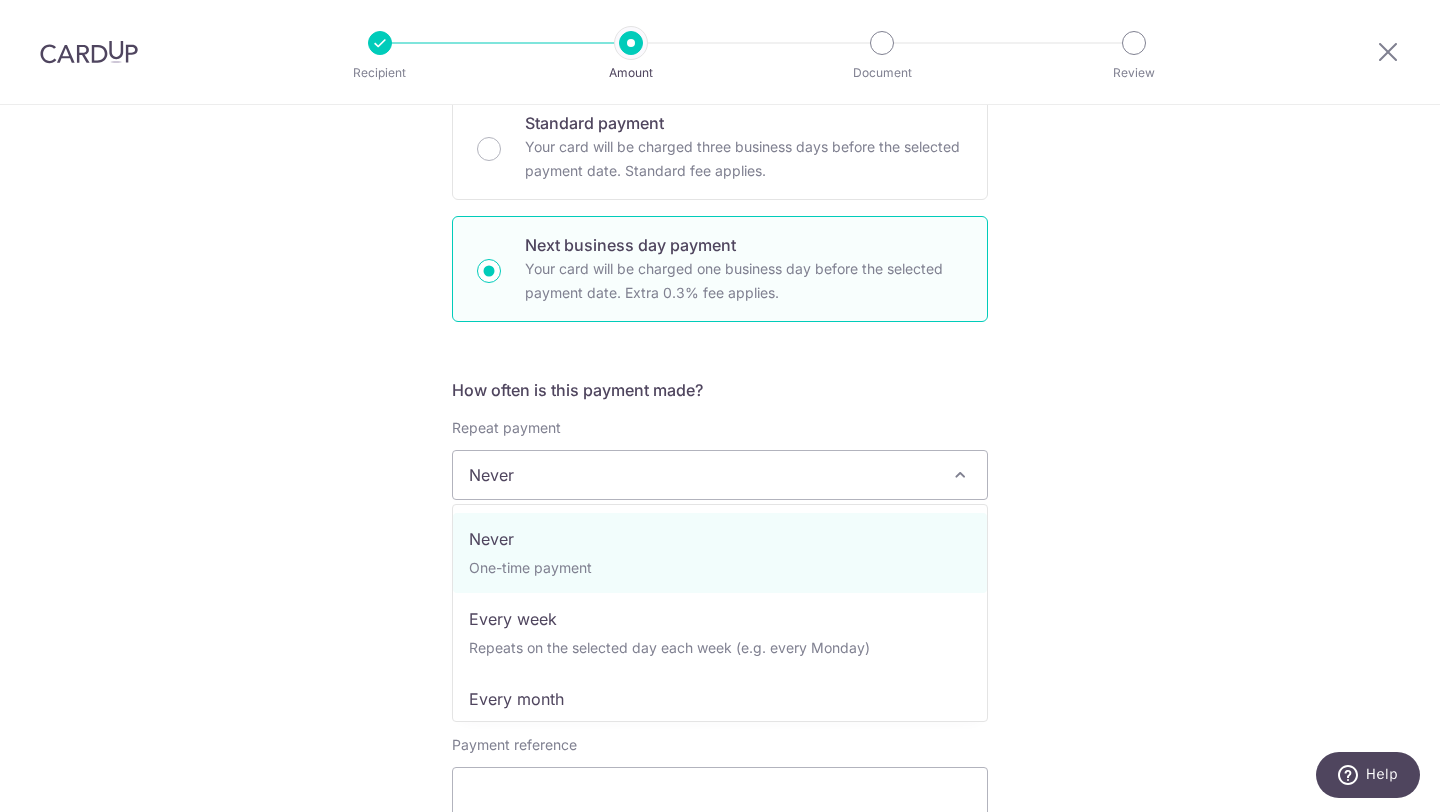 click on "Never" at bounding box center [720, 475] 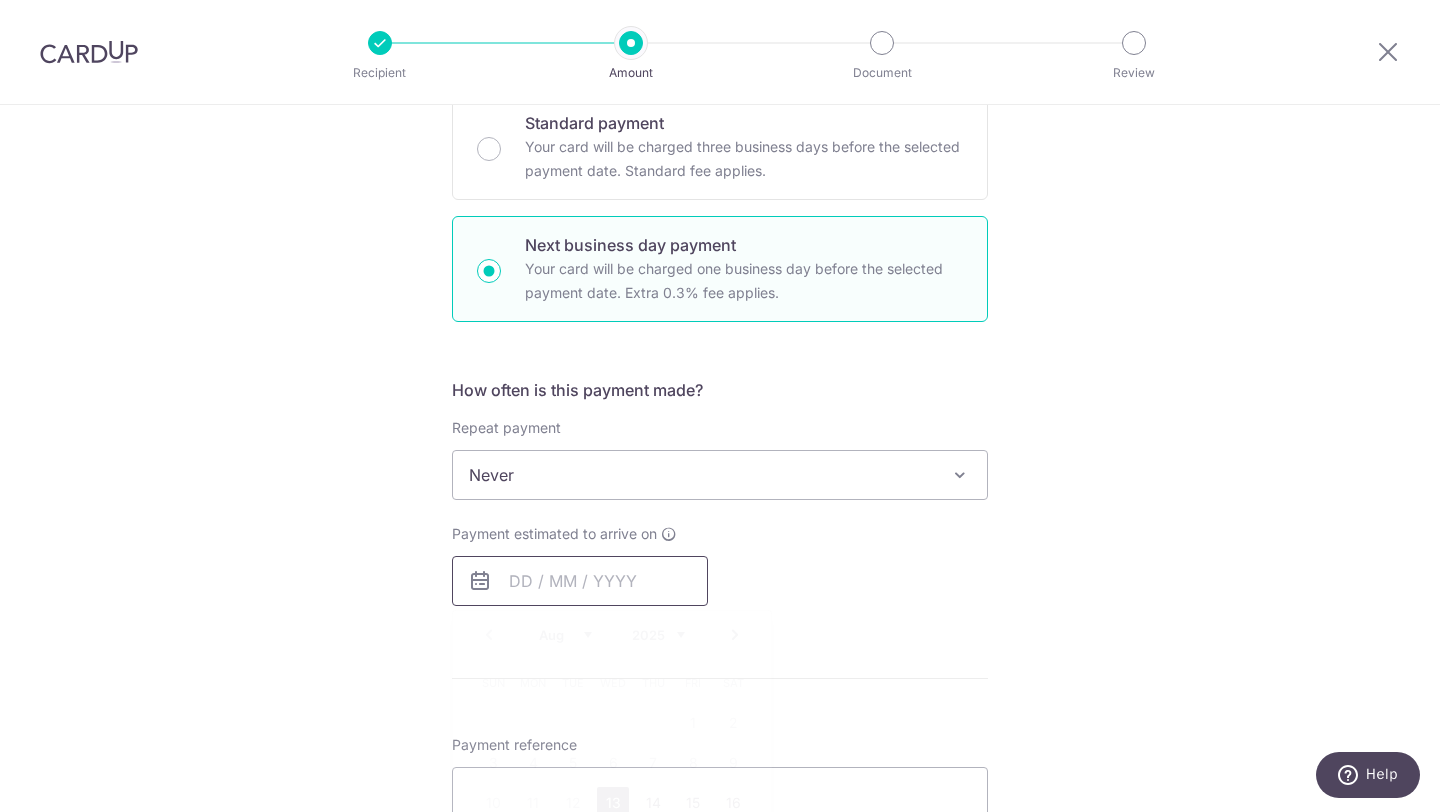 click at bounding box center [580, 581] 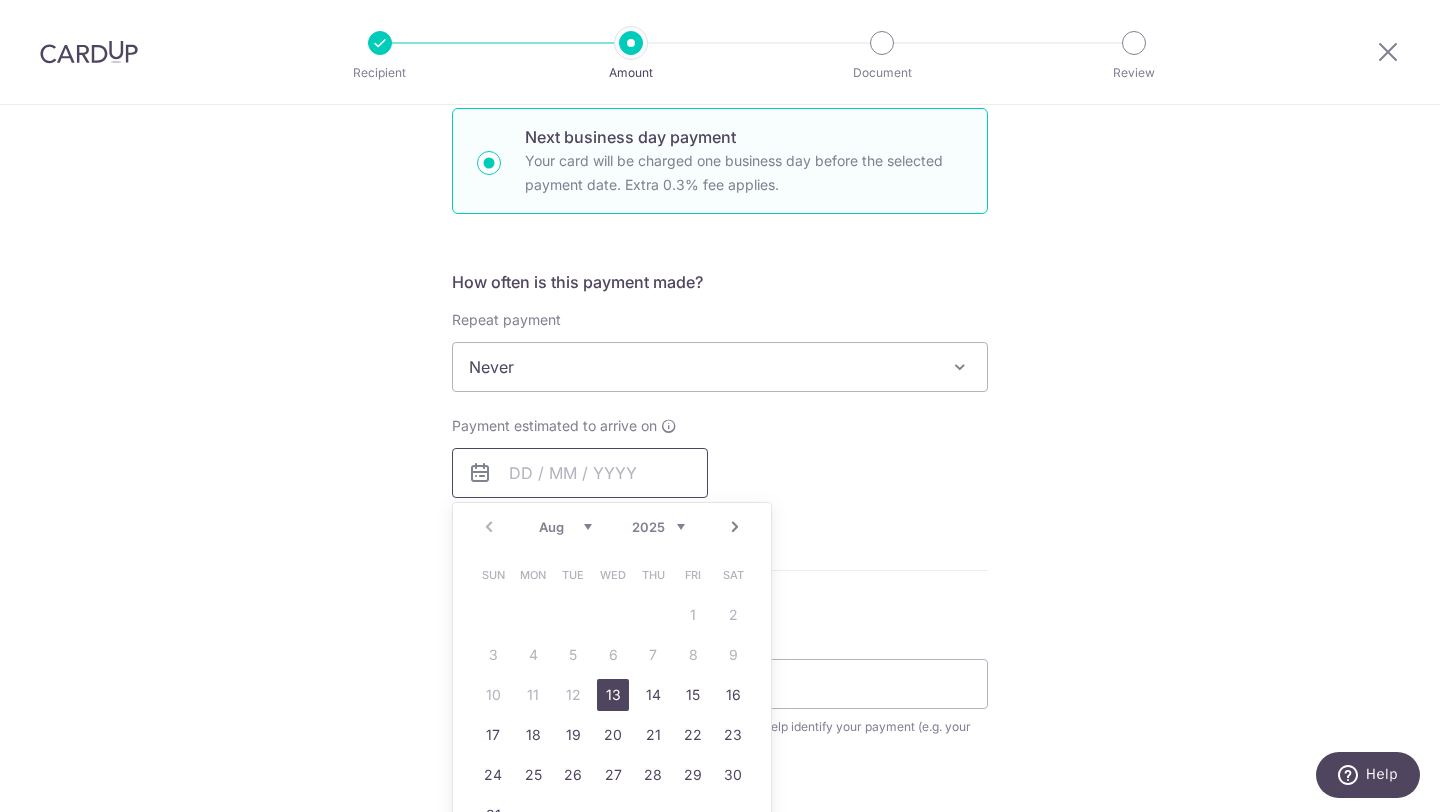 scroll, scrollTop: 611, scrollLeft: 0, axis: vertical 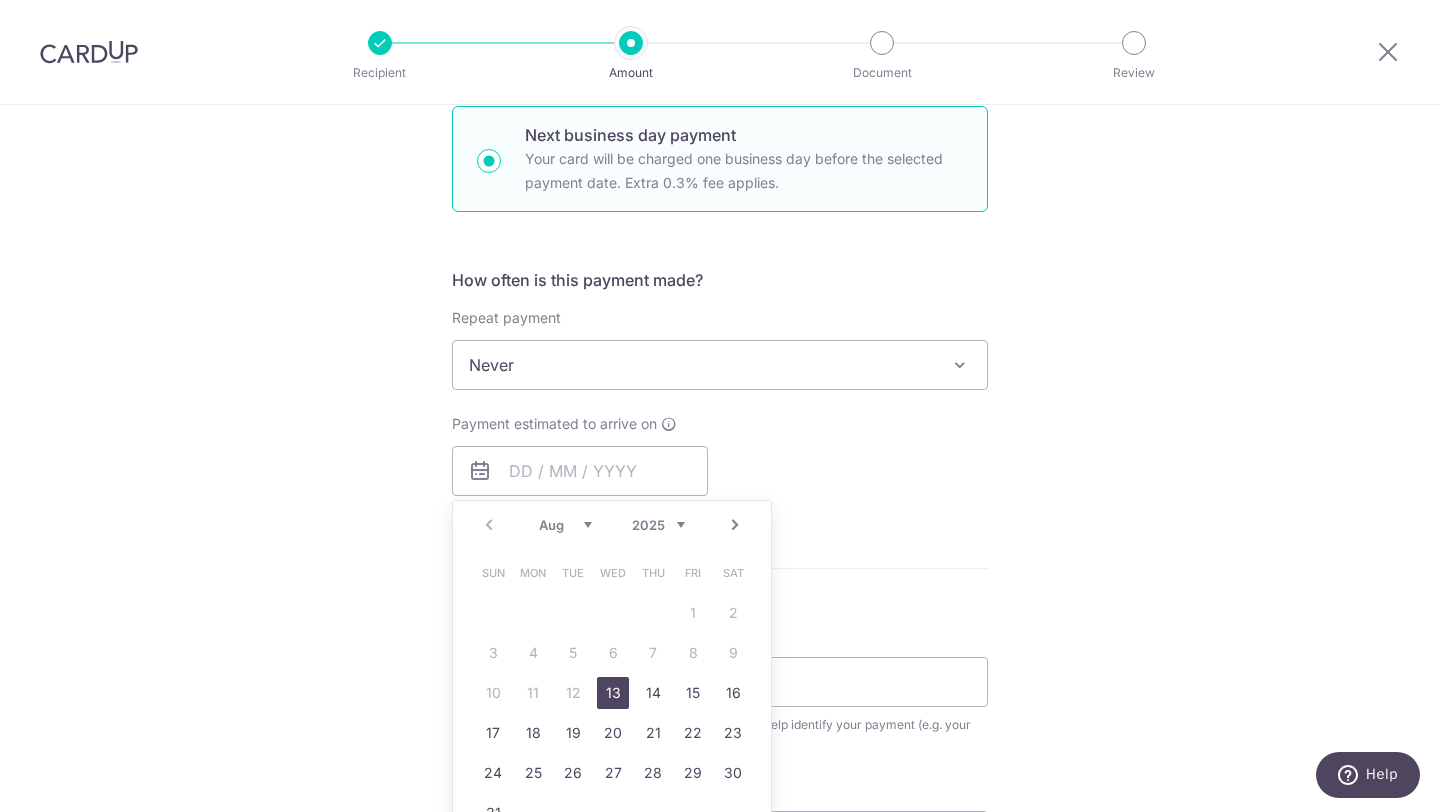 click on "13" at bounding box center [613, 693] 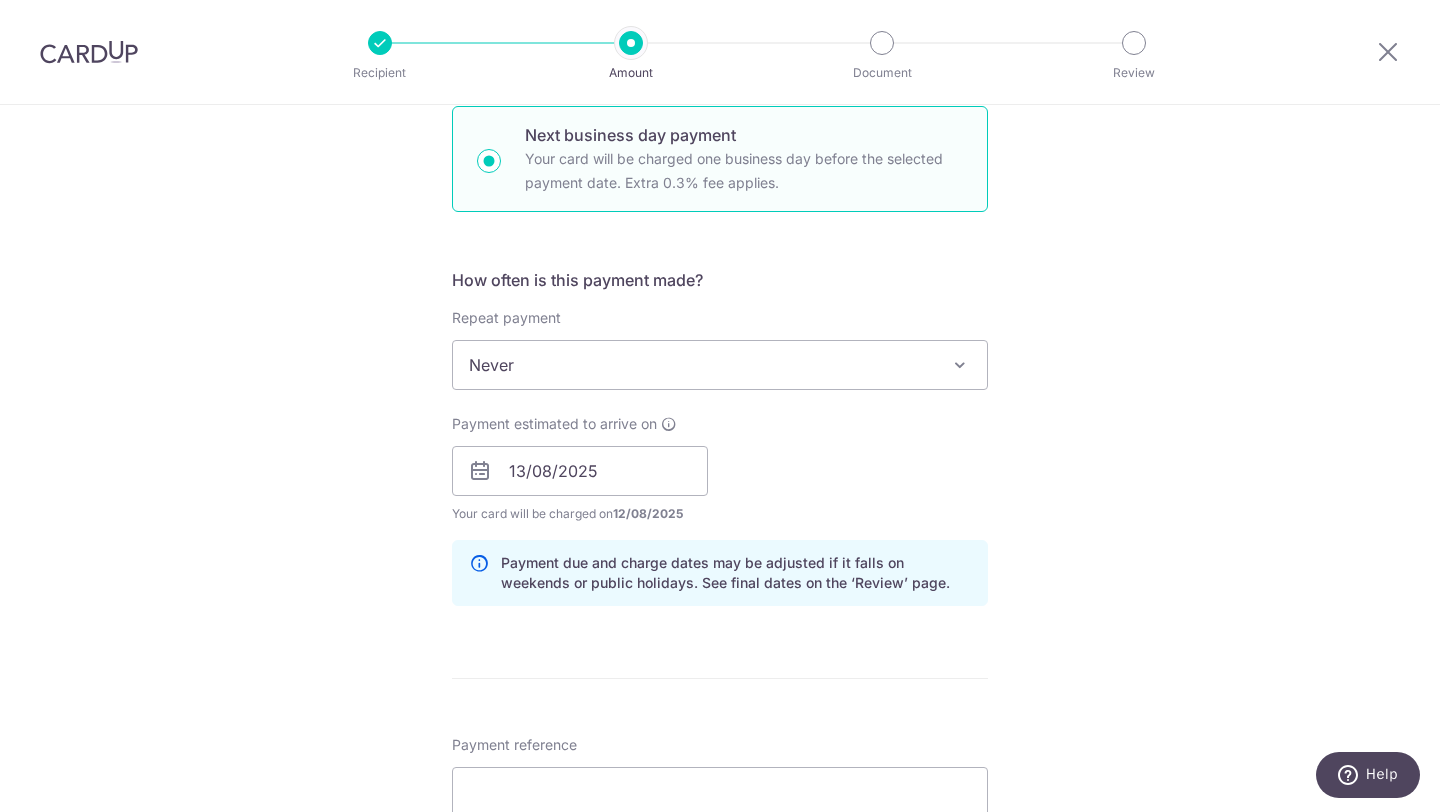click on "Tell us more about your payment
Enter payment amount
SGD
2,119.00
2119.00
Select Card
**** 7690
Add credit card
Your Cards
**** 7677
**** 3066
**** 7690
Secure 256-bit SSL
Text
New card details
Card" at bounding box center [720, 488] 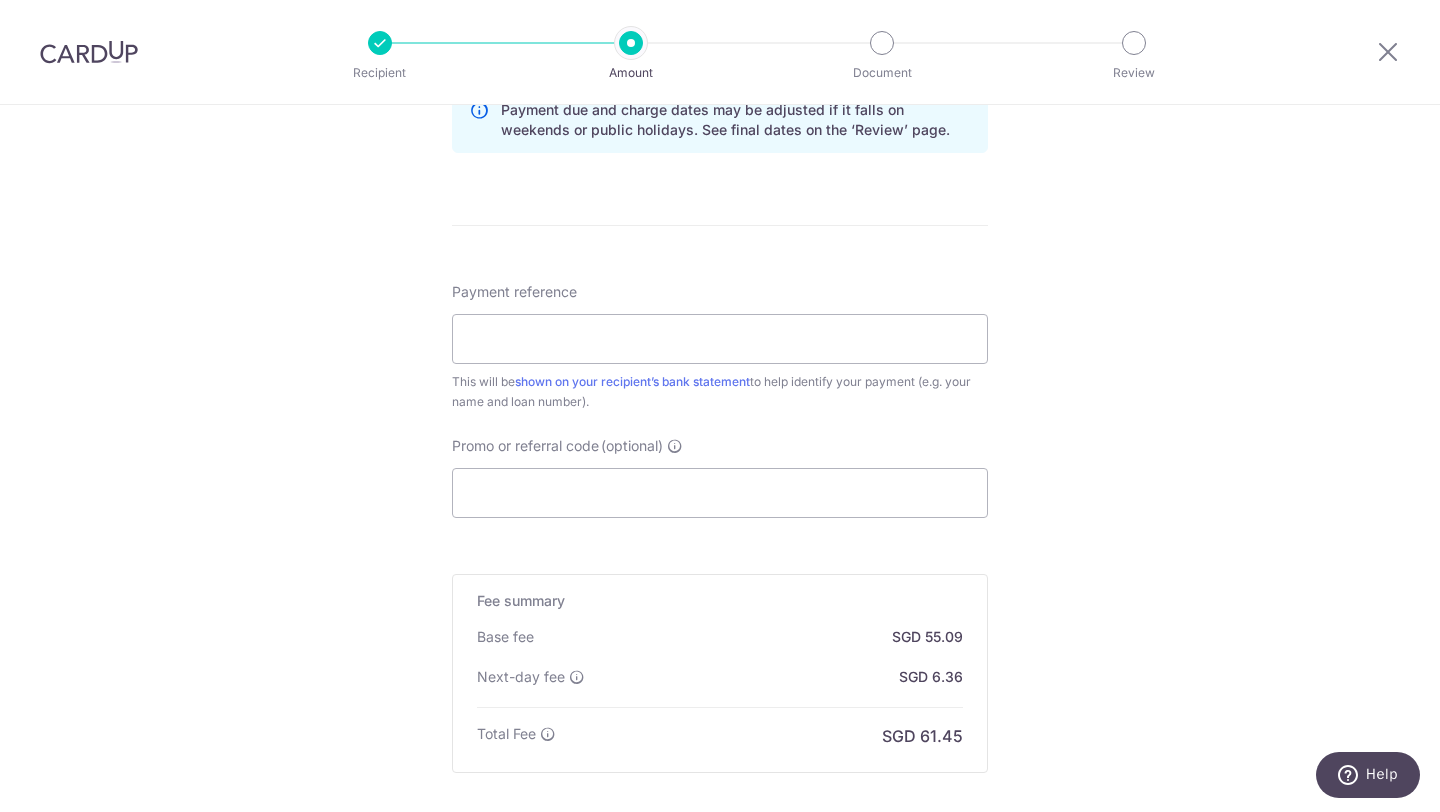 scroll, scrollTop: 1069, scrollLeft: 0, axis: vertical 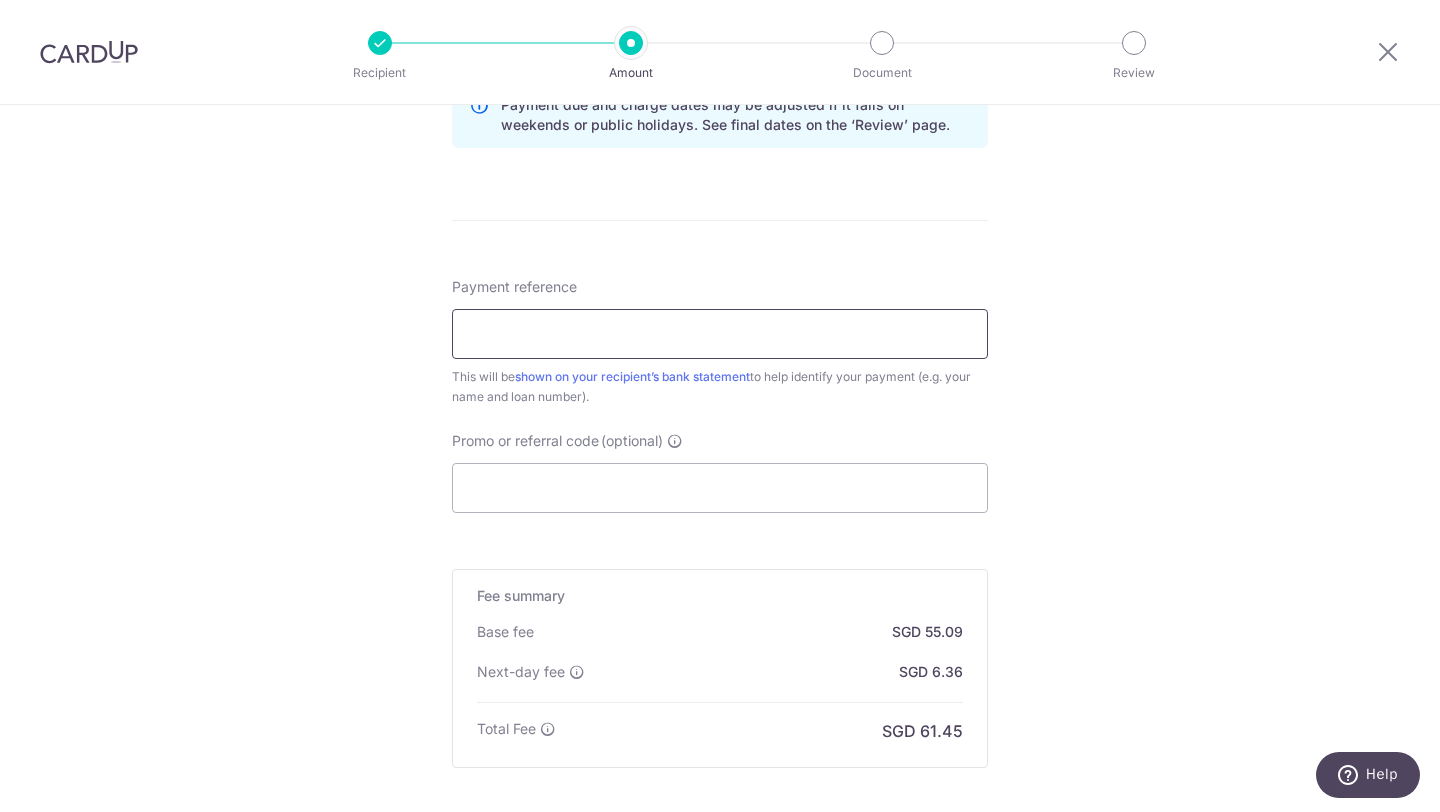 click on "Payment reference" at bounding box center (720, 334) 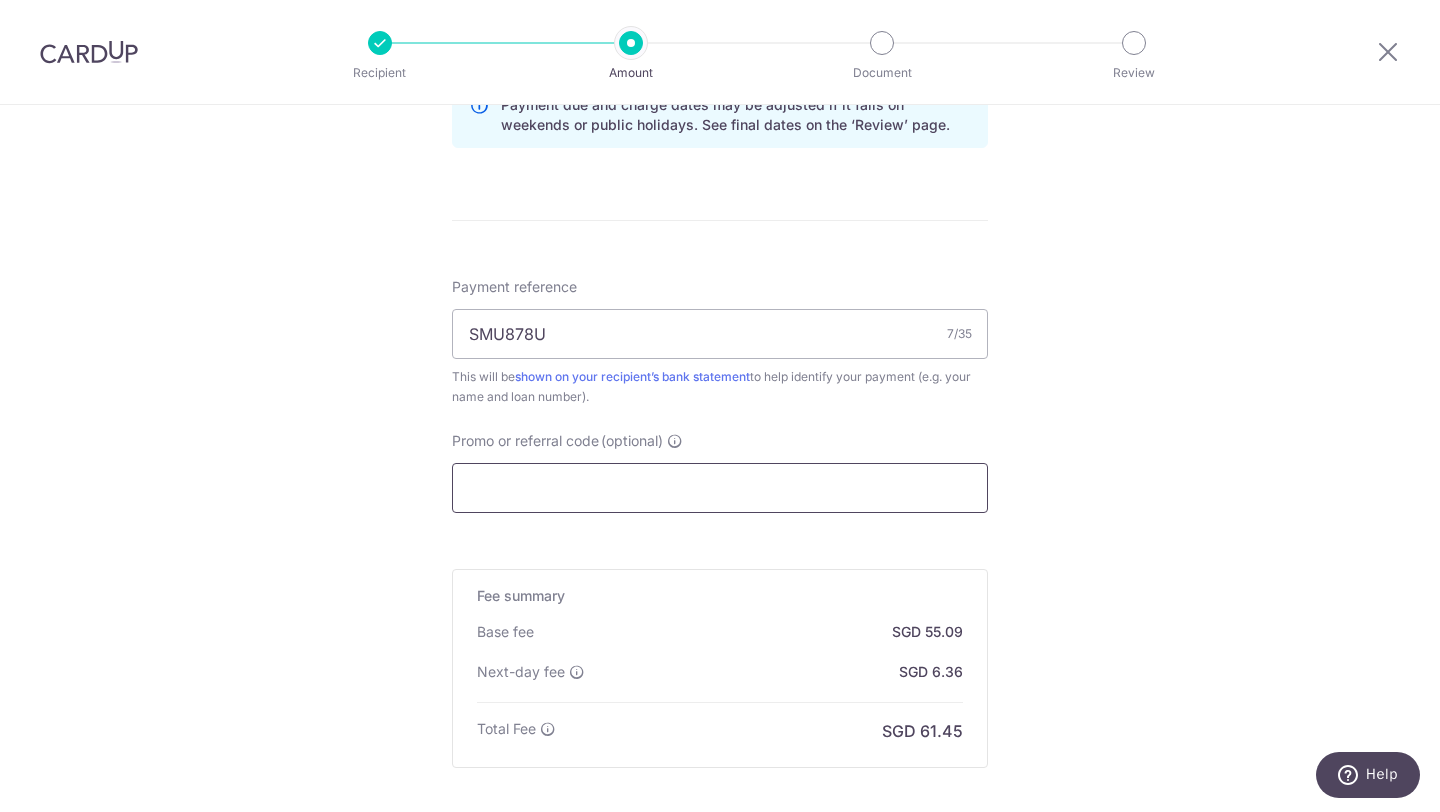 click on "Promo or referral code
(optional)" at bounding box center (720, 488) 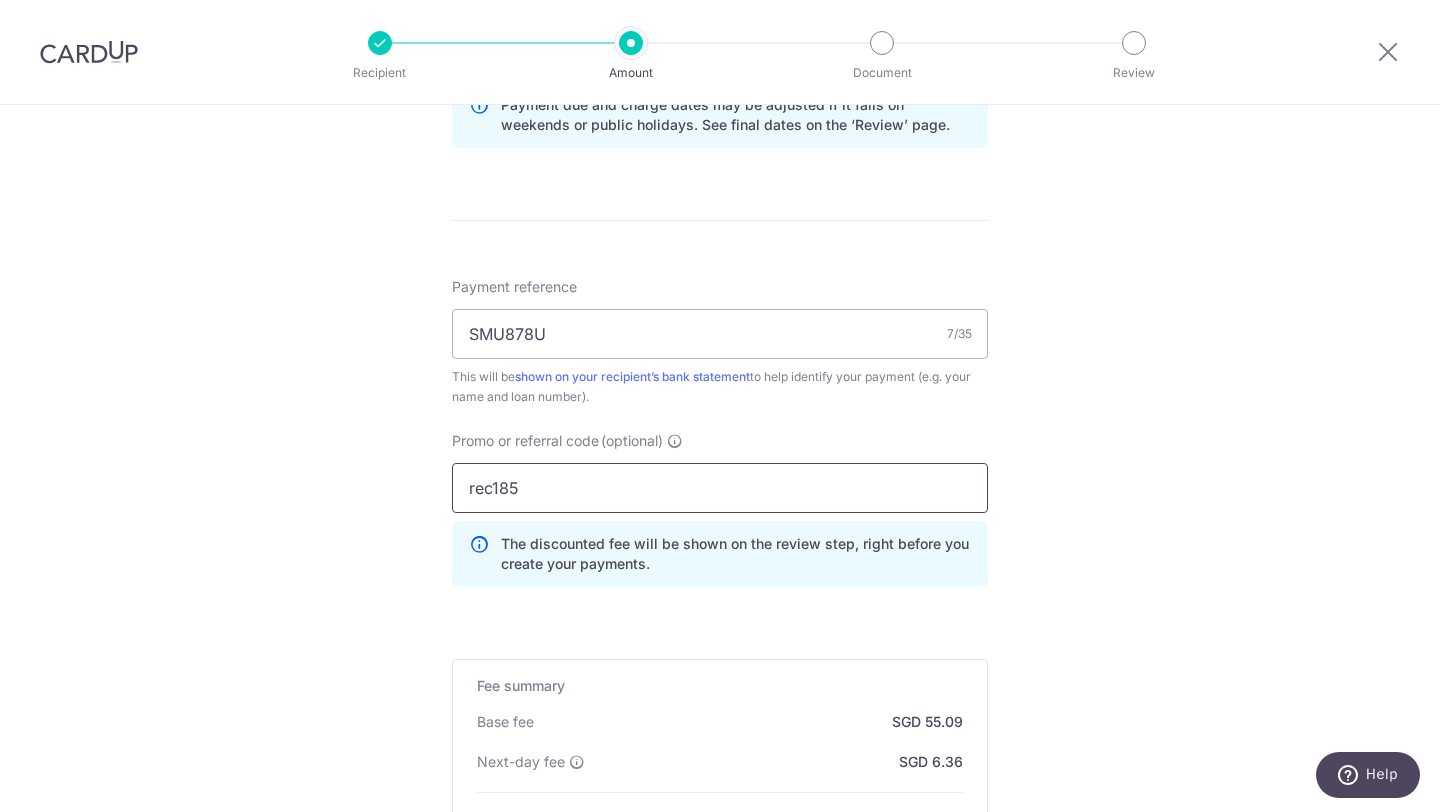 type on "rec185" 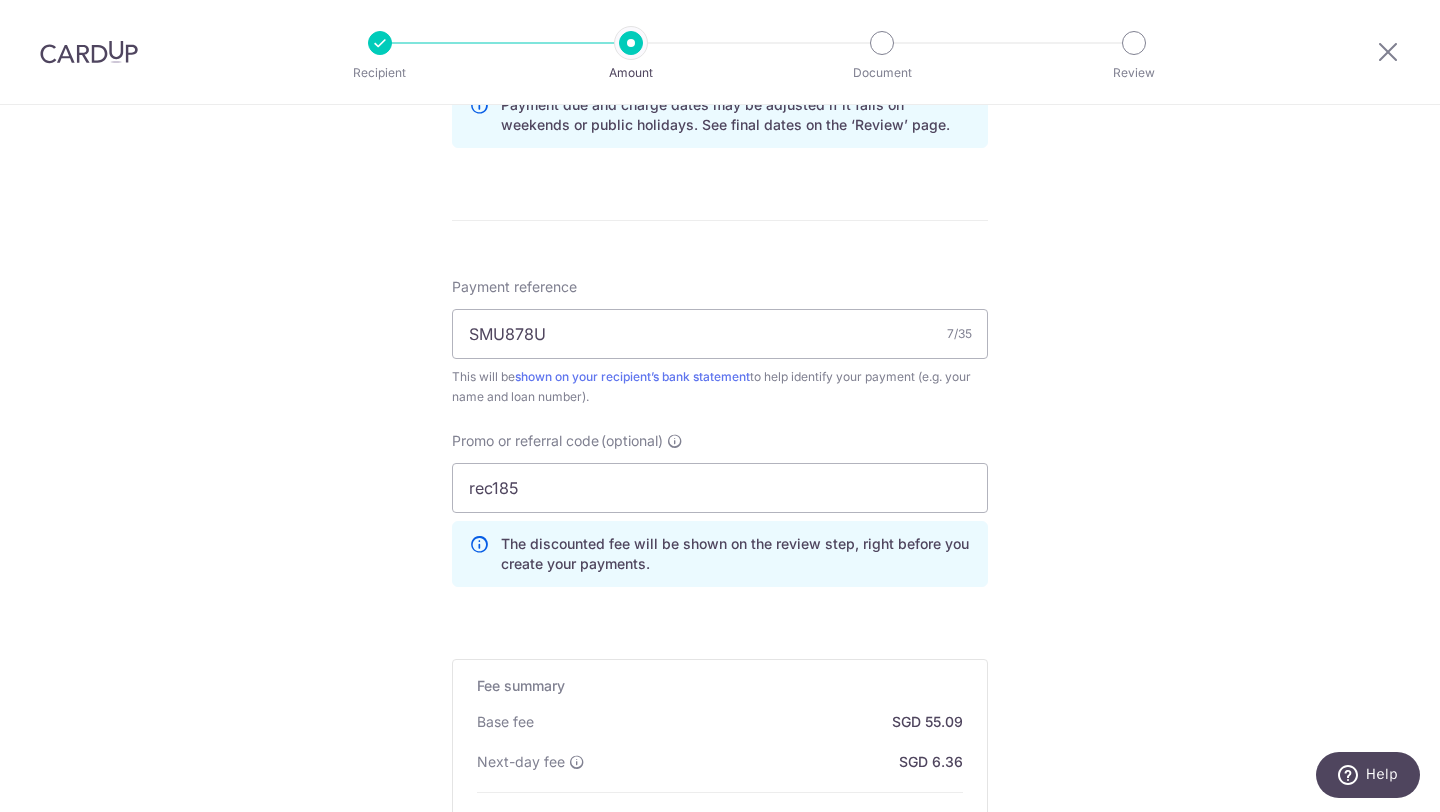 click on "Tell us more about your payment
Enter payment amount
SGD
2,119.00
2119.00
Select Card
**** 7690
Add credit card
Your Cards
**** 7677
**** 3066
**** 7690
Secure 256-bit SSL
Text
New card details
Card" at bounding box center (720, 75) 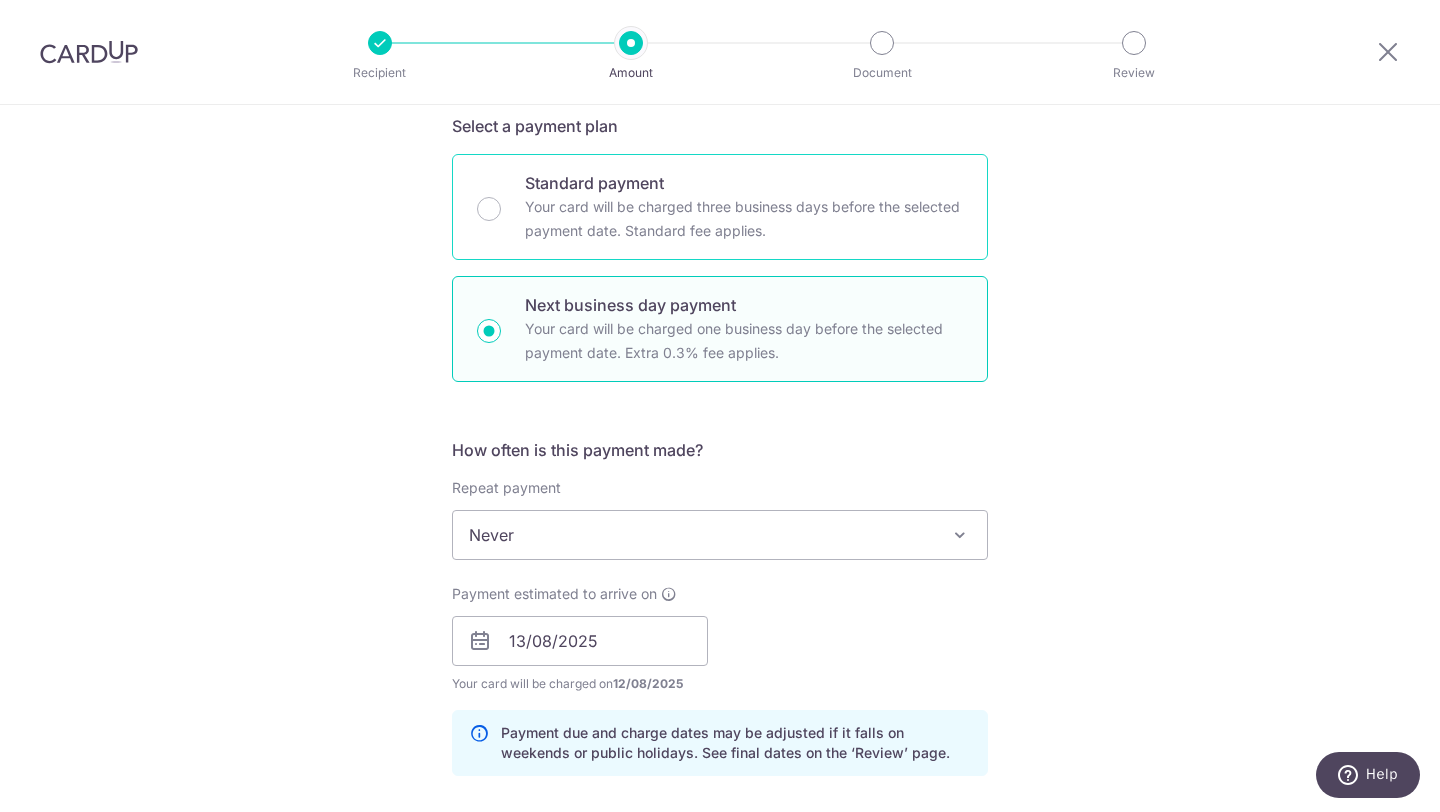 scroll, scrollTop: 258, scrollLeft: 0, axis: vertical 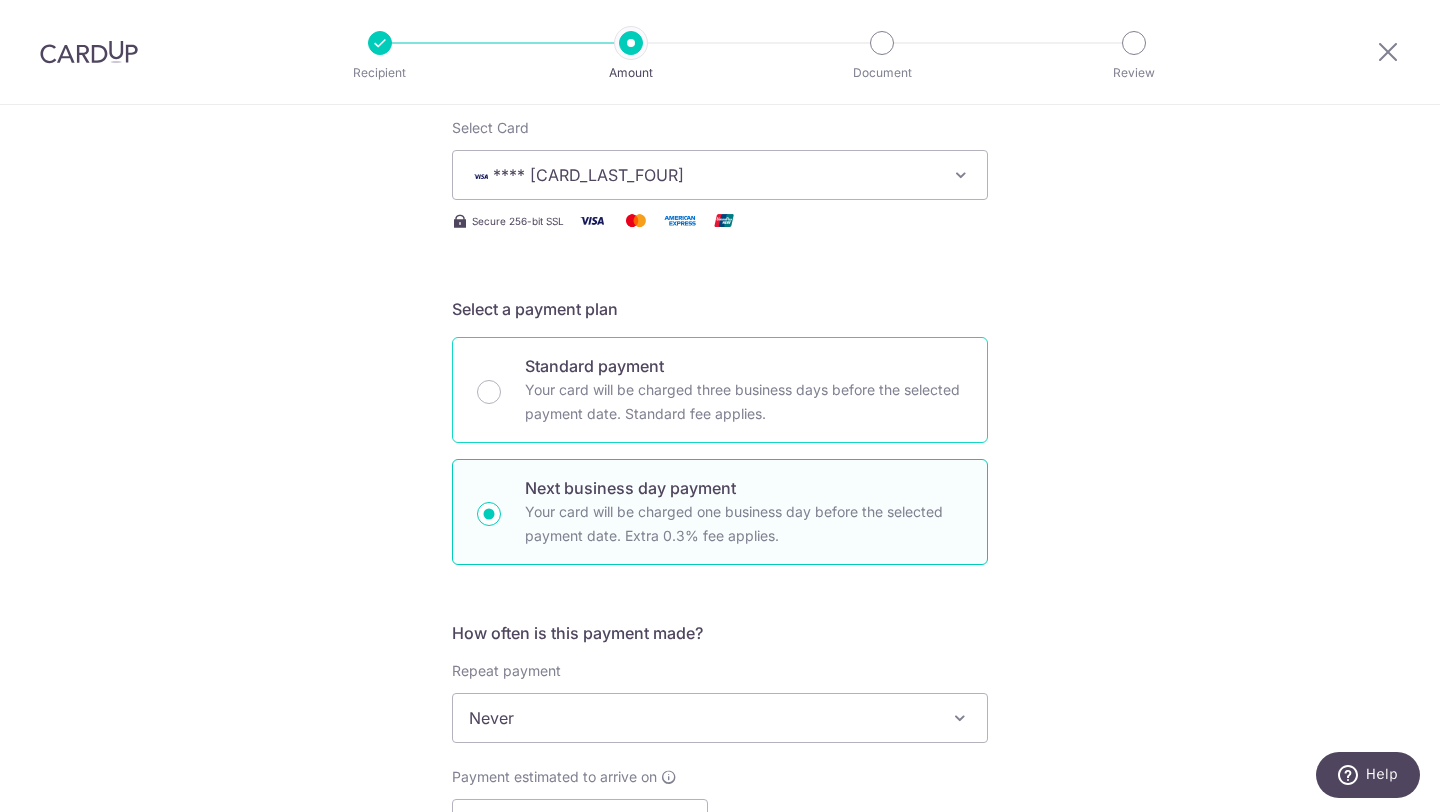 click on "Standard payment
Your card will be charged three business days before the selected payment date. Standard fee applies." at bounding box center (720, 390) 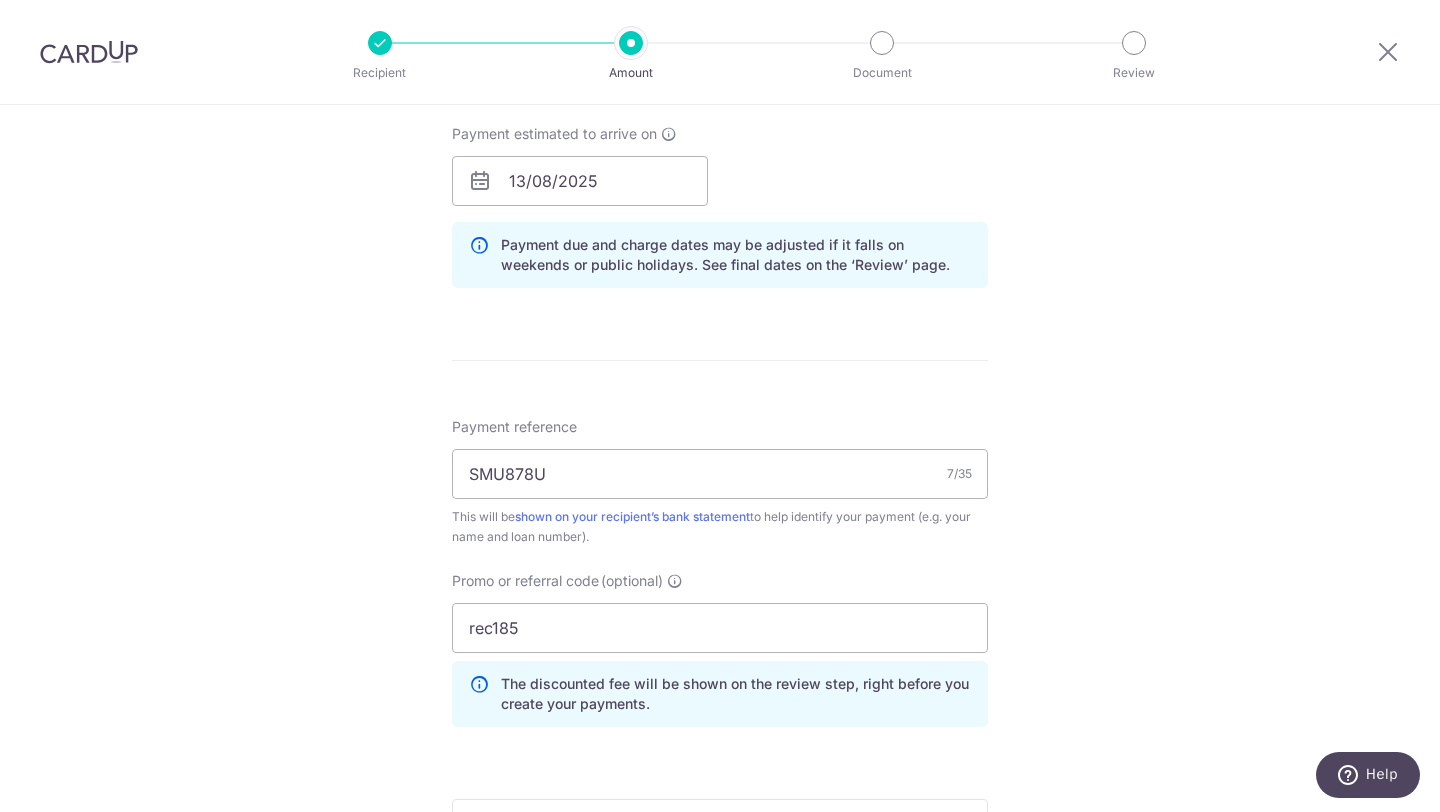 scroll, scrollTop: 909, scrollLeft: 0, axis: vertical 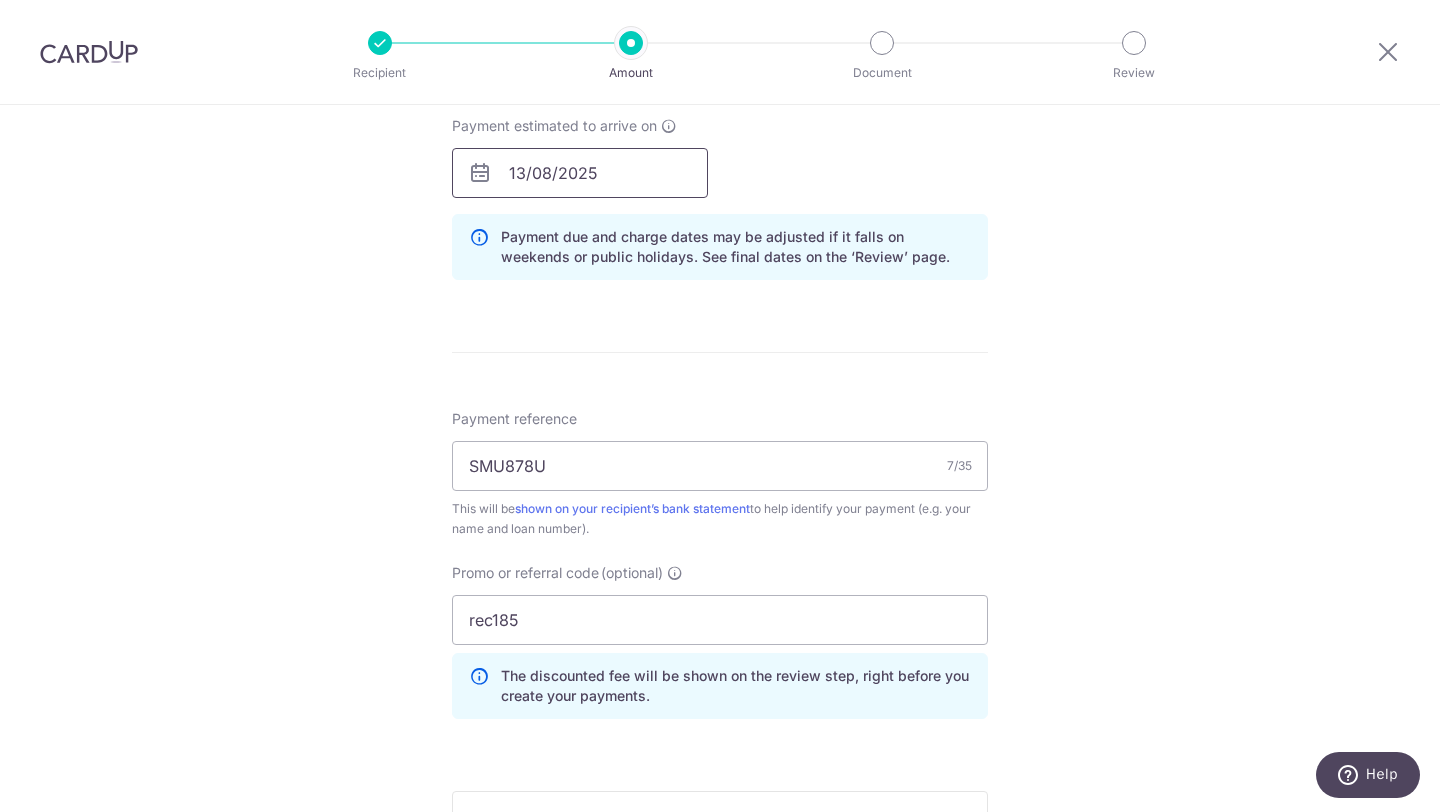 click on "13/08/2025" at bounding box center [580, 173] 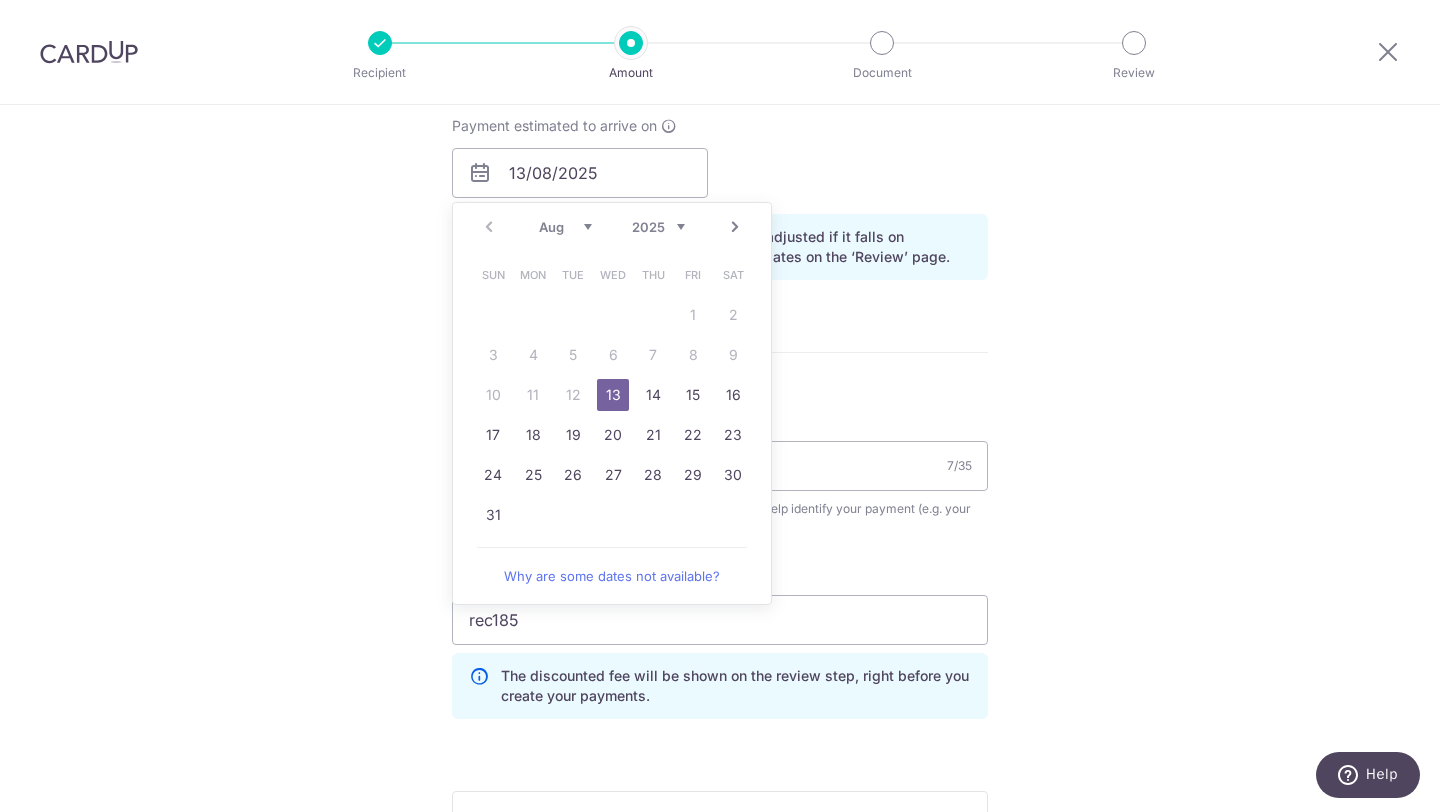 click on "13" at bounding box center [613, 395] 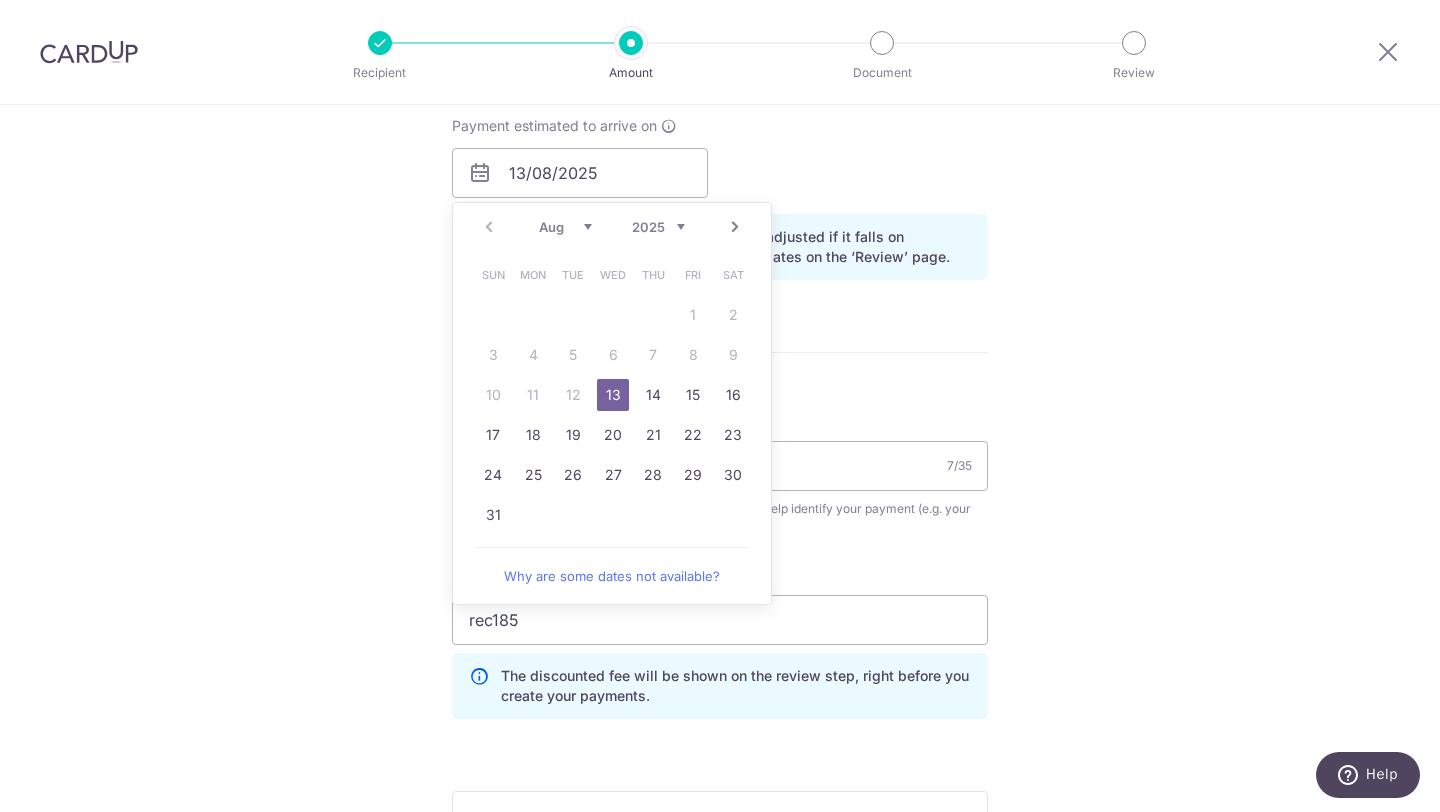 click on "Enter payment amount
SGD
2,119.00
2119.00
Select Card
**** 7690
Add credit card
Your Cards
**** 7677
**** 3066
**** 7690
Secure 256-bit SSL
Text
New card details
Card
Secure 256-bit SSL" at bounding box center [720, 240] 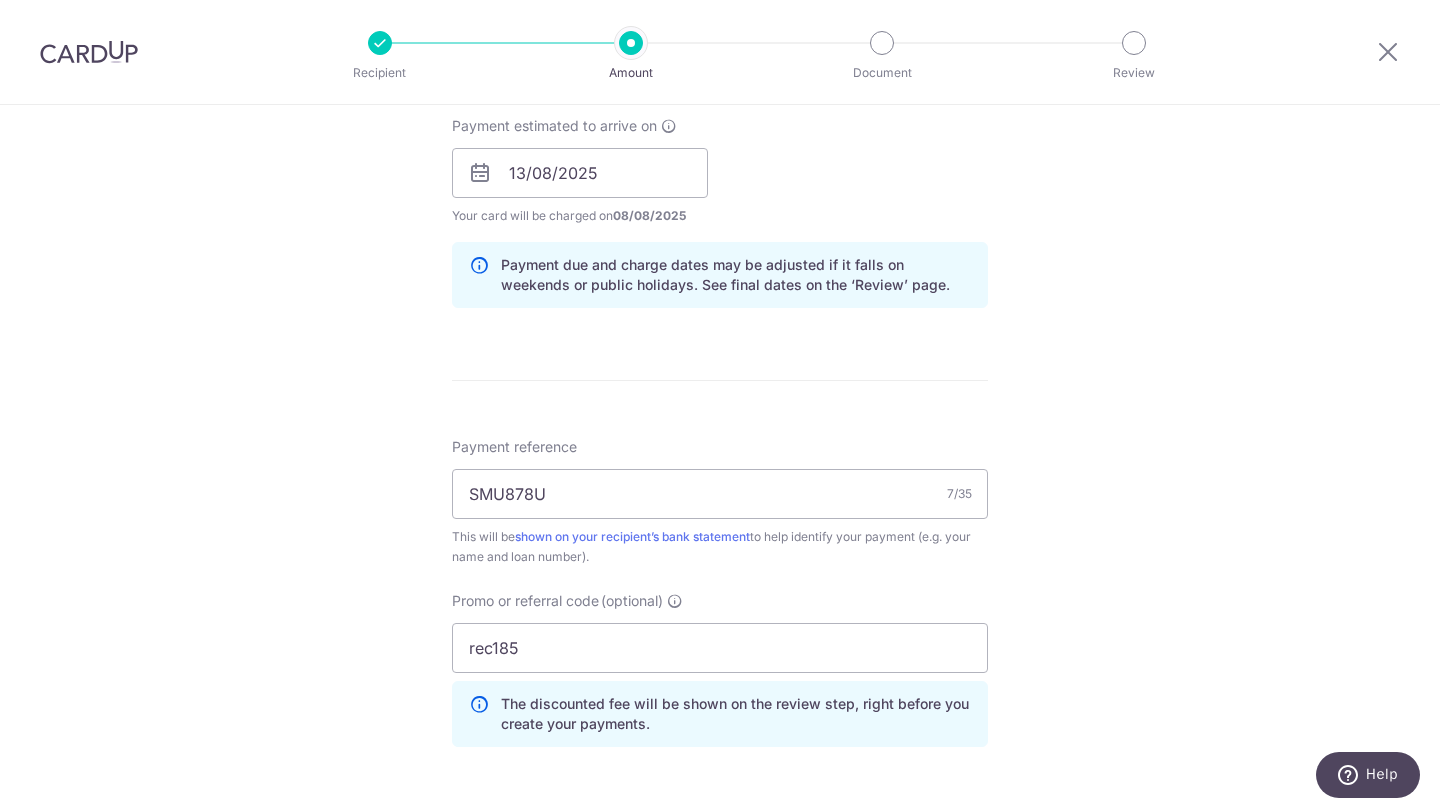 click at bounding box center (720, 380) 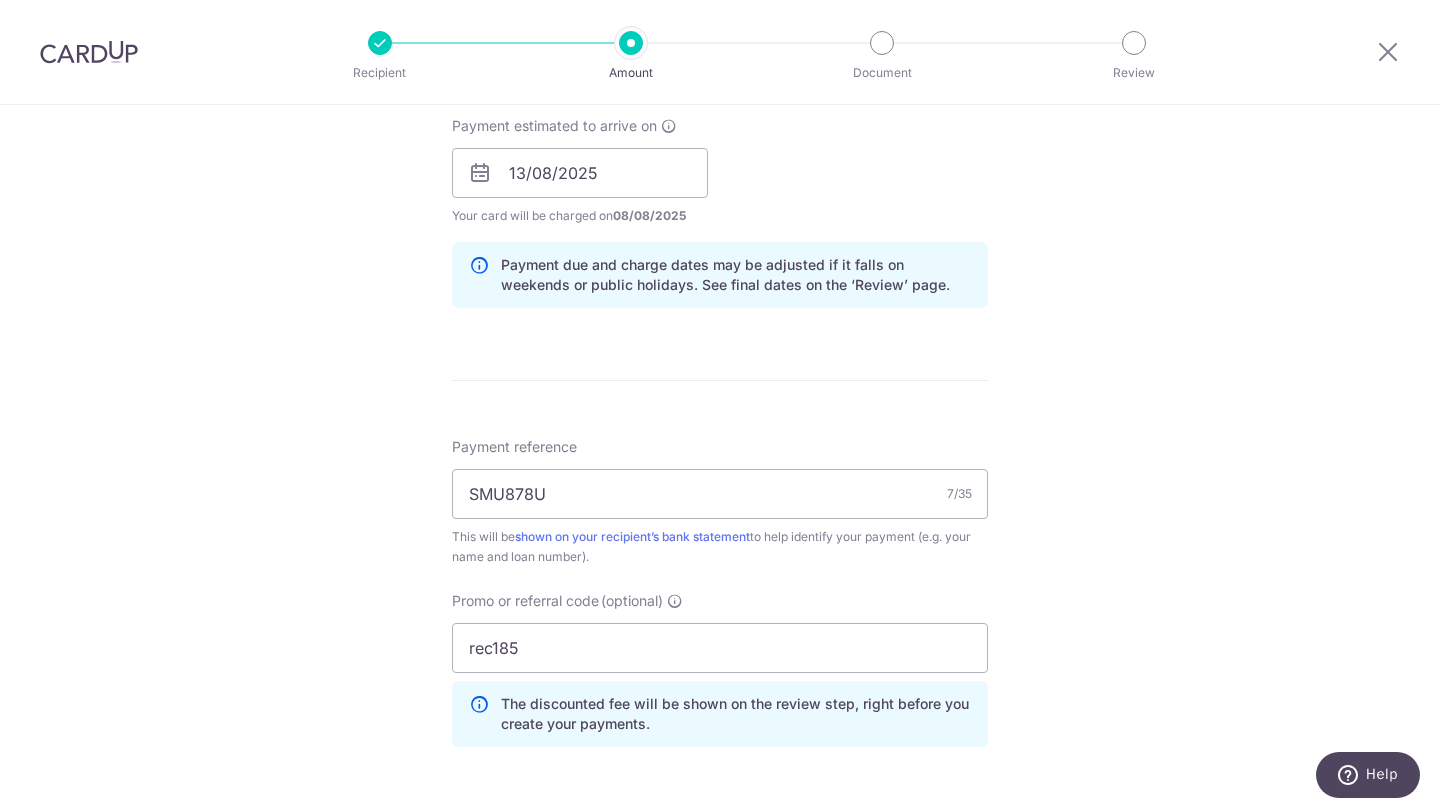 click on "Enter payment amount
SGD
2,119.00
2119.00
Select Card
**** 7690
Add credit card
Your Cards
**** 7677
**** 3066
**** 7690
Secure 256-bit SSL
Text
New card details
Card
Secure 256-bit SSL" at bounding box center (720, 244) 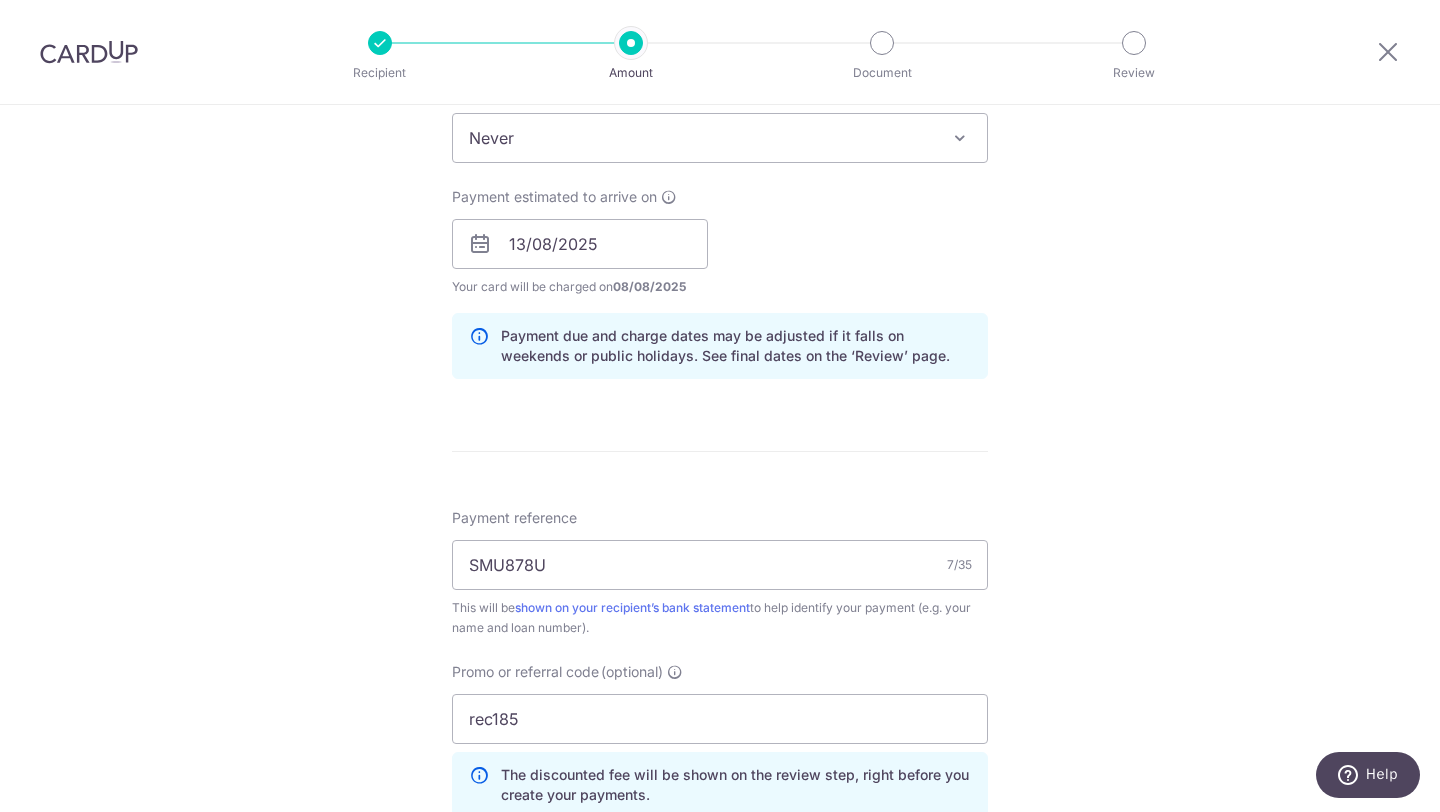 click on "Payment due and charge dates may be adjusted if it falls on weekends or public holidays. See final dates on the ‘Review’ page." at bounding box center (720, 346) 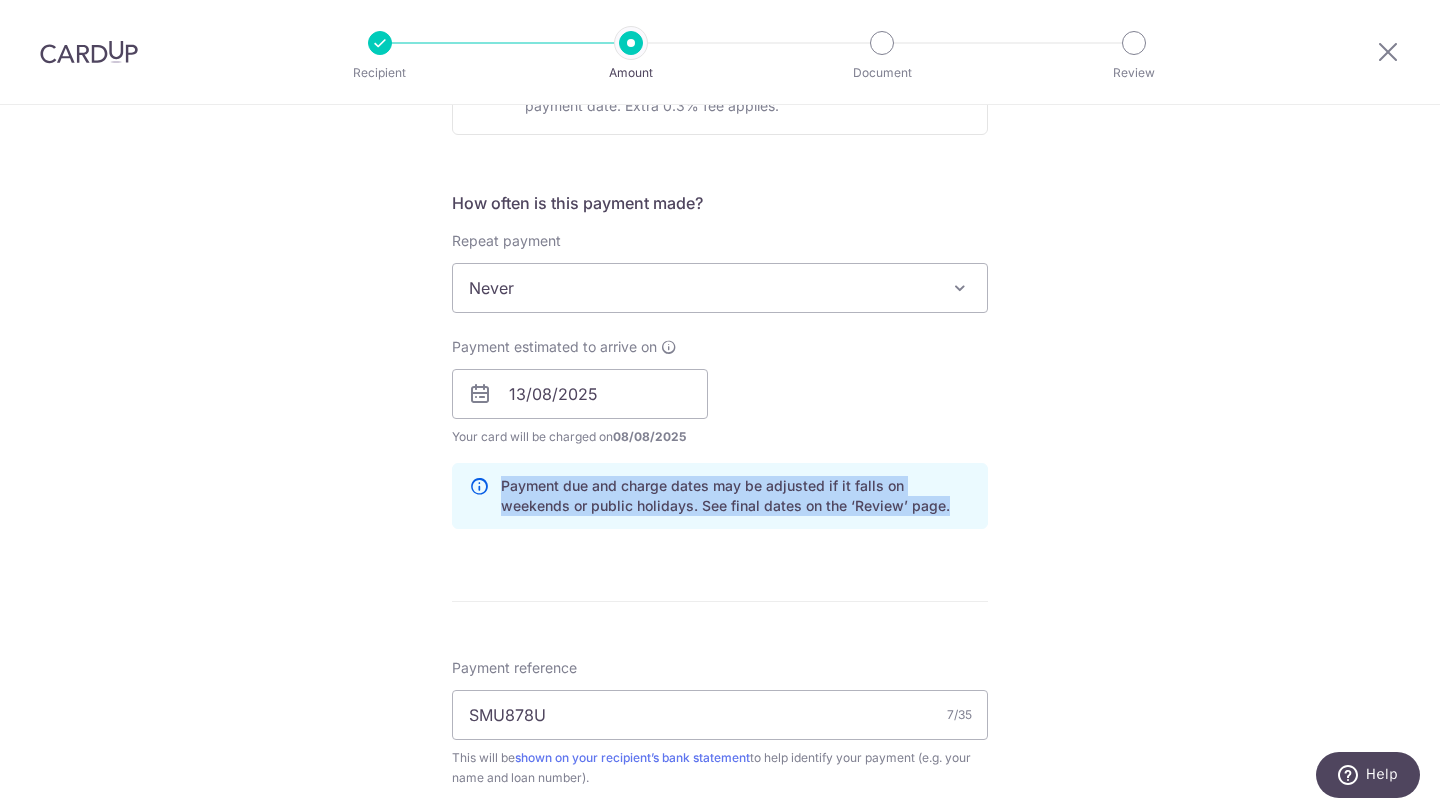 click on "Payment estimated to arrive on
13/08/2025
Prev Next Jan Feb Mar Apr May Jun Jul Aug Sep Oct Nov Dec 2024 2025 2026 2027 2028 2029 2030 2031 2032 2033 2034 2035 Sun Mon Tue Wed Thu Fri Sat             1 2 3 4 5 6 7 8 9 10 11 12 13 14 15 16 17 18 19 20 21 22 23 24 25 26 27 28 29 30
Your card will be charged on  08/08/2025  for the first payment
* If your payment is funded by  9:00am SGT on Monday 11/08/2025
11/08/2025
No. of Payments
05/04/2028" at bounding box center [720, 392] 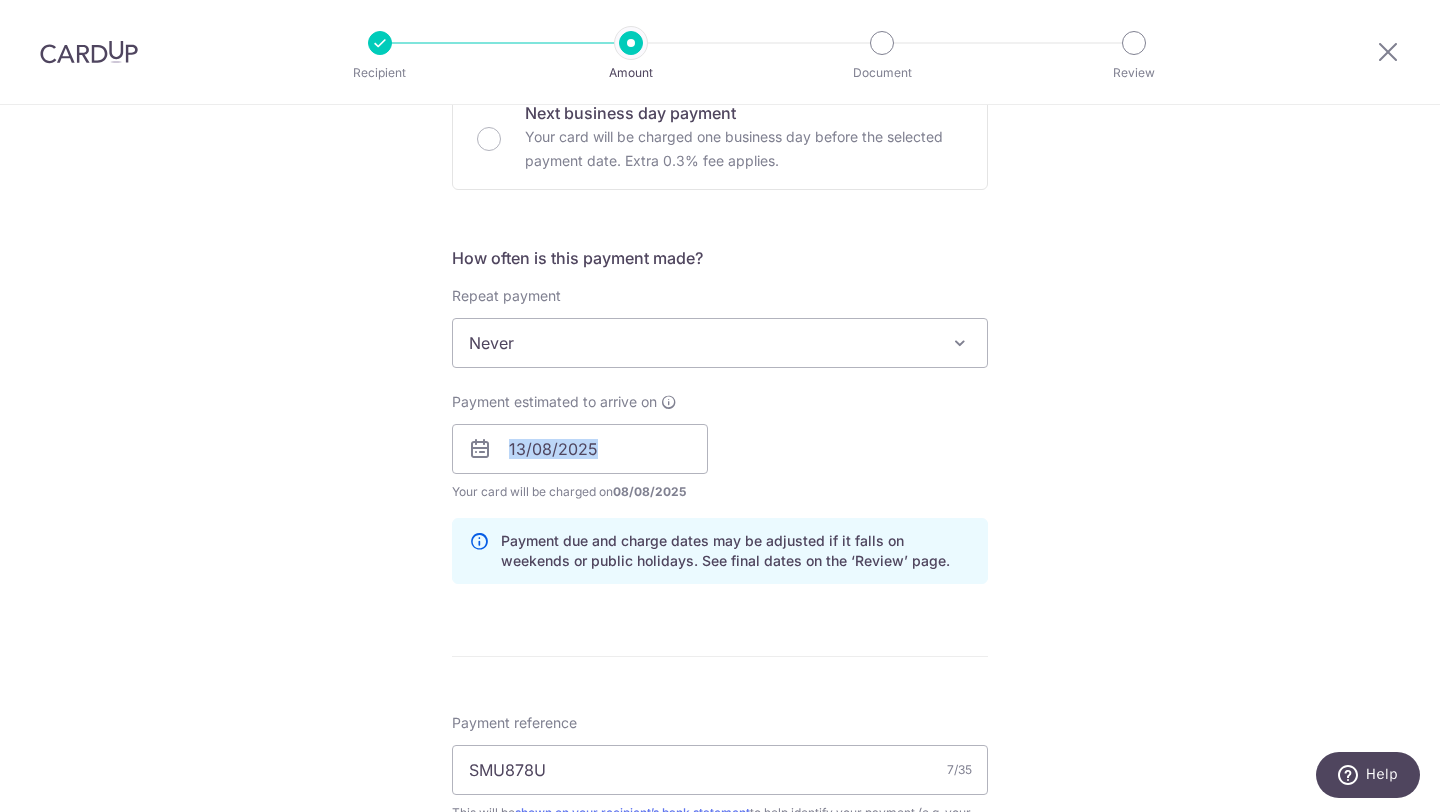 click on "How often is this payment made?
Repeat payment
Never
Every week
Every month
Every quarter
Every half a year Never
To set up monthly income tax payments on CardUp, please ensure the following:     Keep GIRO active   First payment through GIRO   Limit of 11 months scheduling   Upload Notice of Assessment    For more details, refer to this guide:  CardUp Help - Monthly Income Tax Payments
Payment estimated to arrive on
13/08/2025
Prev Next Jan Feb Mar Apr May Jun Jul Aug Sep Oct Nov Dec 2024 2025 2026 2027 2028 2029 2030 2031 2032 2033 2034 2035 Sun Mon Tue Wed Thu Fri Sat             1 2 3 4 5 6 7 8 9 10 11 12 13 14 15 16 17 18 19 20 21 22 23 24 25 26 27 28 29 30
Your card will be charged on  08/08/2025" at bounding box center (720, 423) 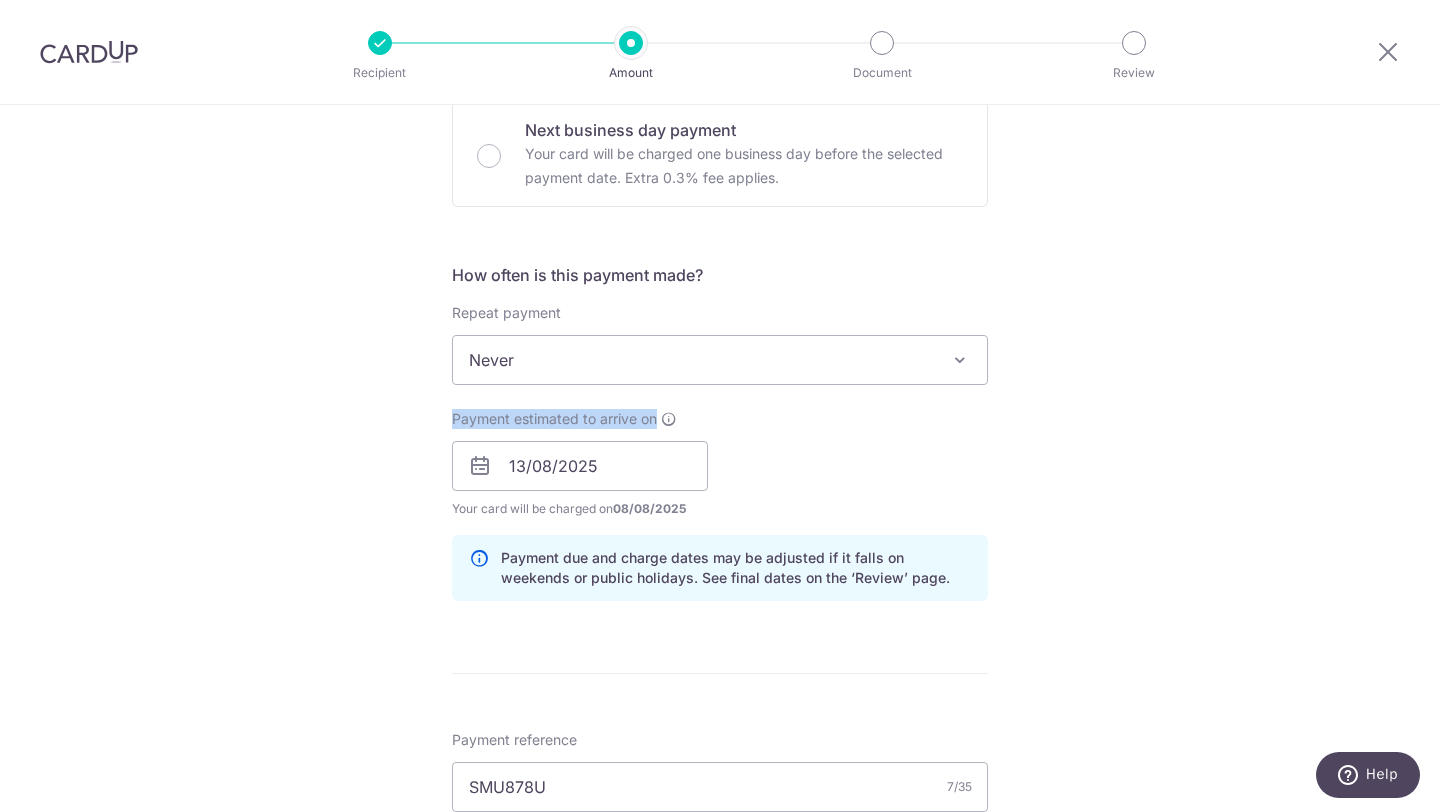 click on "How often is this payment made?
Repeat payment
Never
Every week
Every month
Every quarter
Every half a year Never
To set up monthly income tax payments on CardUp, please ensure the following:     Keep GIRO active   First payment through GIRO   Limit of 11 months scheduling   Upload Notice of Assessment    For more details, refer to this guide:  CardUp Help - Monthly Income Tax Payments
Payment estimated to arrive on
13/08/2025
Prev Next Jan Feb Mar Apr May Jun Jul Aug Sep Oct Nov Dec 2024 2025 2026 2027 2028 2029 2030 2031 2032 2033 2034 2035 Sun Mon Tue Wed Thu Fri Sat             1 2 3 4 5 6 7 8 9 10 11 12 13 14 15 16 17 18 19 20 21 22 23 24 25 26 27 28 29 30
Your card will be charged on  08/08/2025" at bounding box center [720, 440] 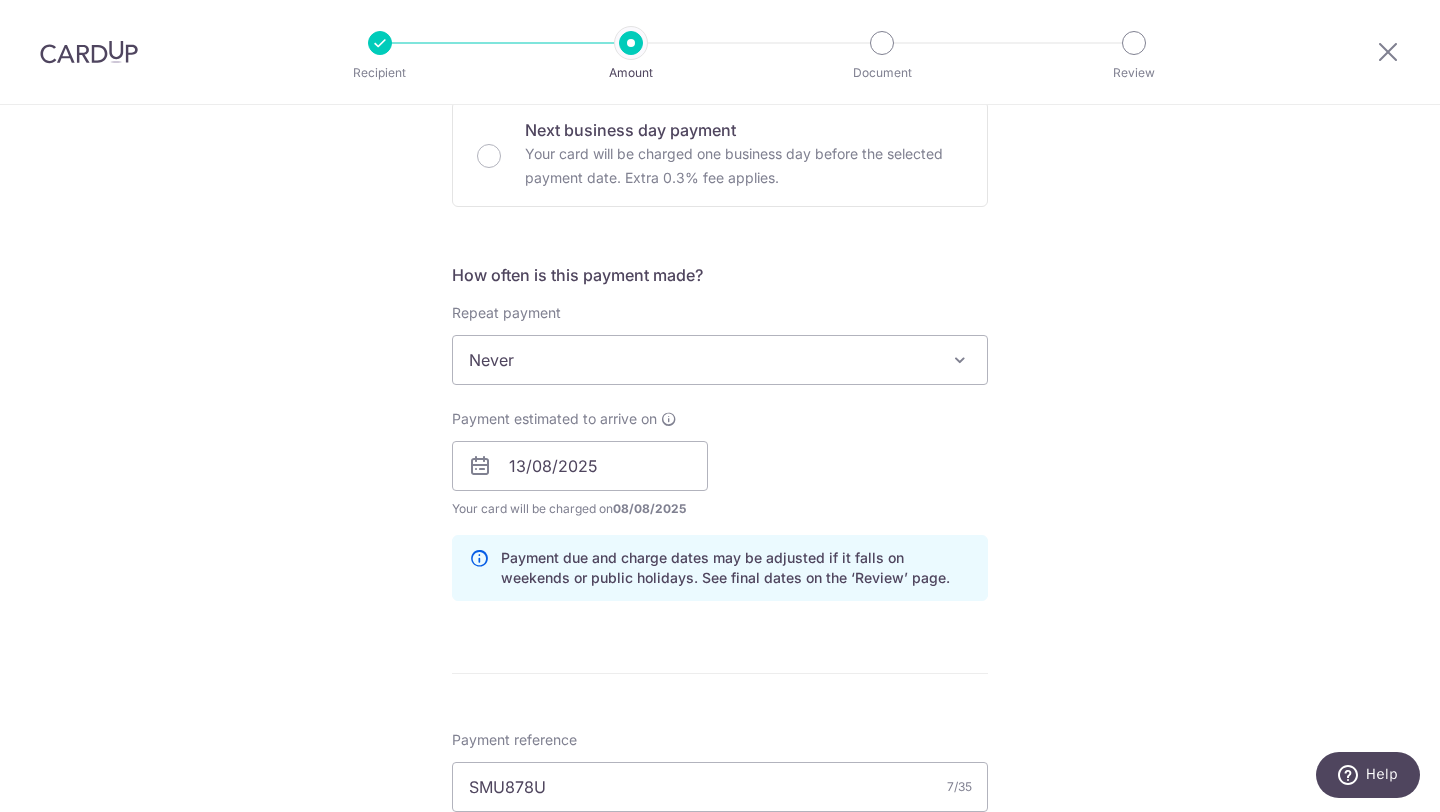 click on "Payment estimated to arrive on
13/08/2025
Prev Next Jan Feb Mar Apr May Jun Jul Aug Sep Oct Nov Dec 2024 2025 2026 2027 2028 2029 2030 2031 2032 2033 2034 2035 Sun Mon Tue Wed Thu Fri Sat             1 2 3 4 5 6 7 8 9 10 11 12 13 14 15 16 17 18 19 20 21 22 23 24 25 26 27 28 29 30
Your card will be charged on  08/08/2025  for the first payment
* If your payment is funded by  9:00am SGT on Monday 11/08/2025
11/08/2025
No. of Payments
05/04/2028" at bounding box center [720, 464] 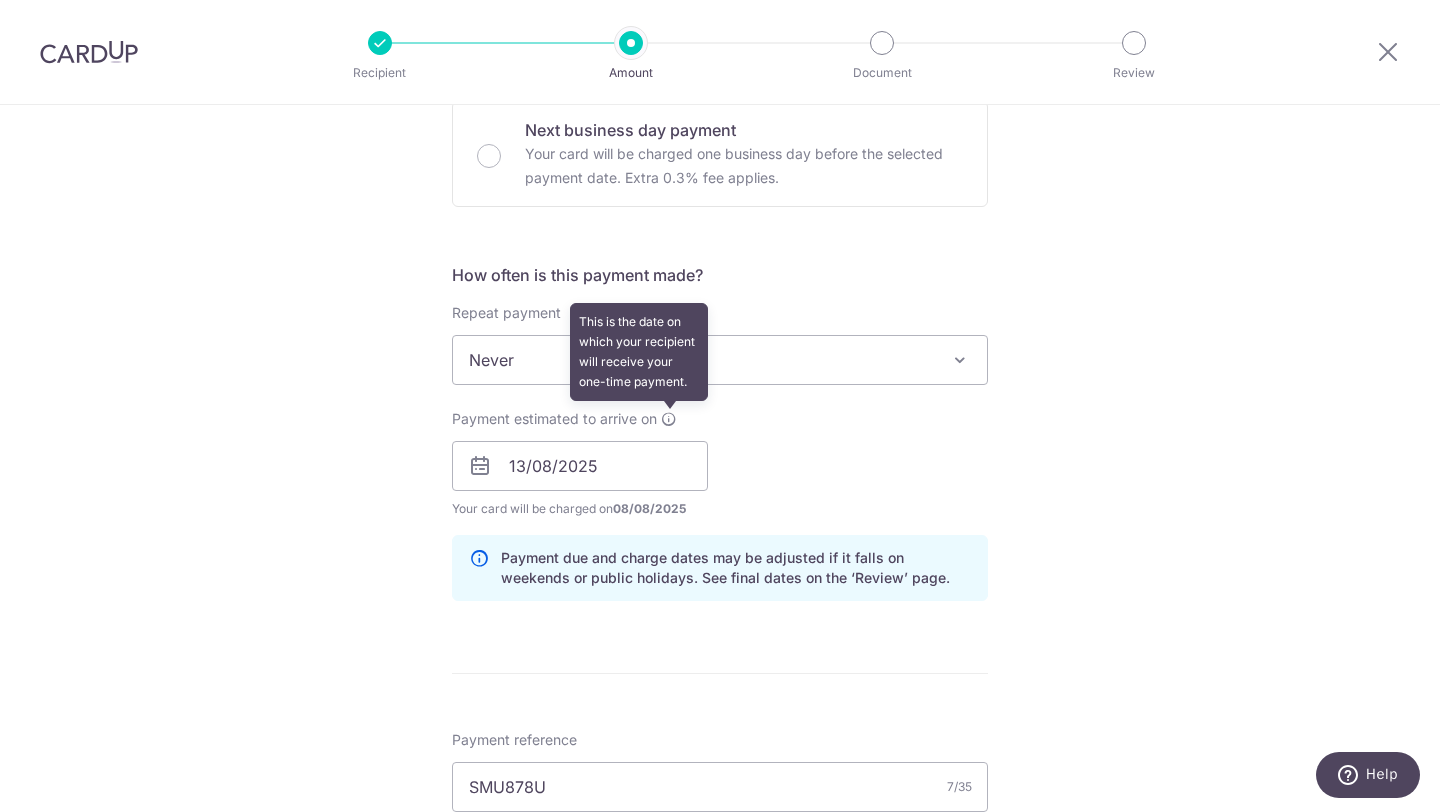 click at bounding box center (669, 419) 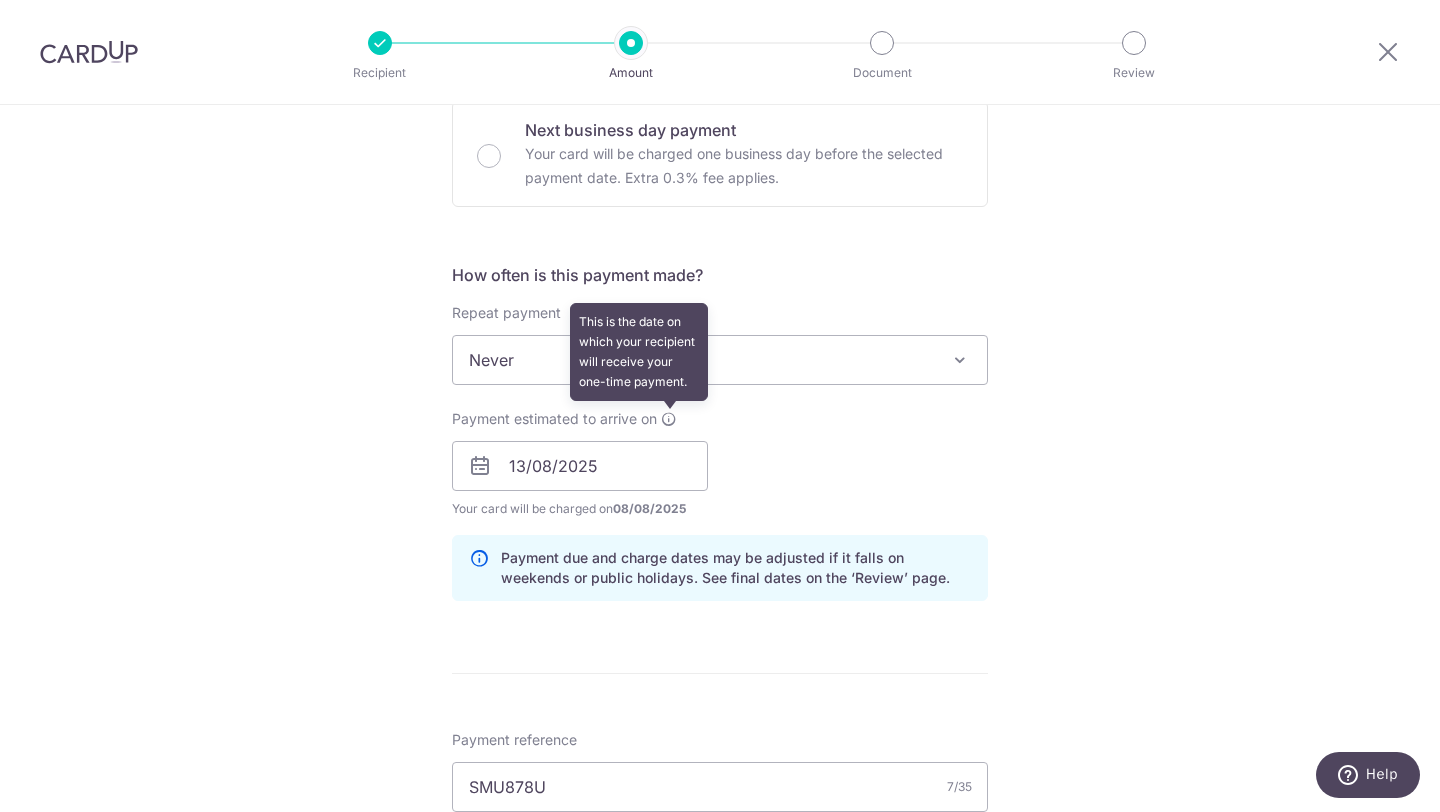 click at bounding box center (669, 419) 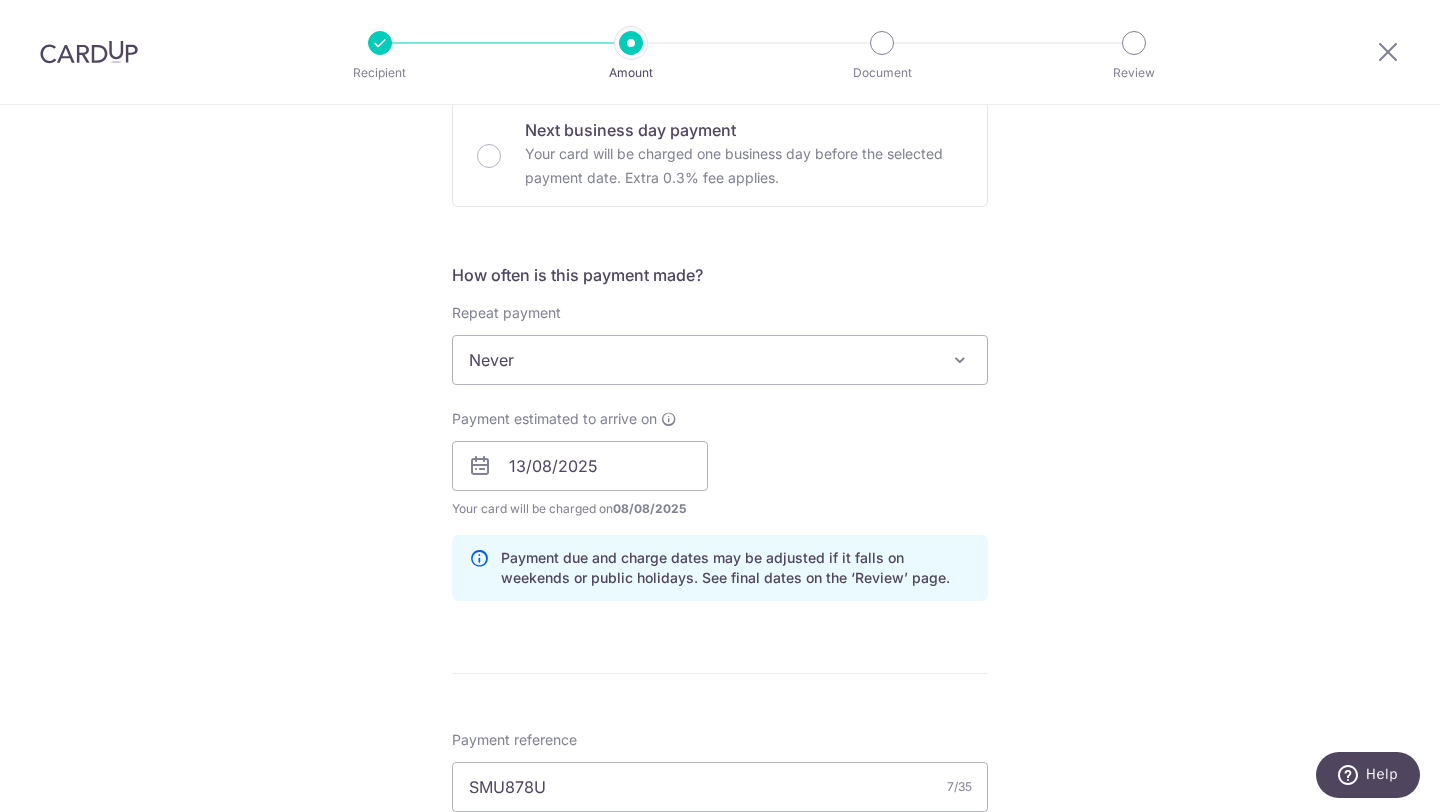 click on "Payment estimated to arrive on
This is the date on which your recipient will receive your one-time payment.
13/08/2025
Prev Next Jan Feb Mar Apr May Jun Jul Aug Sep Oct Nov Dec 2024 2025 2026 2027 2028 2029 2030 2031 2032 2033 2034 2035 Sun Mon Tue Wed Thu Fri Sat             1 2 3 4 5 6 7 8 9 10 11 12 13 14 15 16 17 18 19 20 21 22 23 24 25 26 27 28 29 30
Your card will be charged on  08/08/2025  for the first payment
* If your payment is funded by  9:00am SGT on Monday 11/08/2025
11/08/2025
No. of Payments
05/04/2028" at bounding box center [720, 464] 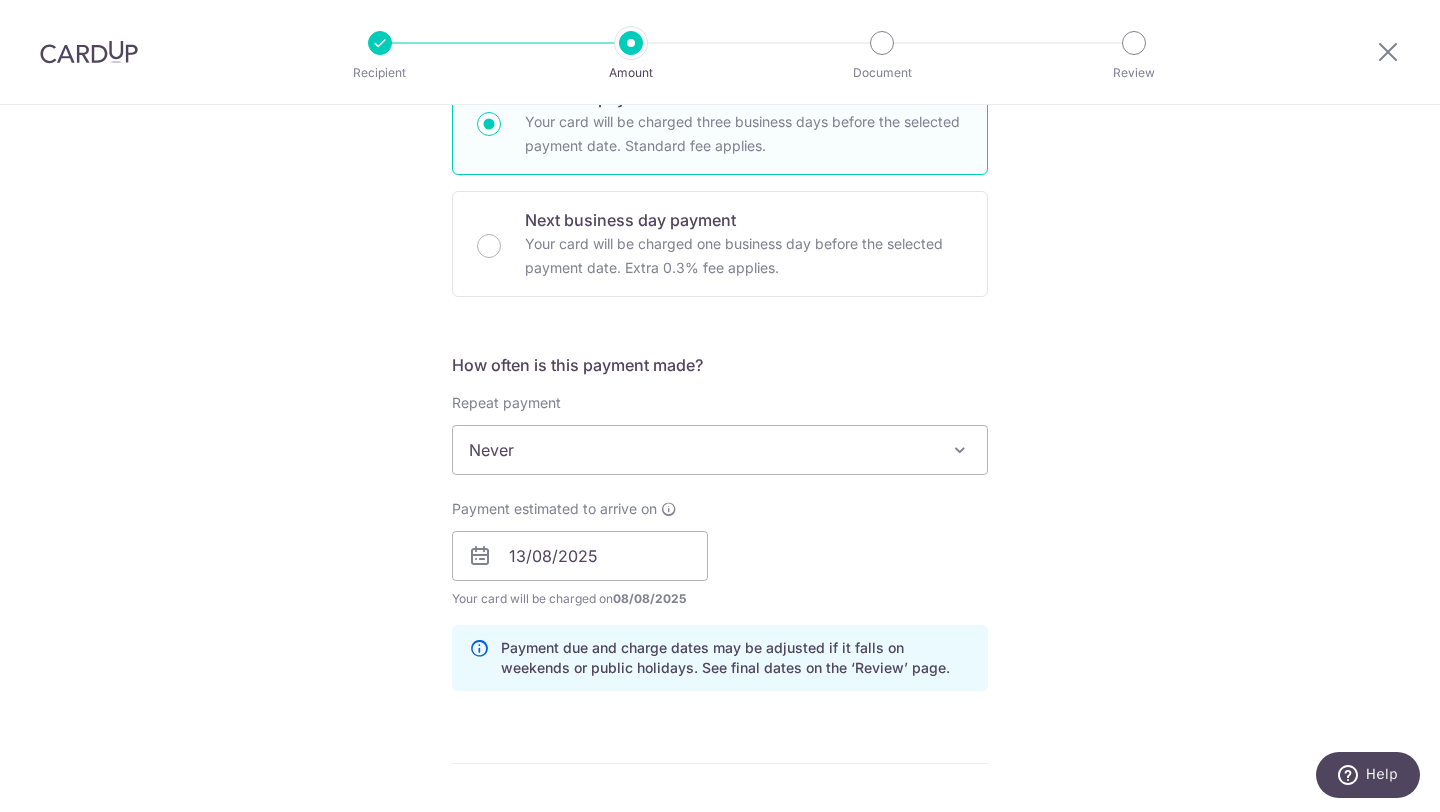 click on "Never" at bounding box center [720, 450] 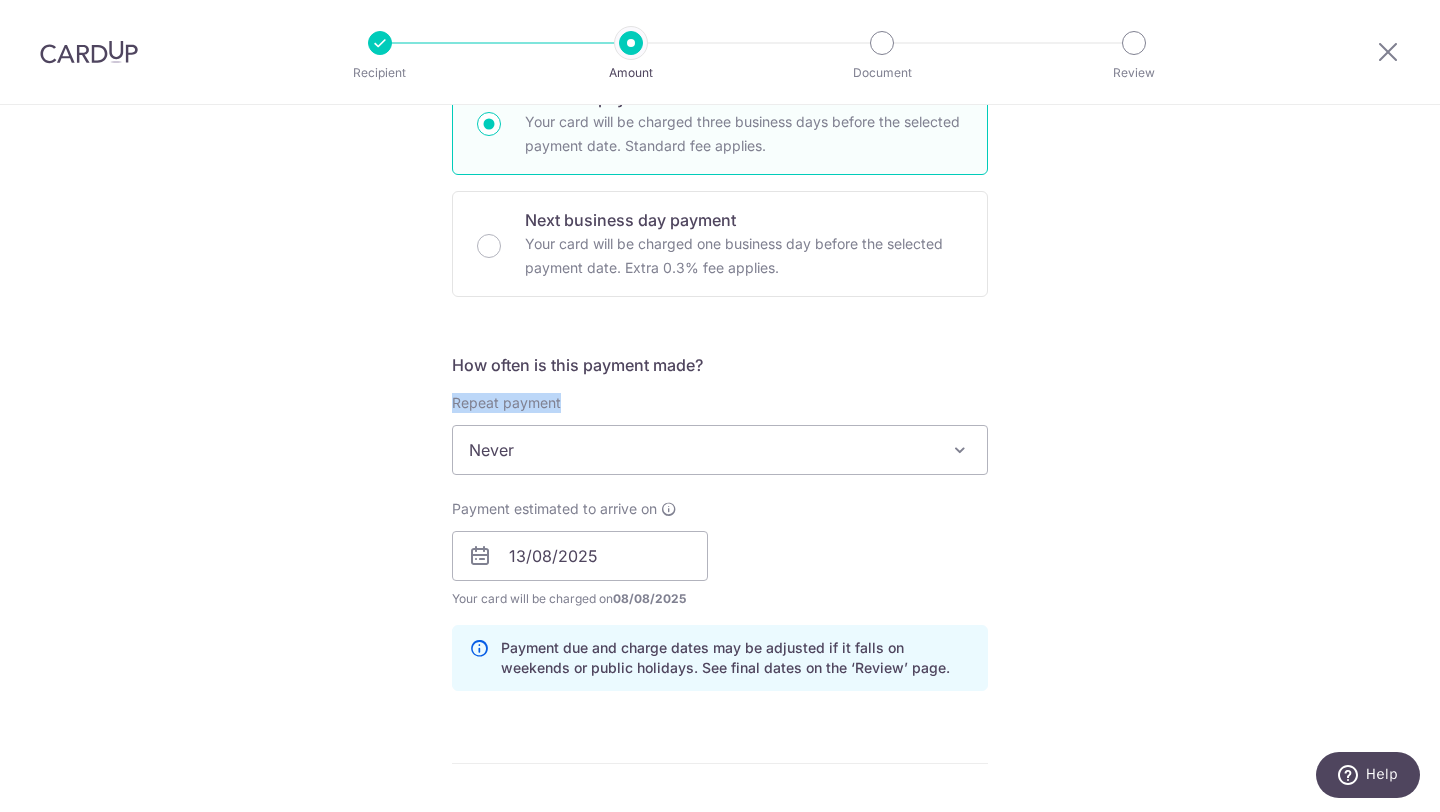 click on "Repeat payment
Never
Every week
Every month
Every quarter
Every half a year Never
To set up monthly income tax payments on CardUp, please ensure the following:     Keep GIRO active   First payment through GIRO   Limit of 11 months scheduling   Upload Notice of Assessment    For more details, refer to this guide:  CardUp Help - Monthly Income Tax Payments" at bounding box center (720, 434) 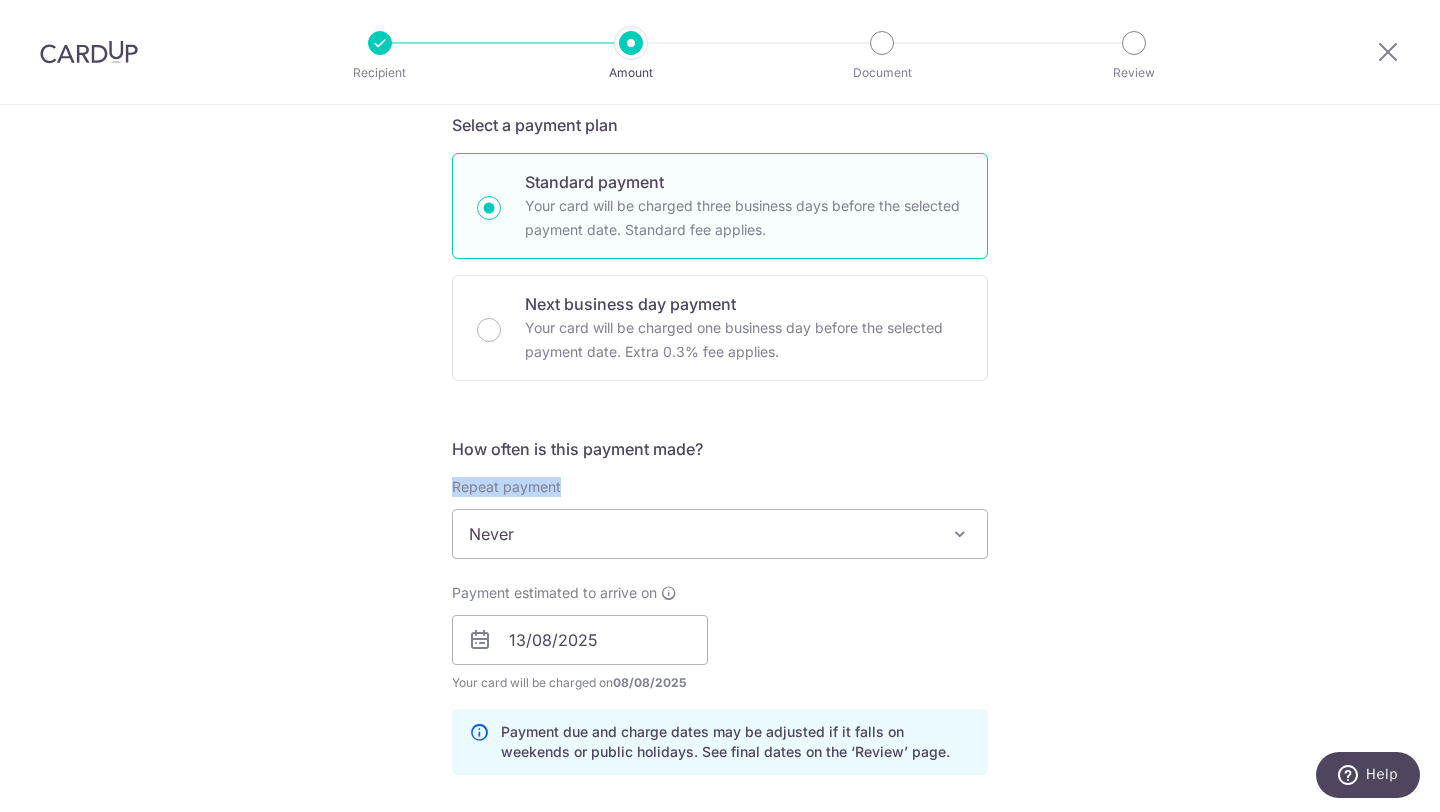 click on "Enter payment amount
SGD
2,119.00
2119.00
Select Card
**** 7690
Add credit card
Your Cards
**** 7677
**** 3066
**** 7690
Secure 256-bit SSL
Text
New card details
Card
Secure 256-bit SSL" at bounding box center [720, 711] 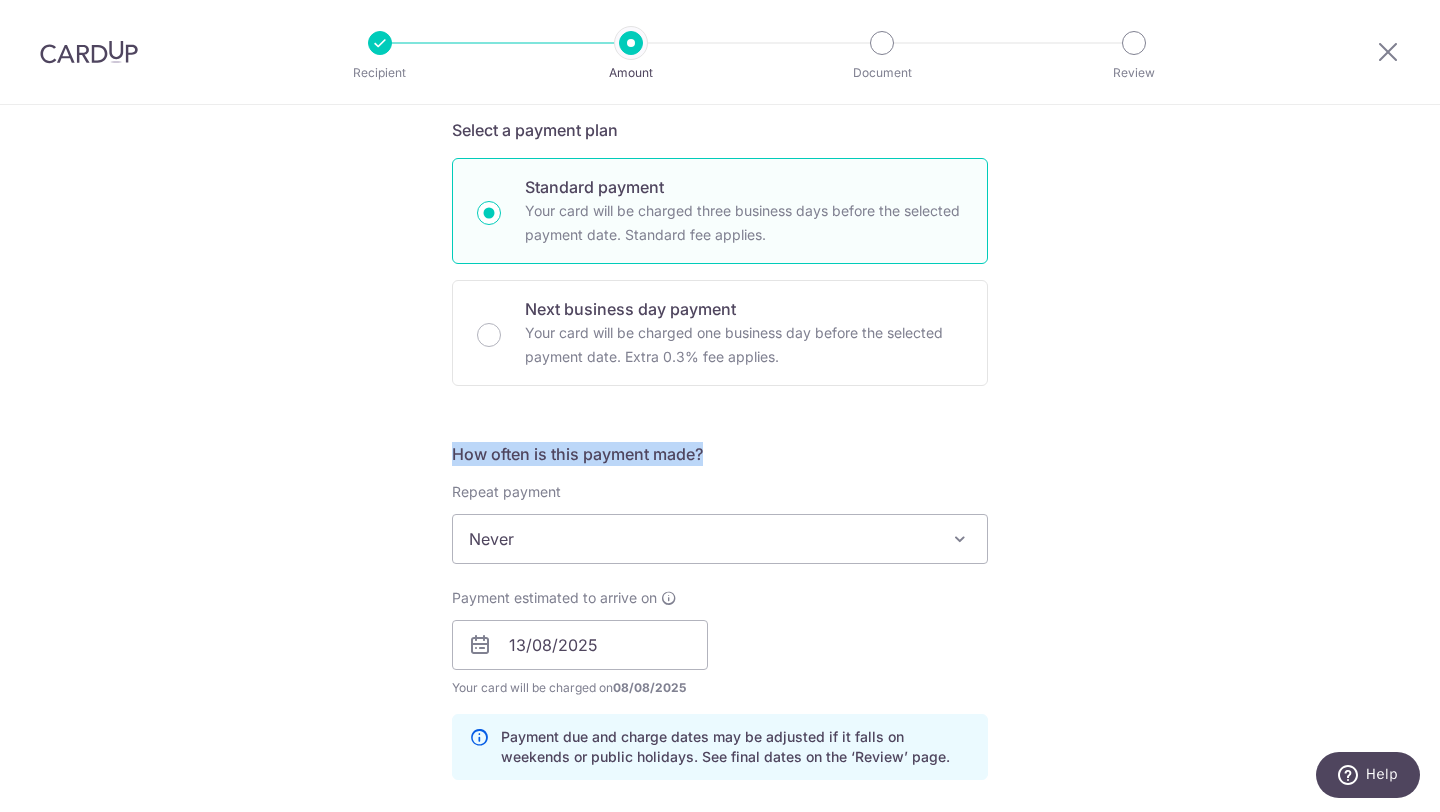 click on "Enter payment amount
SGD
2,119.00
2119.00
Select Card
**** 7690
Add credit card
Your Cards
**** 7677
**** 3066
**** 7690
Secure 256-bit SSL
Text
New card details
Card
Secure 256-bit SSL" at bounding box center (720, 716) 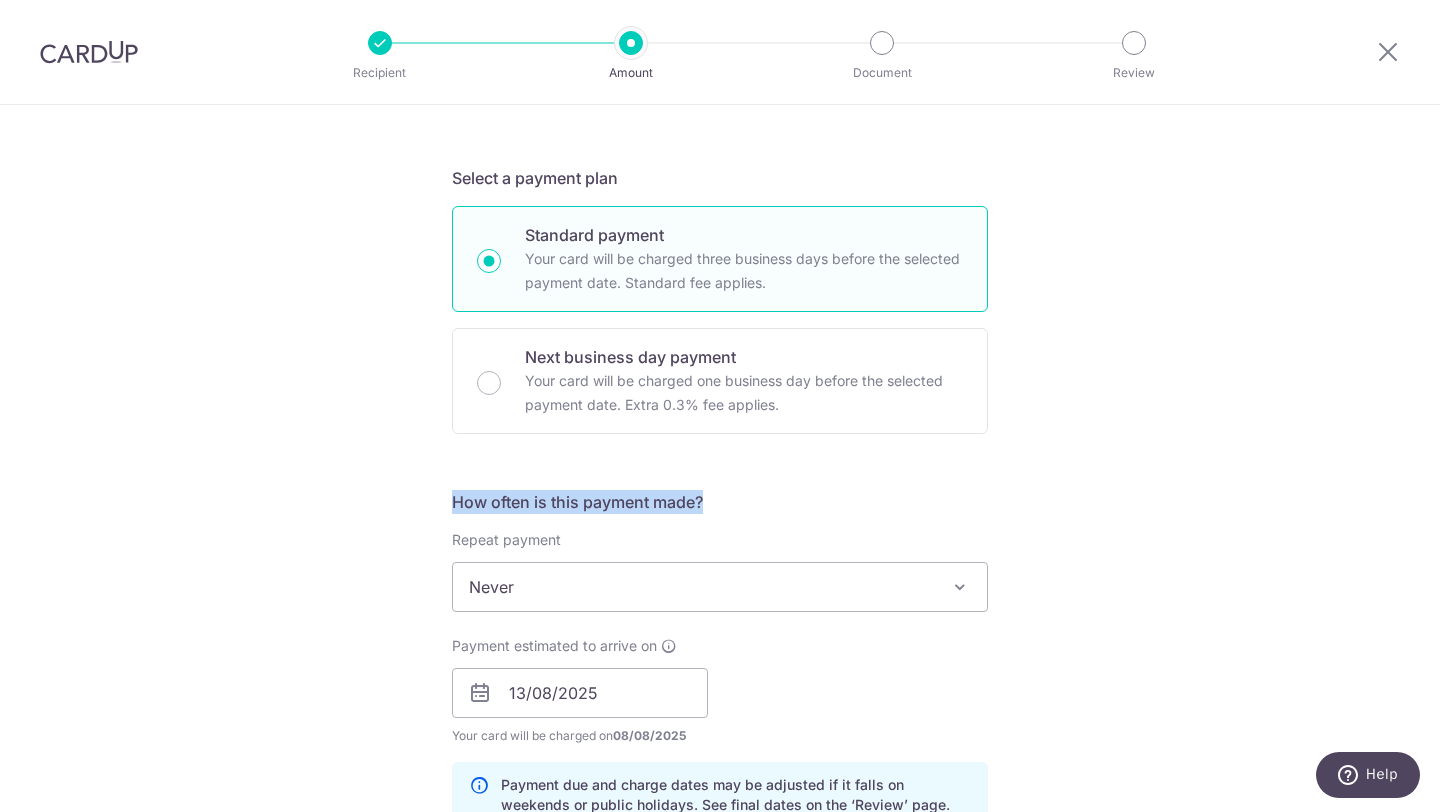 click on "Your card will be charged one business day before the selected payment date. Extra 0.3% fee applies." at bounding box center (744, 393) 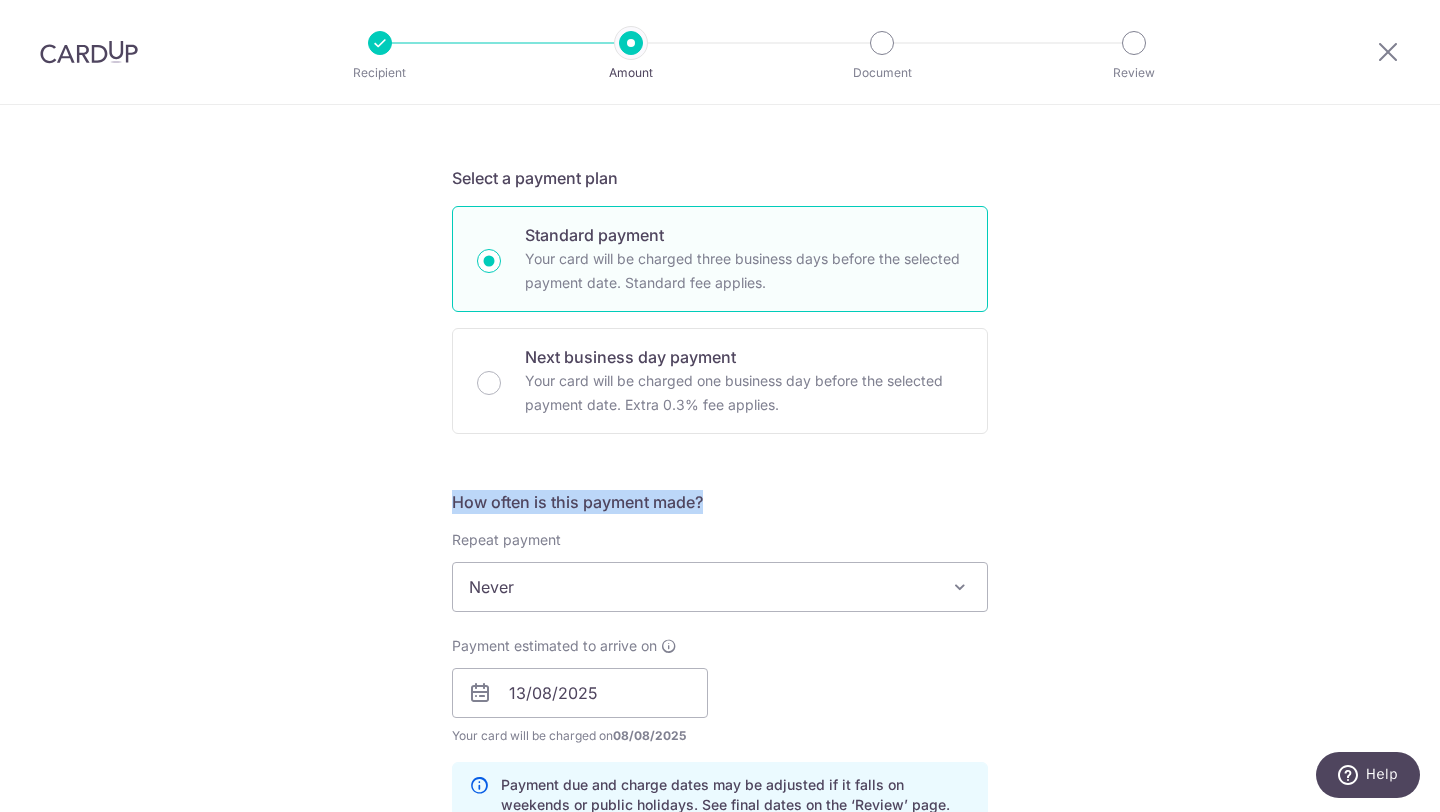 click on "Your card will be charged one business day before the selected payment date. Extra 0.3% fee applies." at bounding box center [744, 393] 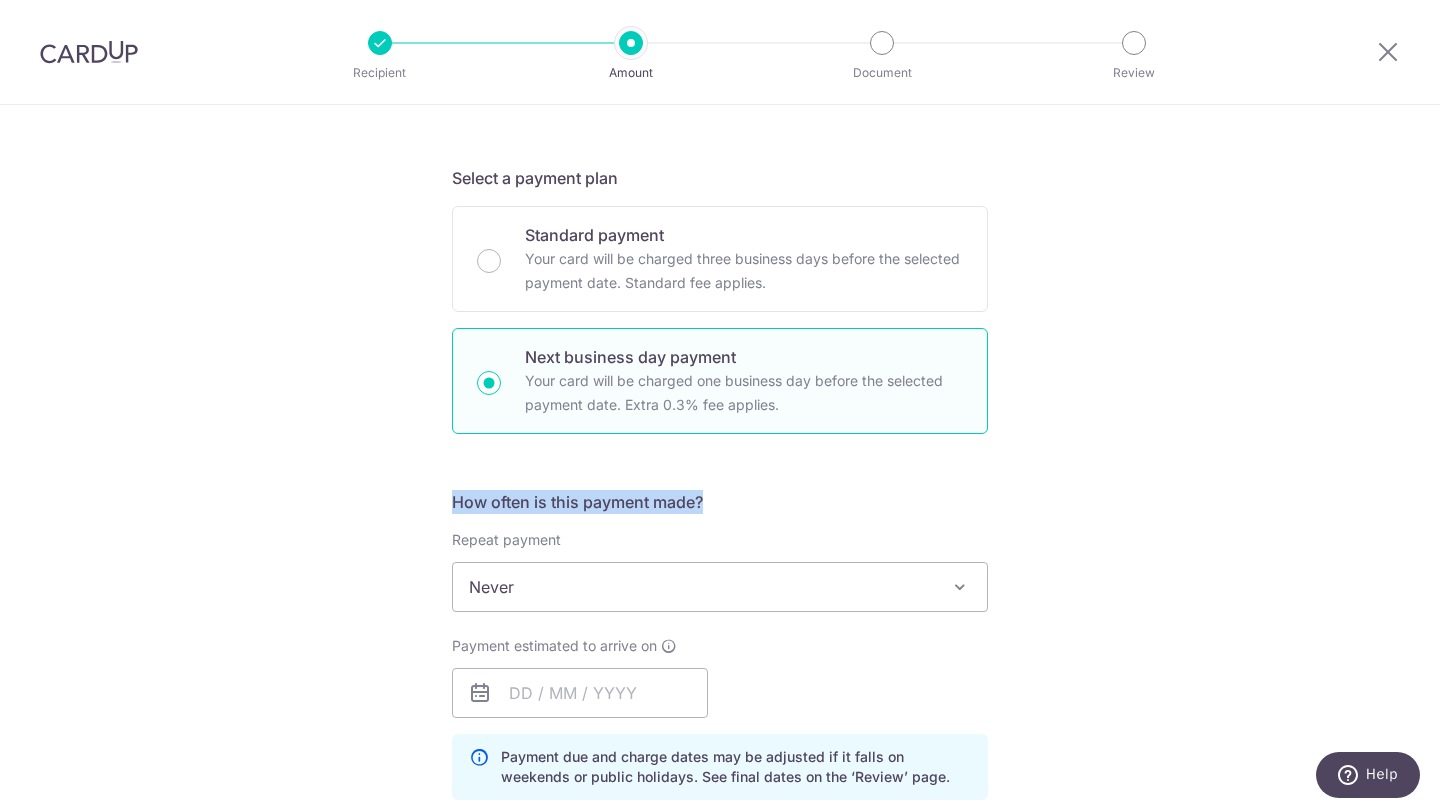 scroll, scrollTop: 374, scrollLeft: 0, axis: vertical 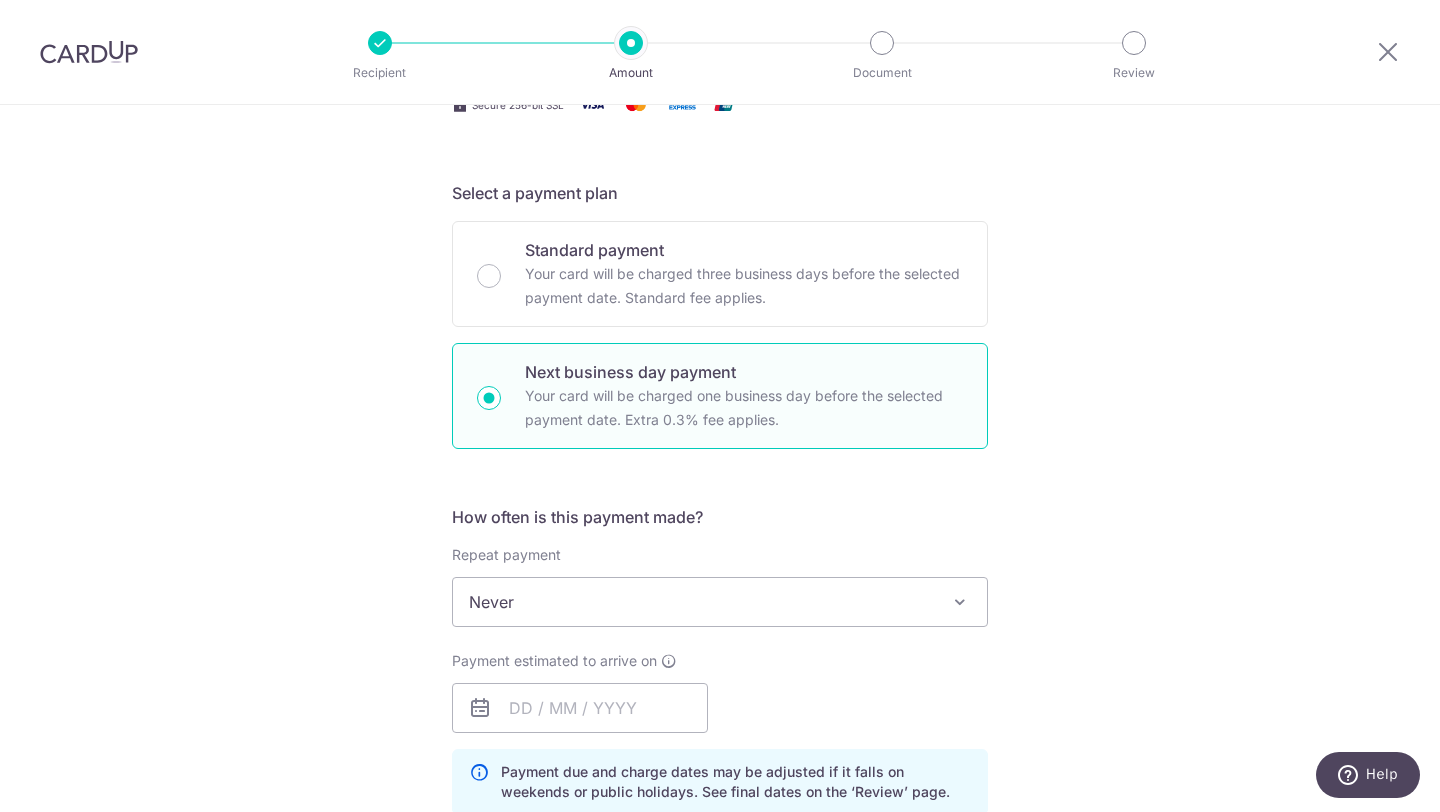 click on "Next business day payment
Your card will be charged one business day before the selected payment date. Extra 0.3% fee applies." at bounding box center [720, 396] 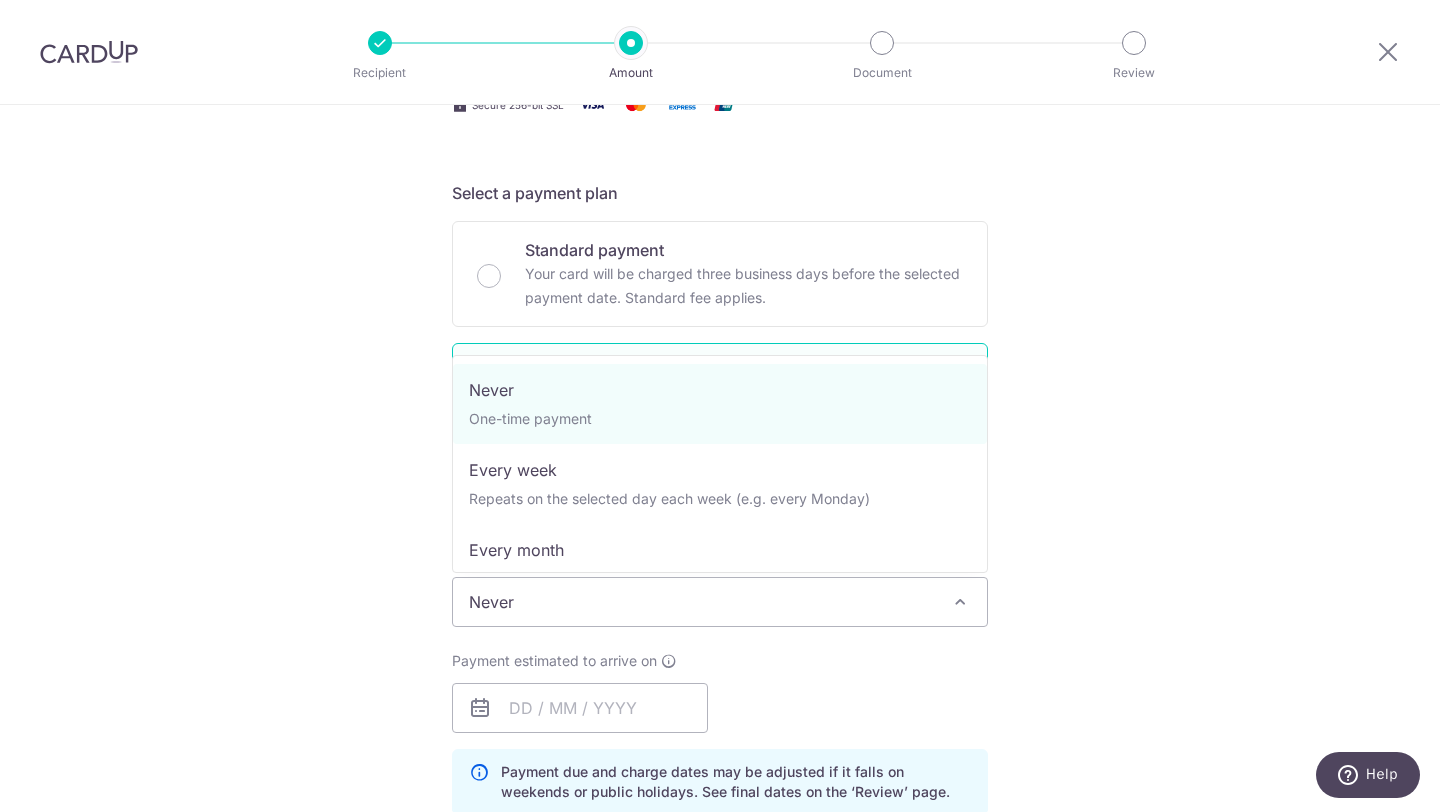 click on "Never" at bounding box center (720, 602) 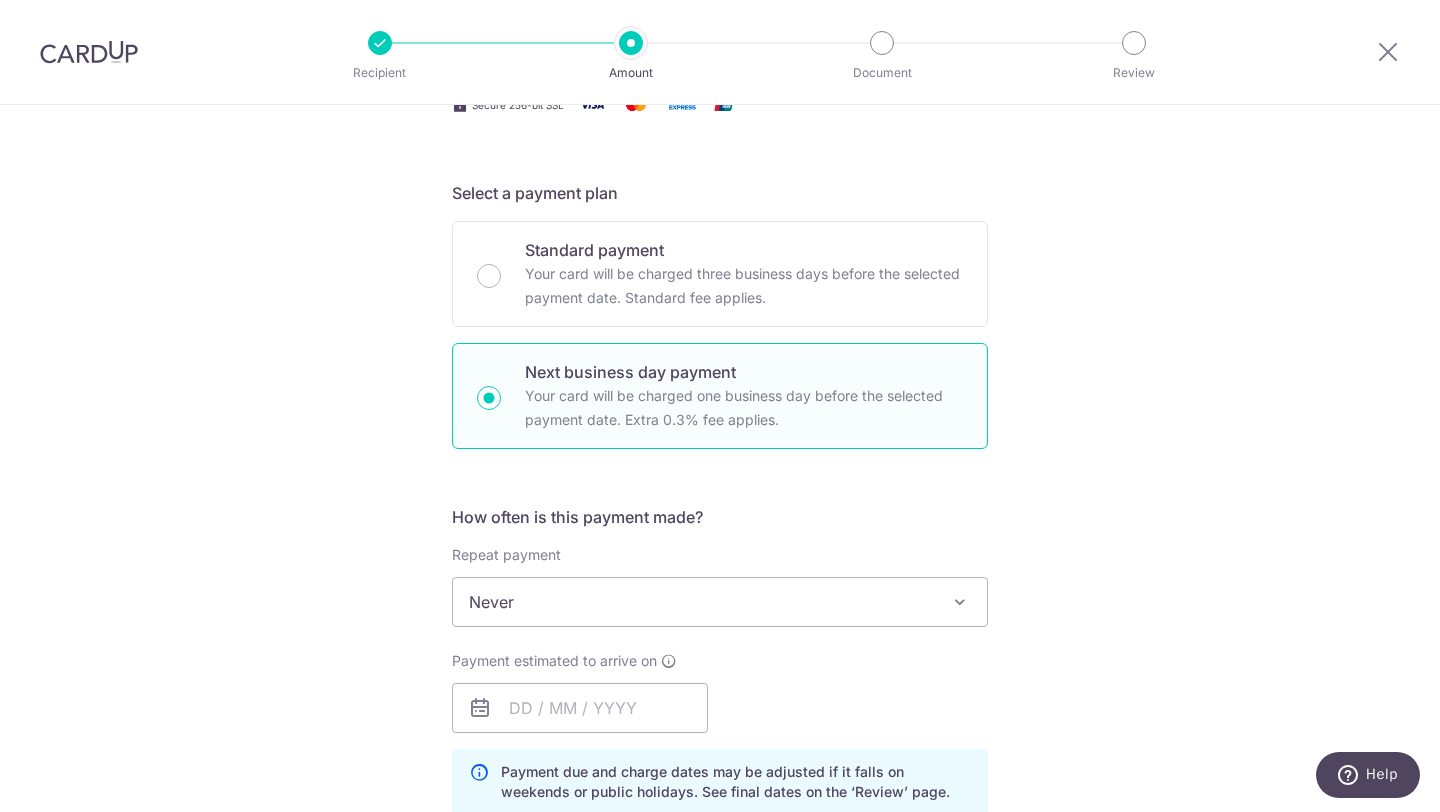 click on "Repeat payment
Never
Every week
Every month
Every quarter
Every half a year Never
To set up monthly income tax payments on CardUp, please ensure the following:     Keep GIRO active   First payment through GIRO   Limit of 11 months scheduling   Upload Notice of Assessment    For more details, refer to this guide:  CardUp Help - Monthly Income Tax Payments" at bounding box center [720, 586] 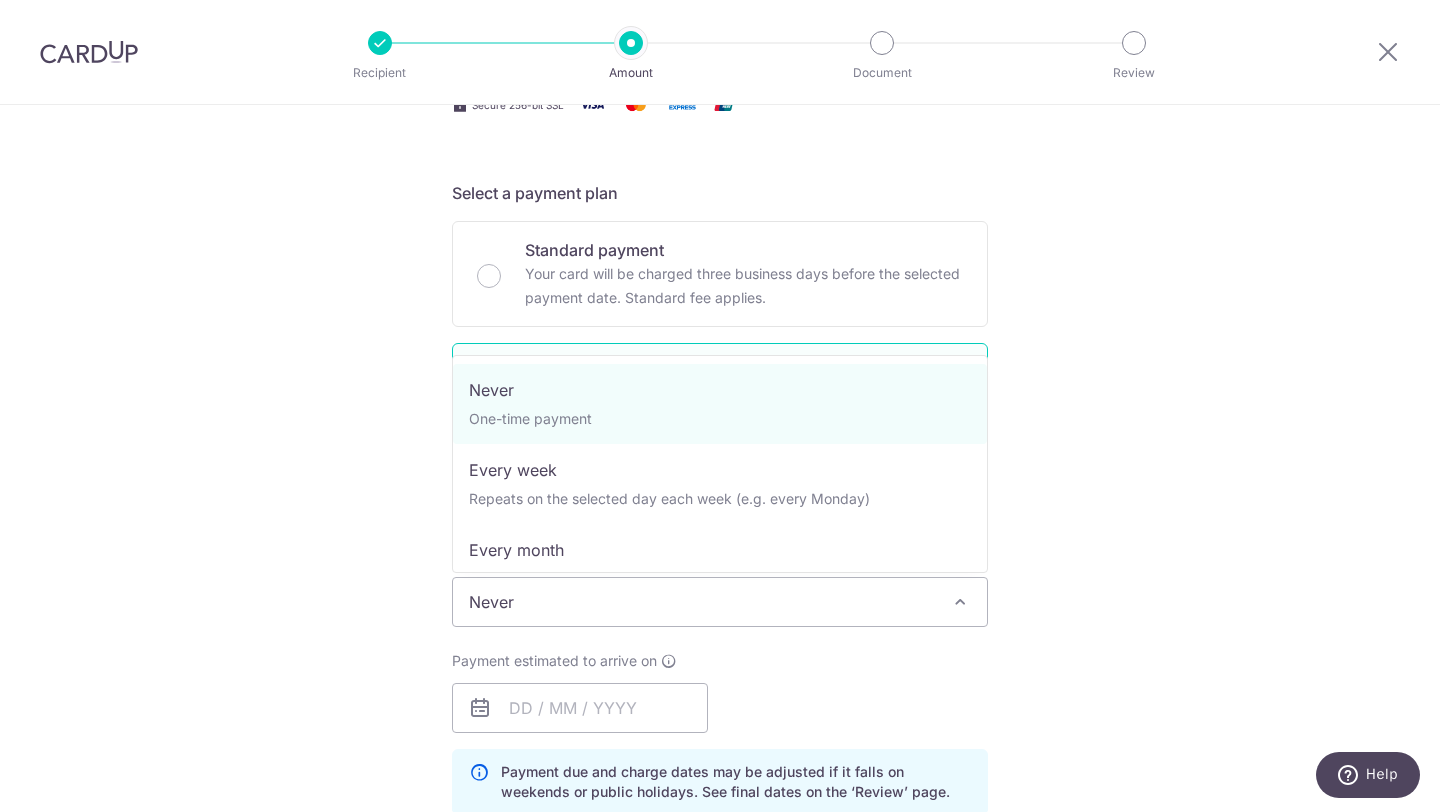 drag, startPoint x: 804, startPoint y: 595, endPoint x: 778, endPoint y: 584, distance: 28.231188 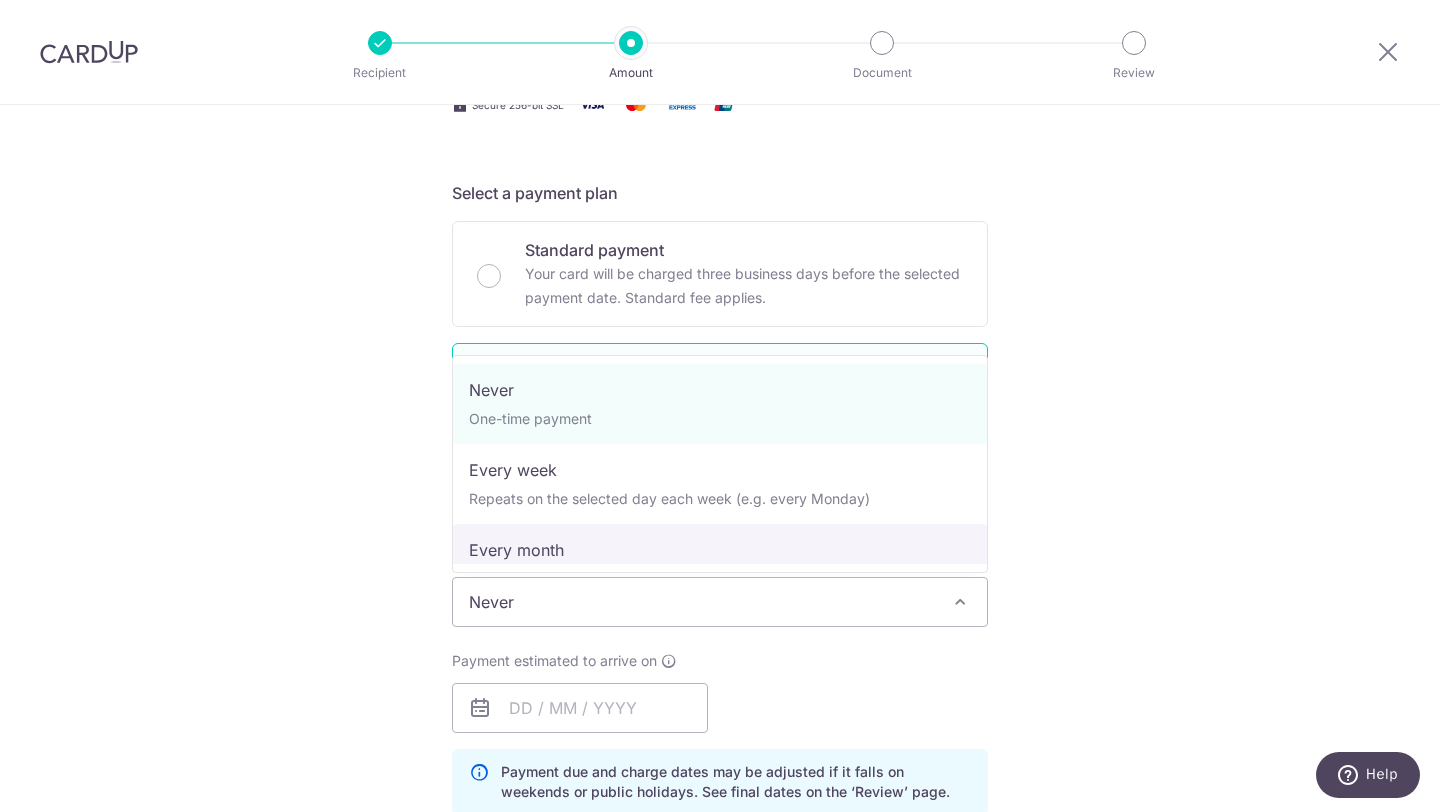 select on "3" 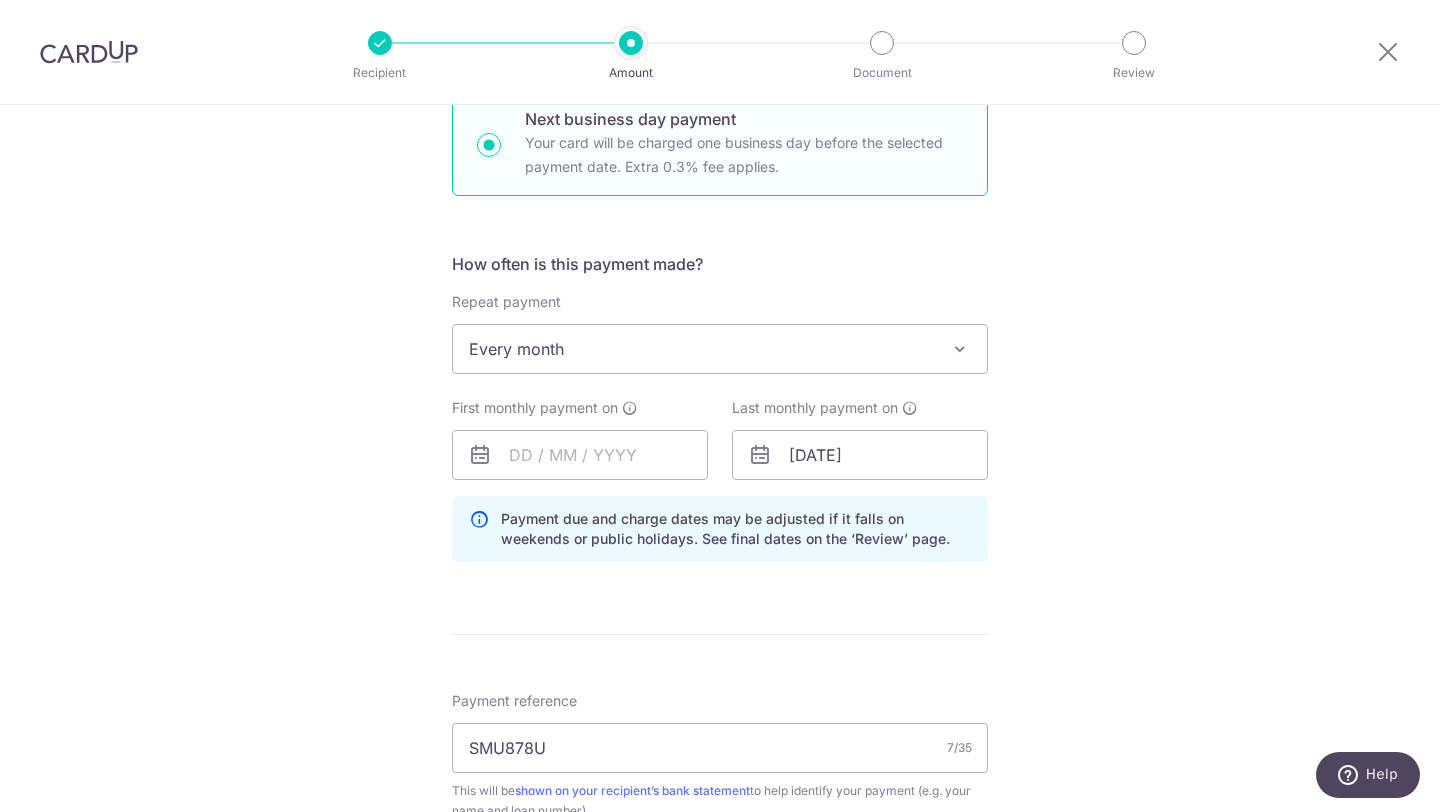 scroll, scrollTop: 633, scrollLeft: 0, axis: vertical 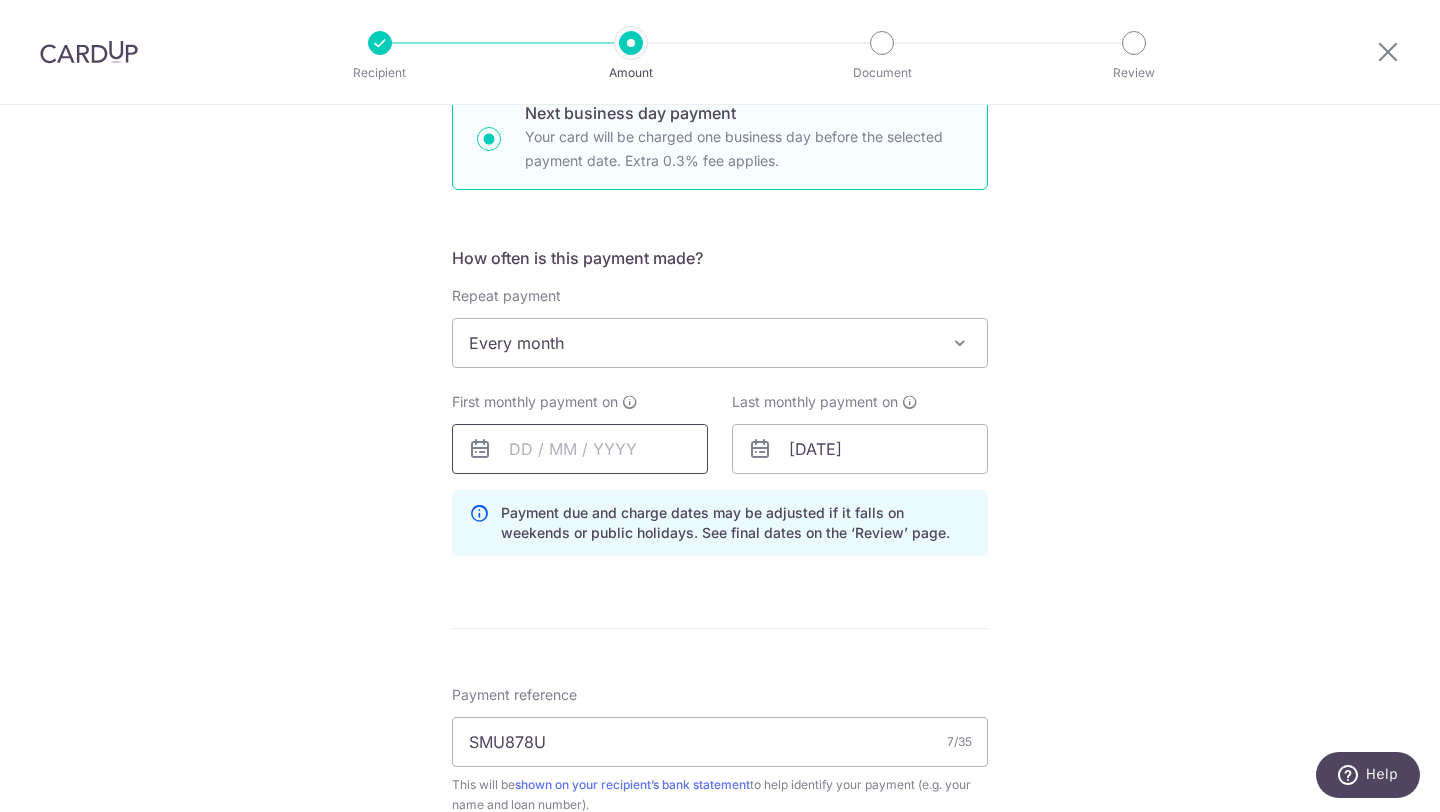 click at bounding box center [580, 449] 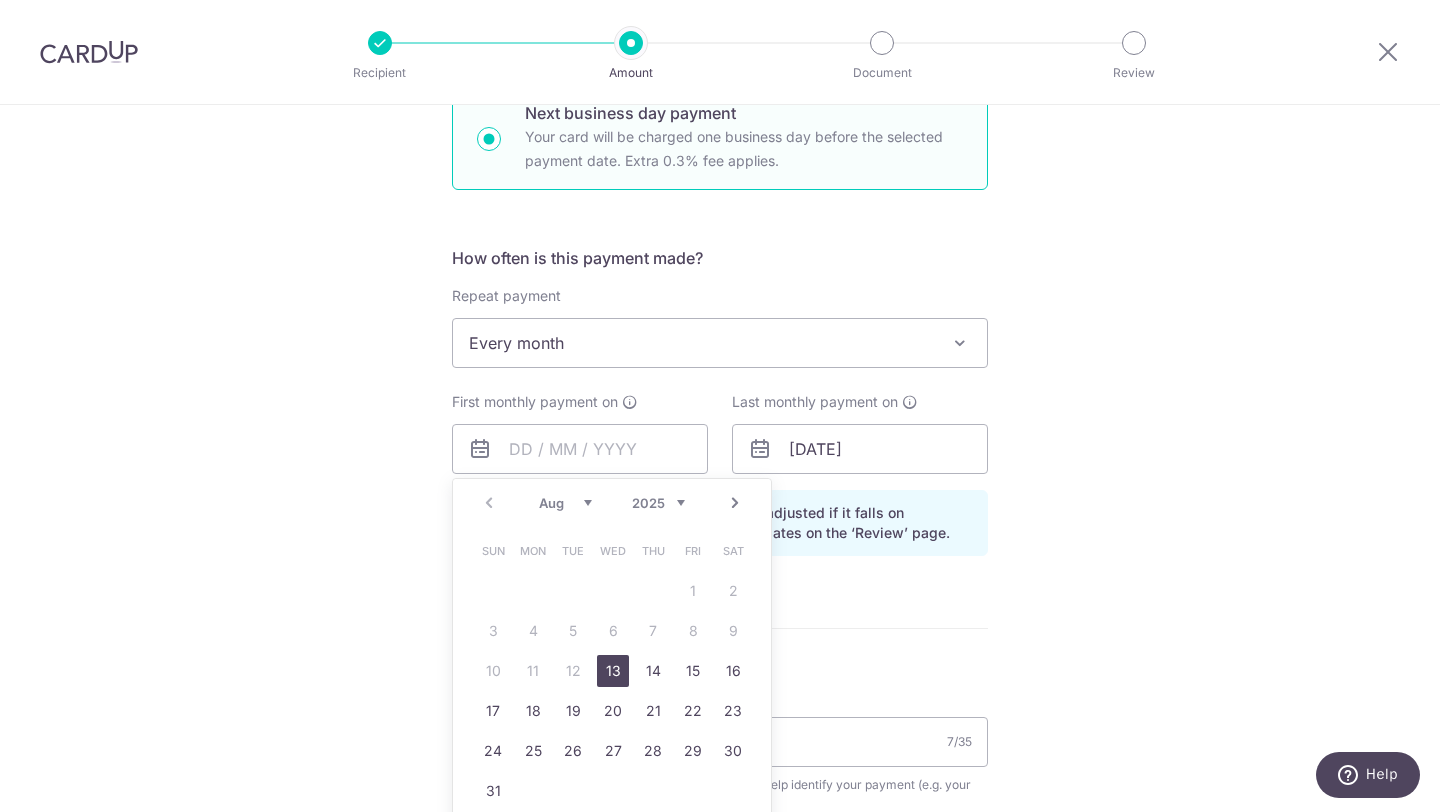 click on "13" at bounding box center (613, 671) 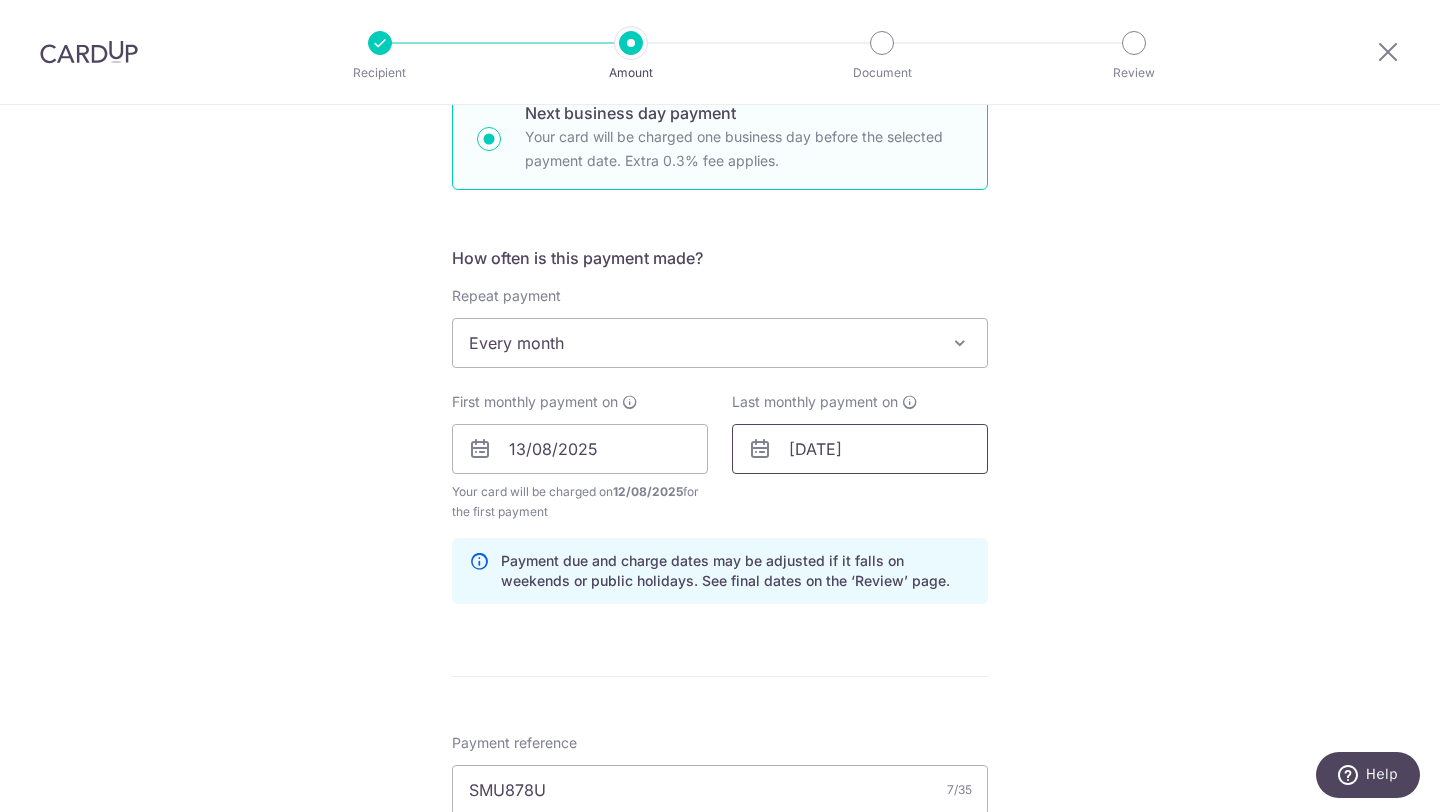 click on "[DATE]" at bounding box center (860, 449) 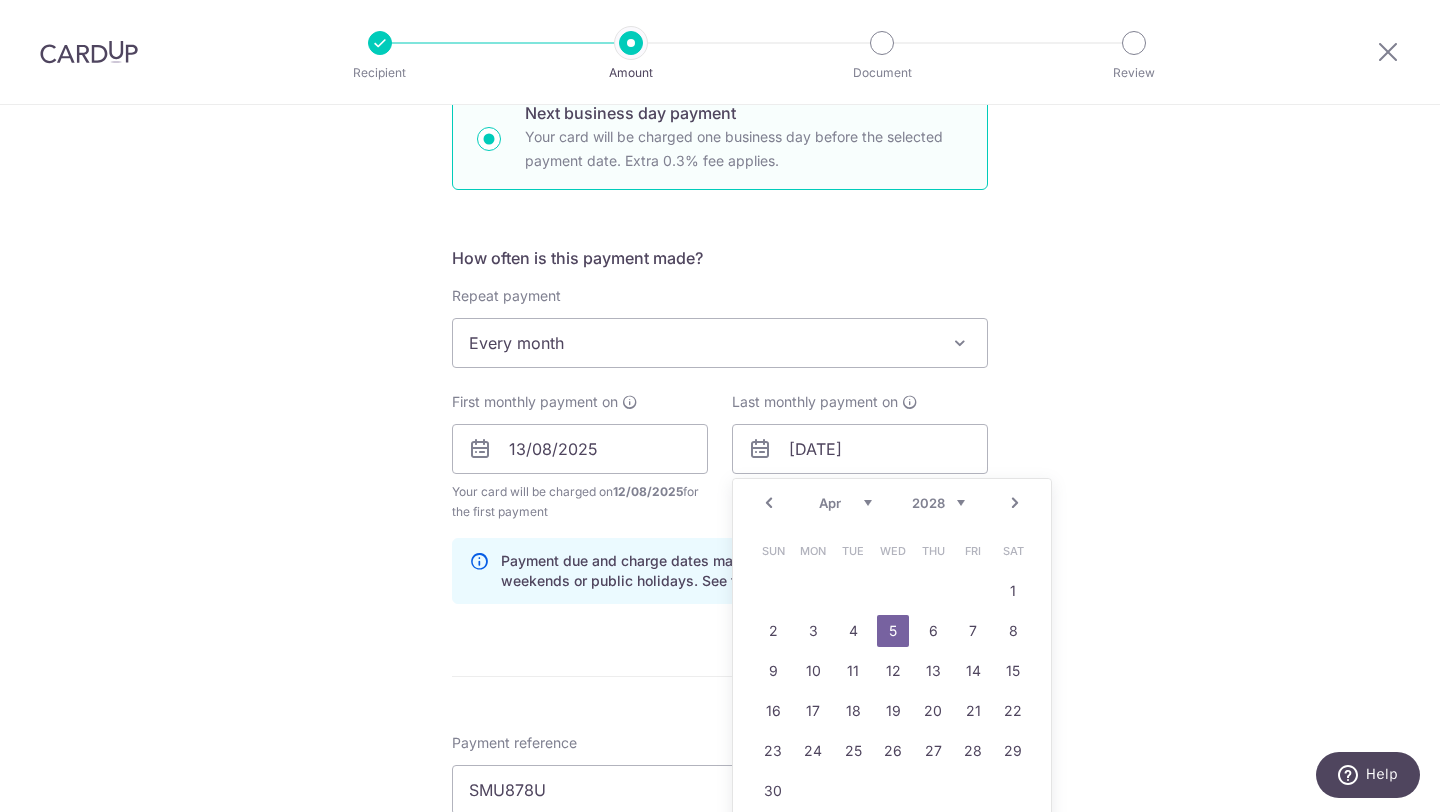 click on "5" at bounding box center (893, 631) 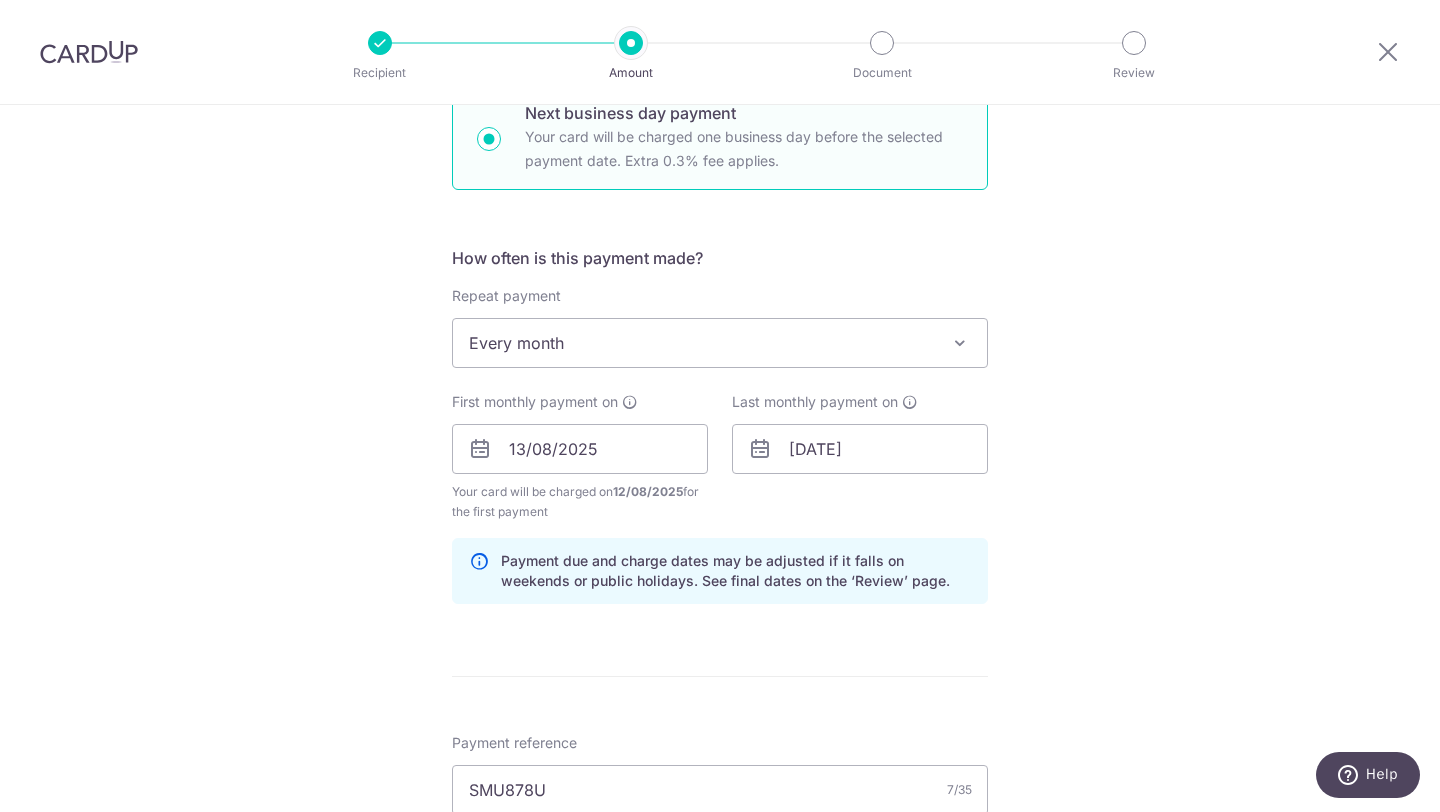 click on "How often is this payment made?
Repeat payment
Never
Every week
Every month
Every quarter
Every half a year Every month
To set up monthly income tax payments on CardUp, please ensure the following:     Keep GIRO active   First payment through GIRO   Limit of 11 months scheduling   Upload Notice of Assessment    For more details, refer to this guide:  CardUp Help - Monthly Income Tax Payments
First monthly payment on
13/08/2025
Your card will be charged on  12/08/2025  for the first payment
* If your payment is funded by  9:00am SGT on Monday 11/08/2025
11/08/2025
No. of Payments
Prev" at bounding box center [720, 433] 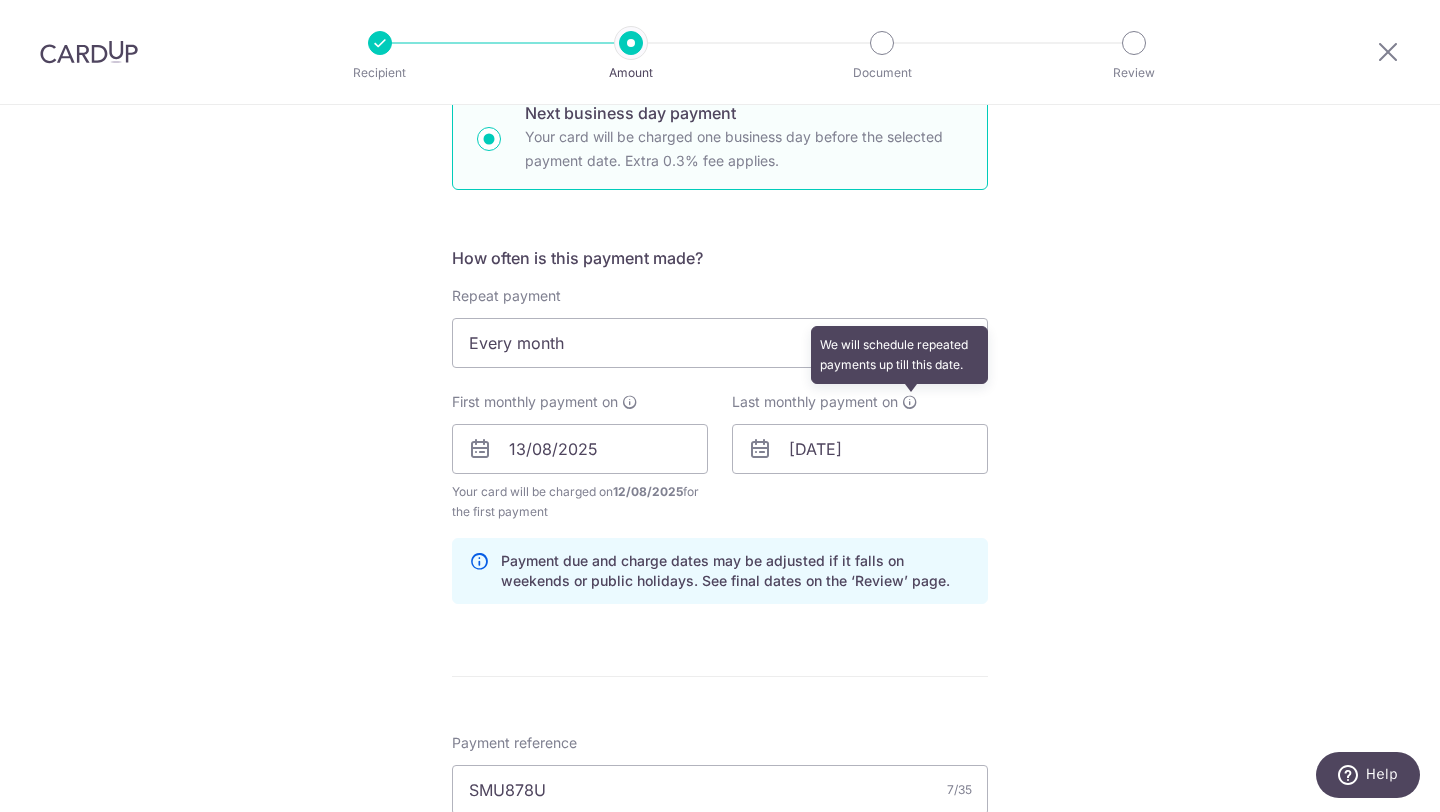 click at bounding box center [910, 402] 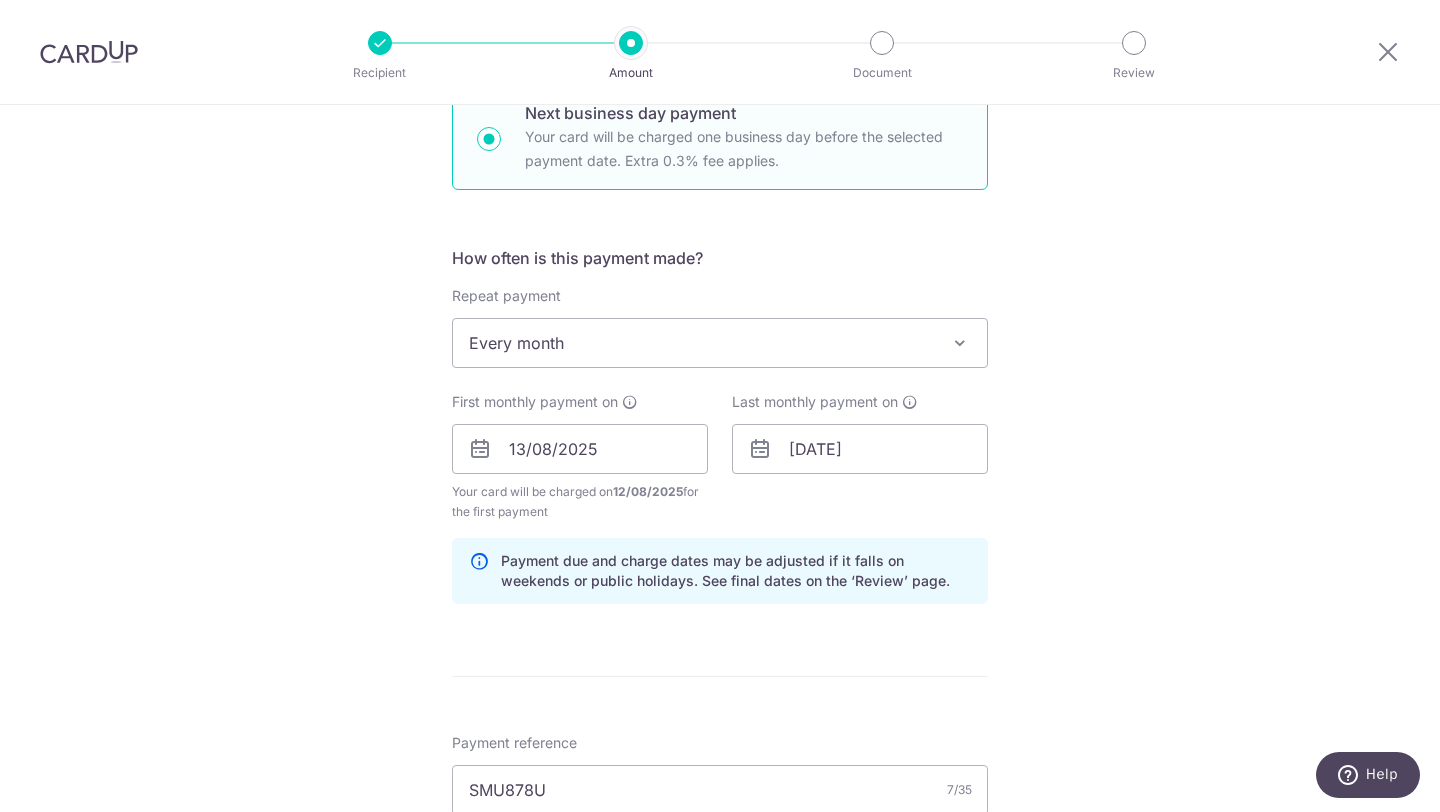click on "Tell us more about your payment
Enter payment amount
SGD
2,119.00
2119.00
Select Card
**** 7690
Add credit card
Your Cards
**** 7677
**** 3066
**** 7690
Secure 256-bit SSL
Text
New card details
Card" at bounding box center (720, 521) 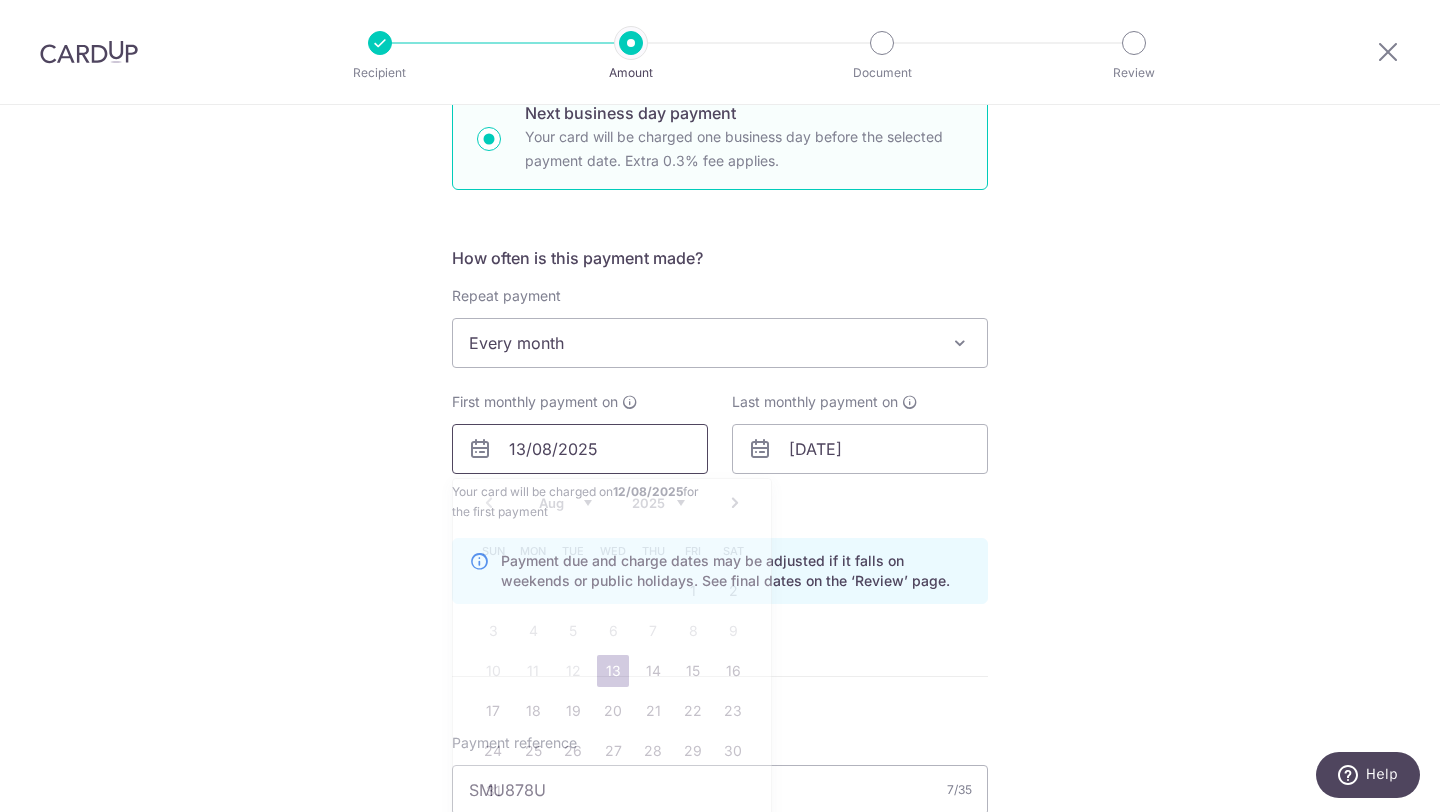 click on "13/08/2025" at bounding box center (580, 449) 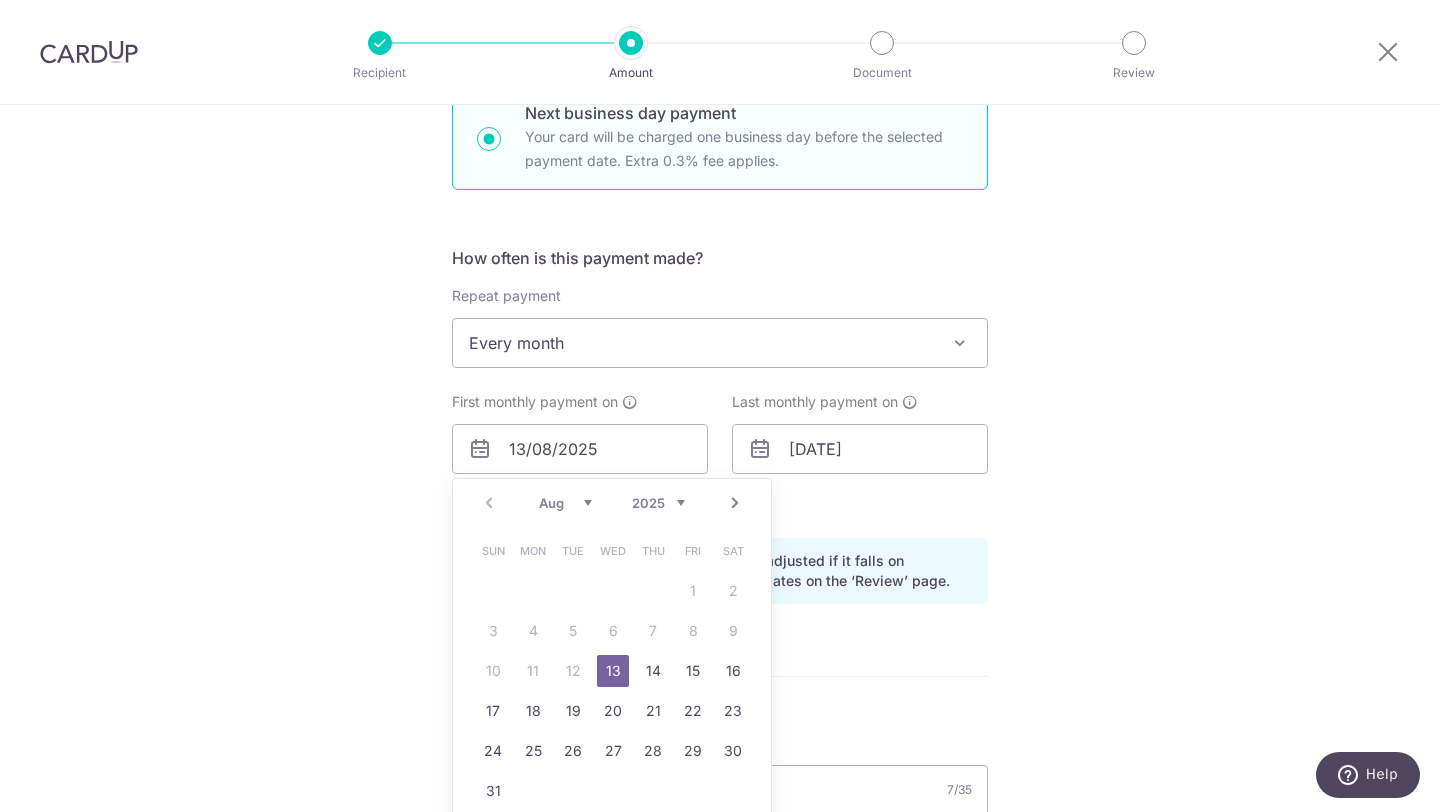 click on "Aug Sep Oct Nov Dec" at bounding box center [565, 503] 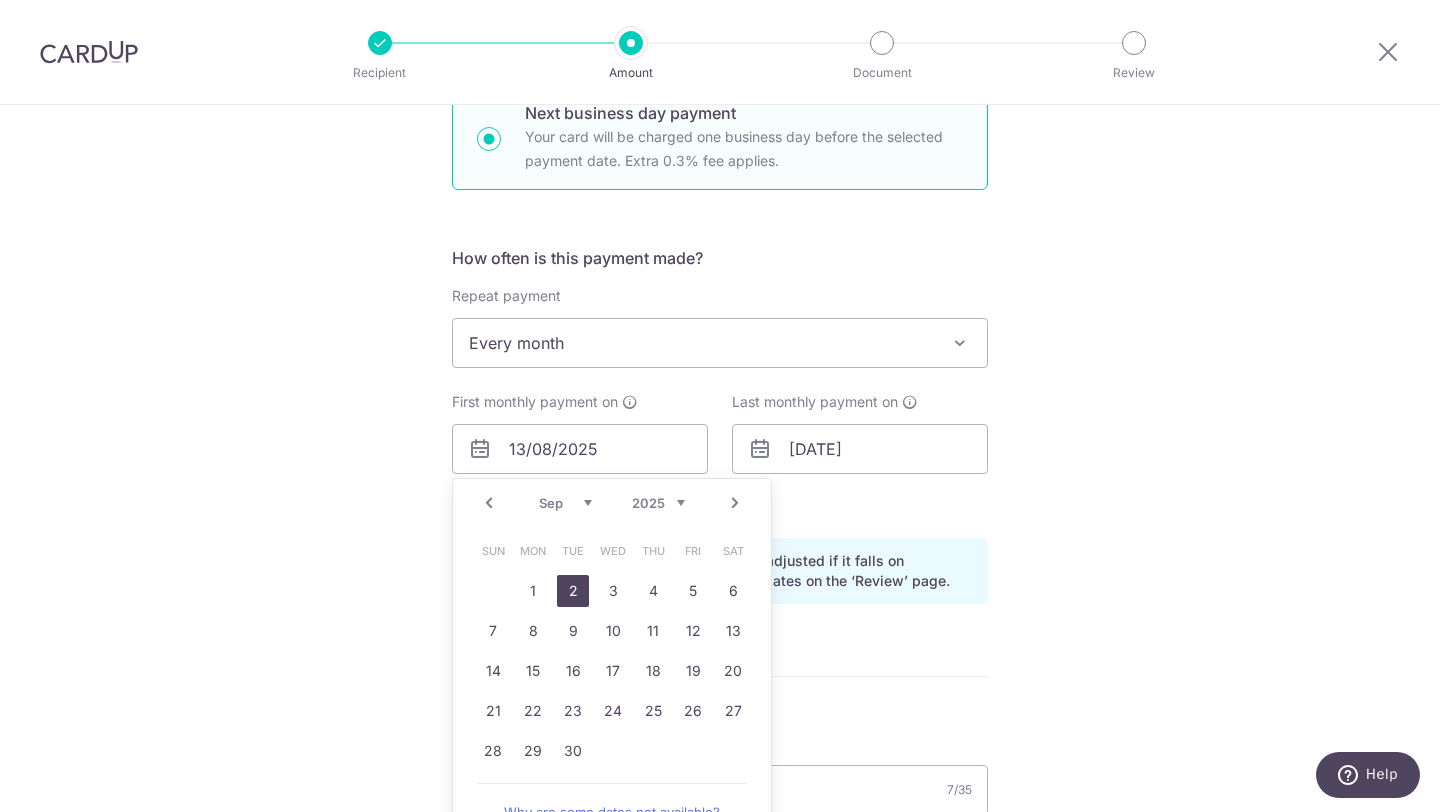 click on "2" at bounding box center [573, 591] 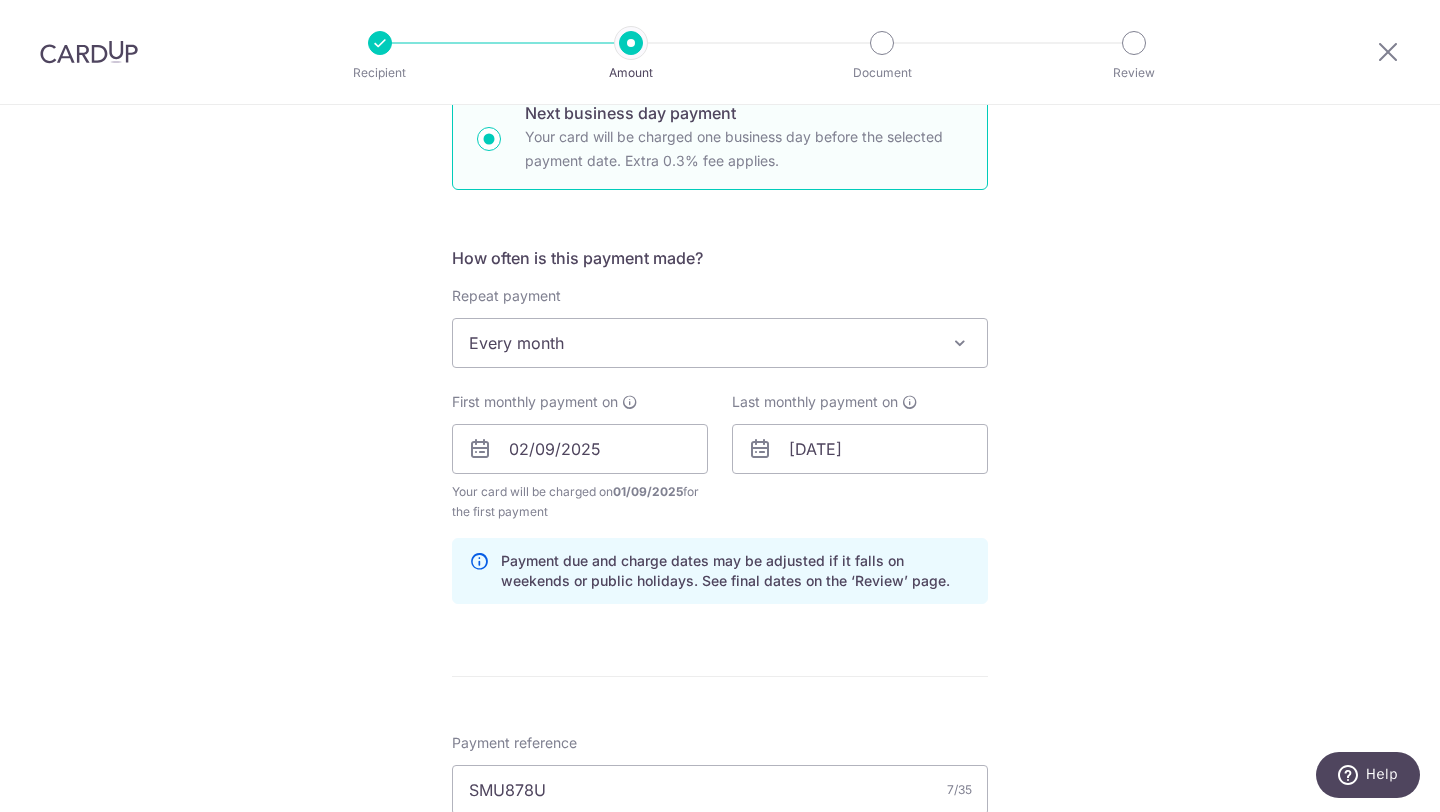 click on "Tell us more about your payment
Enter payment amount
SGD
2,119.00
2119.00
Select Card
**** 7690
Add credit card
Your Cards
**** 7677
**** 3066
**** 7690
Secure 256-bit SSL
Text
New card details
Card" at bounding box center (720, 521) 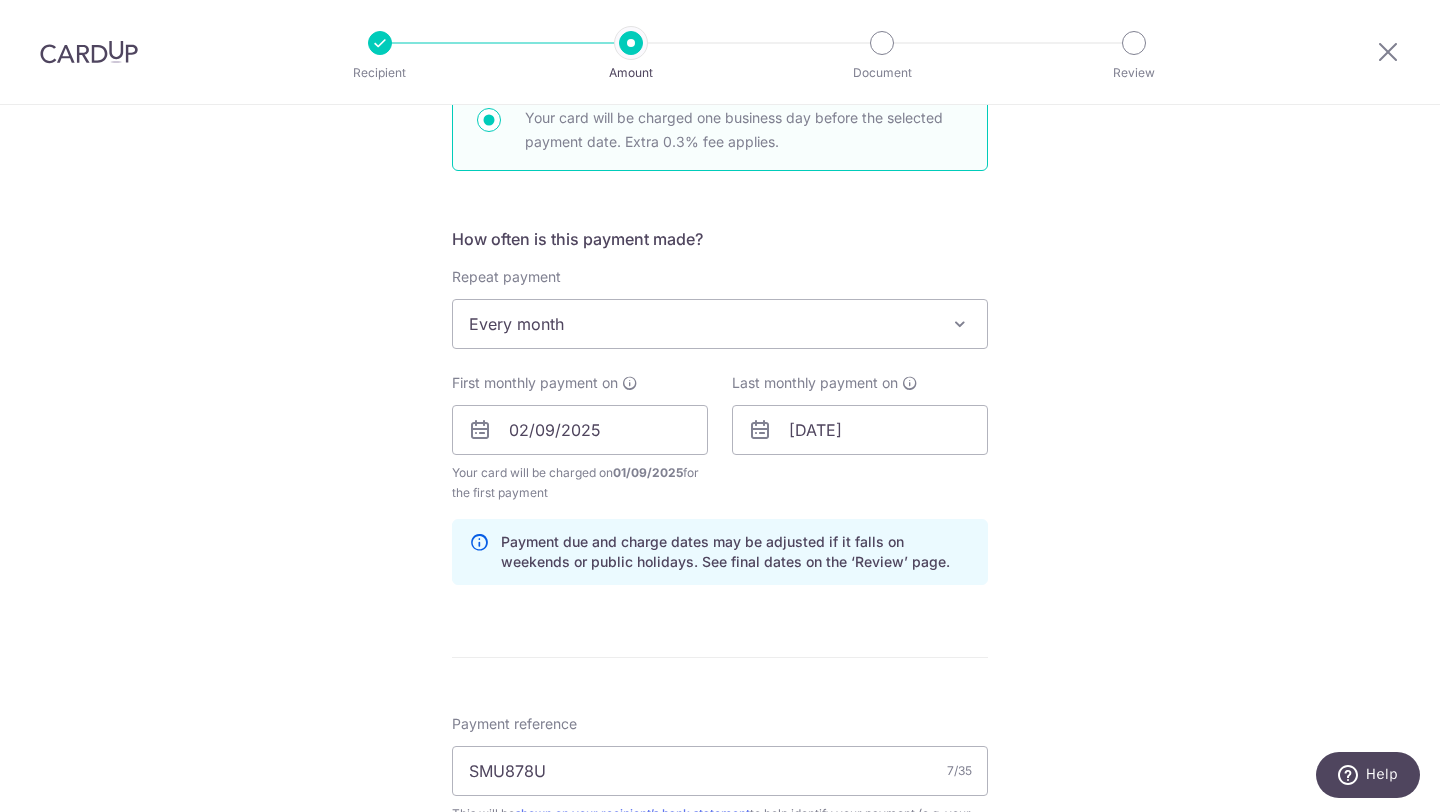 scroll, scrollTop: 660, scrollLeft: 0, axis: vertical 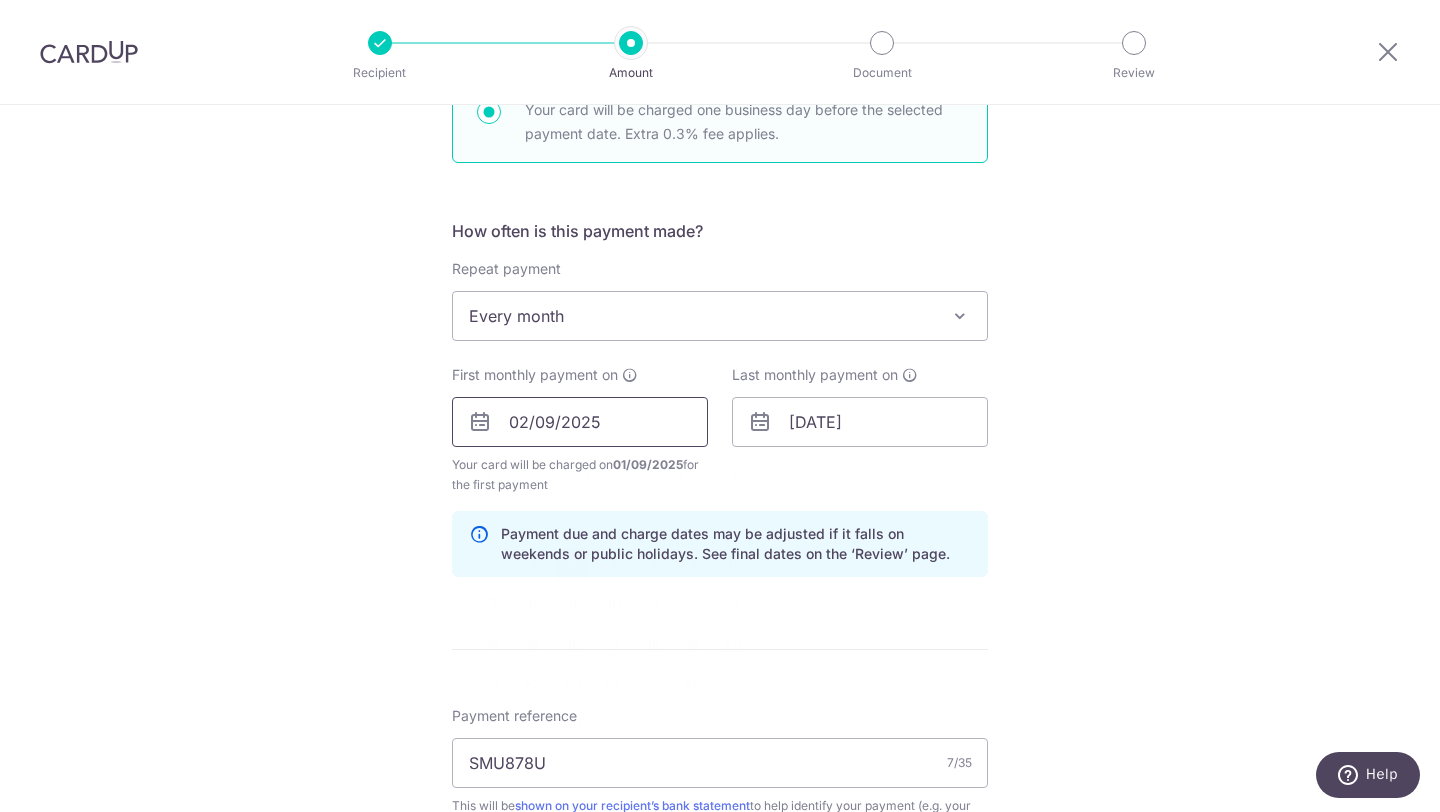 click on "02/09/2025" at bounding box center (580, 422) 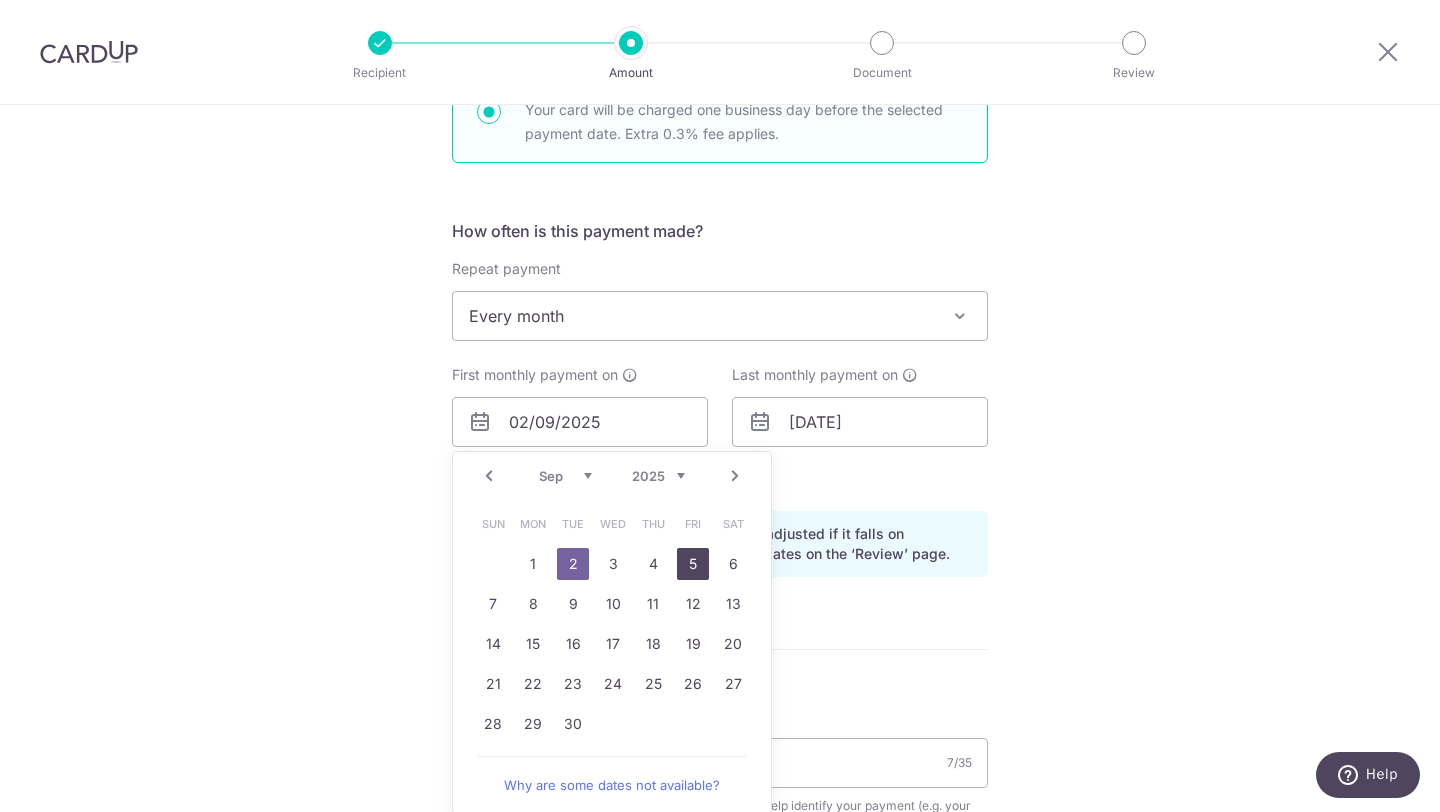 click on "5" at bounding box center [693, 564] 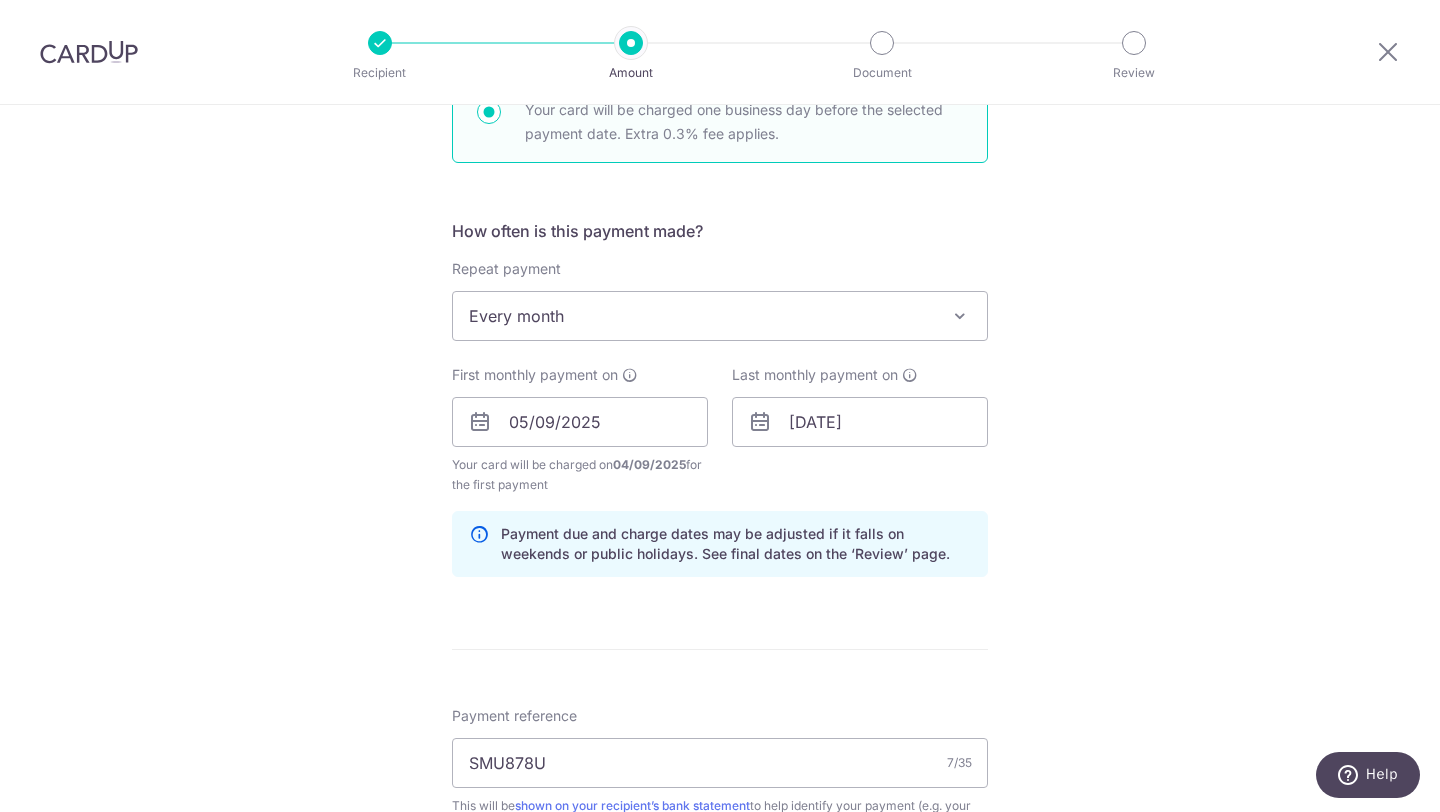 click on "Last monthly payment on
05/04/2028" at bounding box center [860, 430] 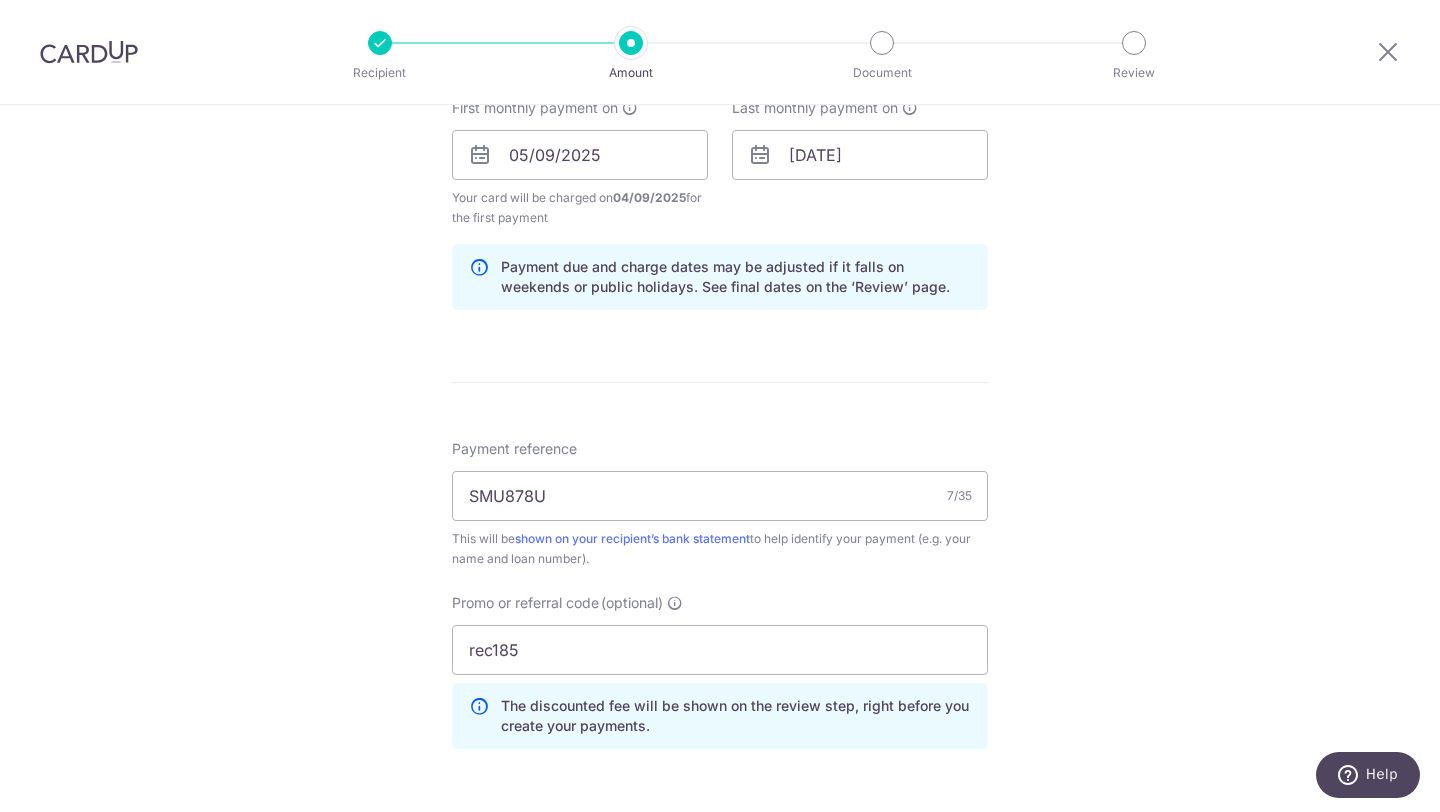 scroll, scrollTop: 929, scrollLeft: 0, axis: vertical 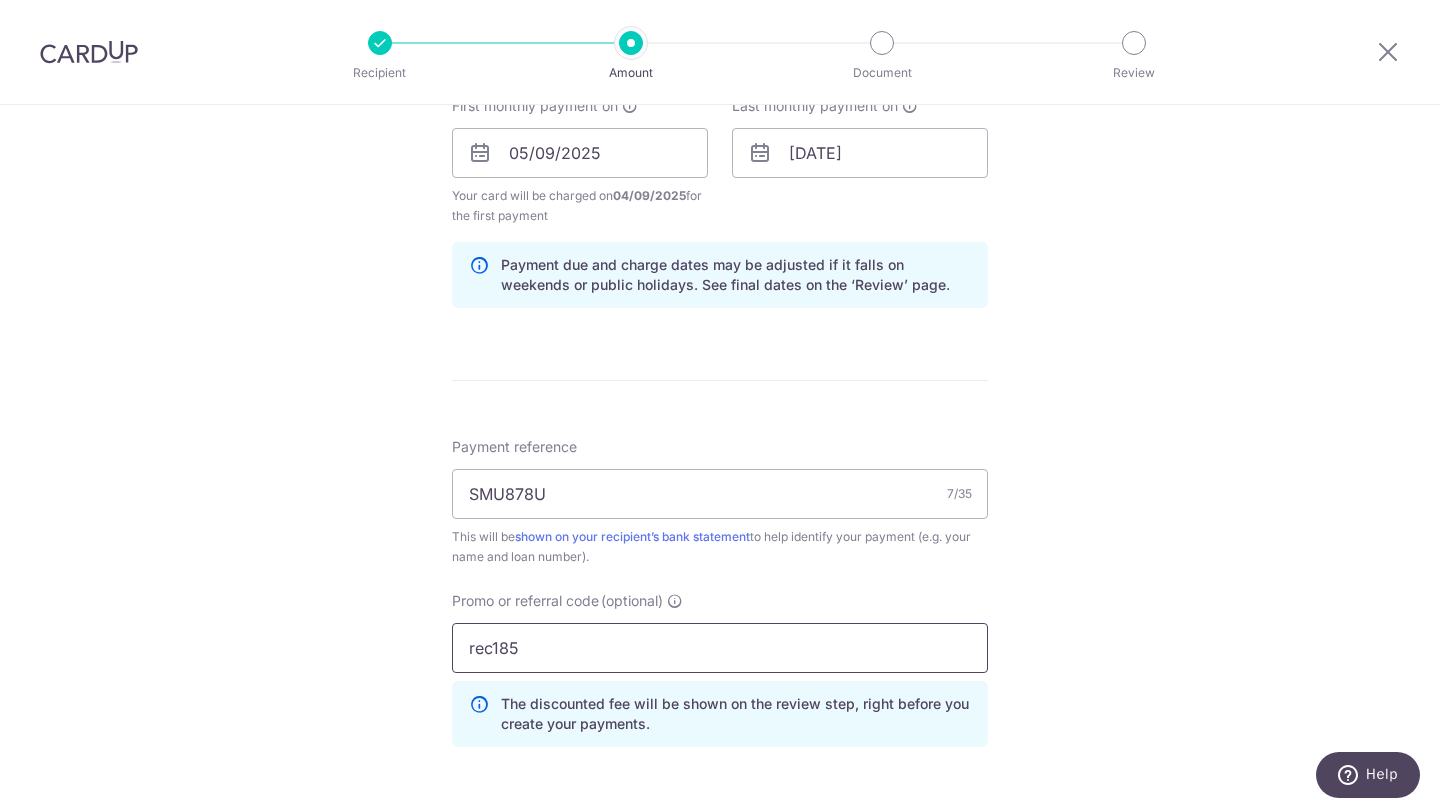 drag, startPoint x: 536, startPoint y: 657, endPoint x: 432, endPoint y: 653, distance: 104.0769 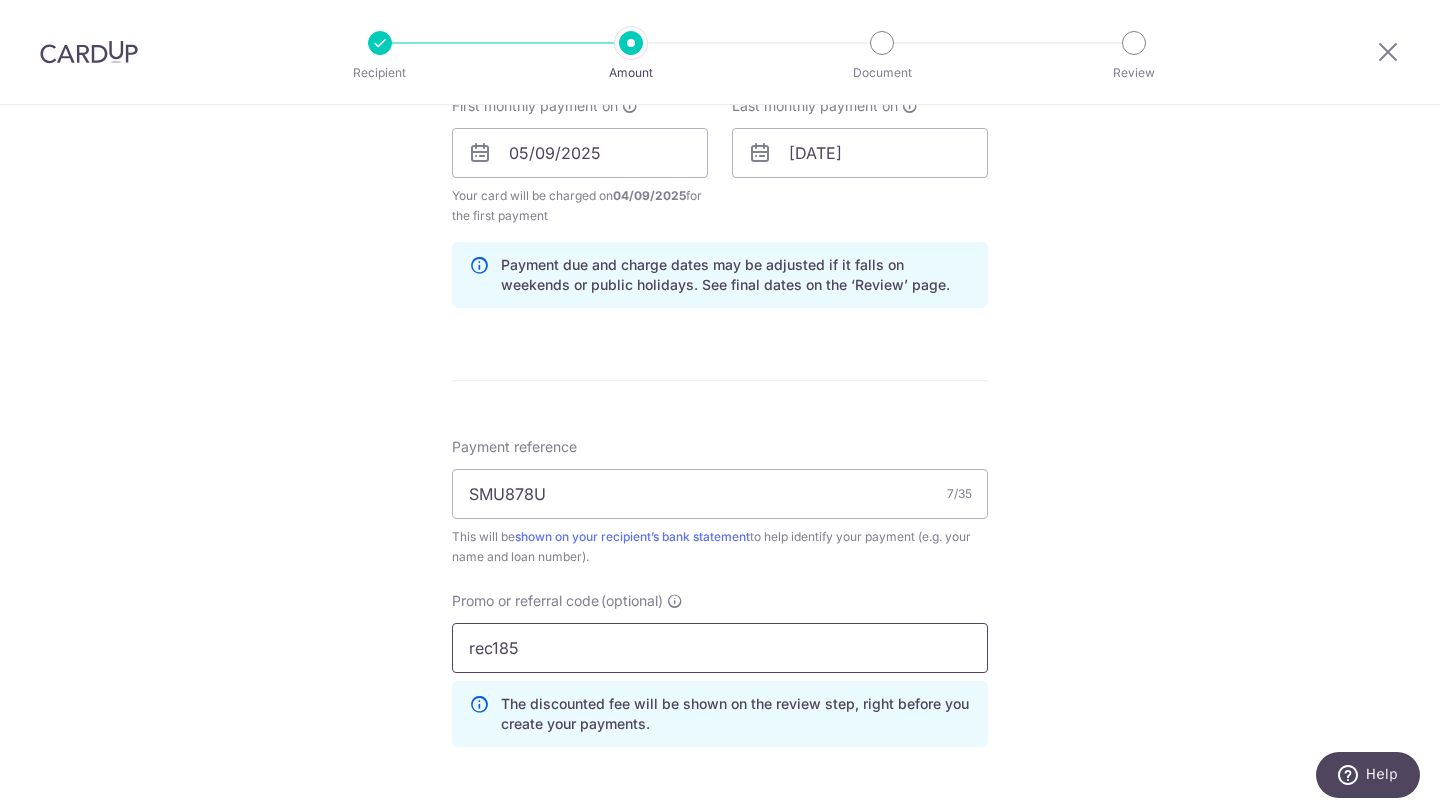 click on "rec185" at bounding box center [720, 648] 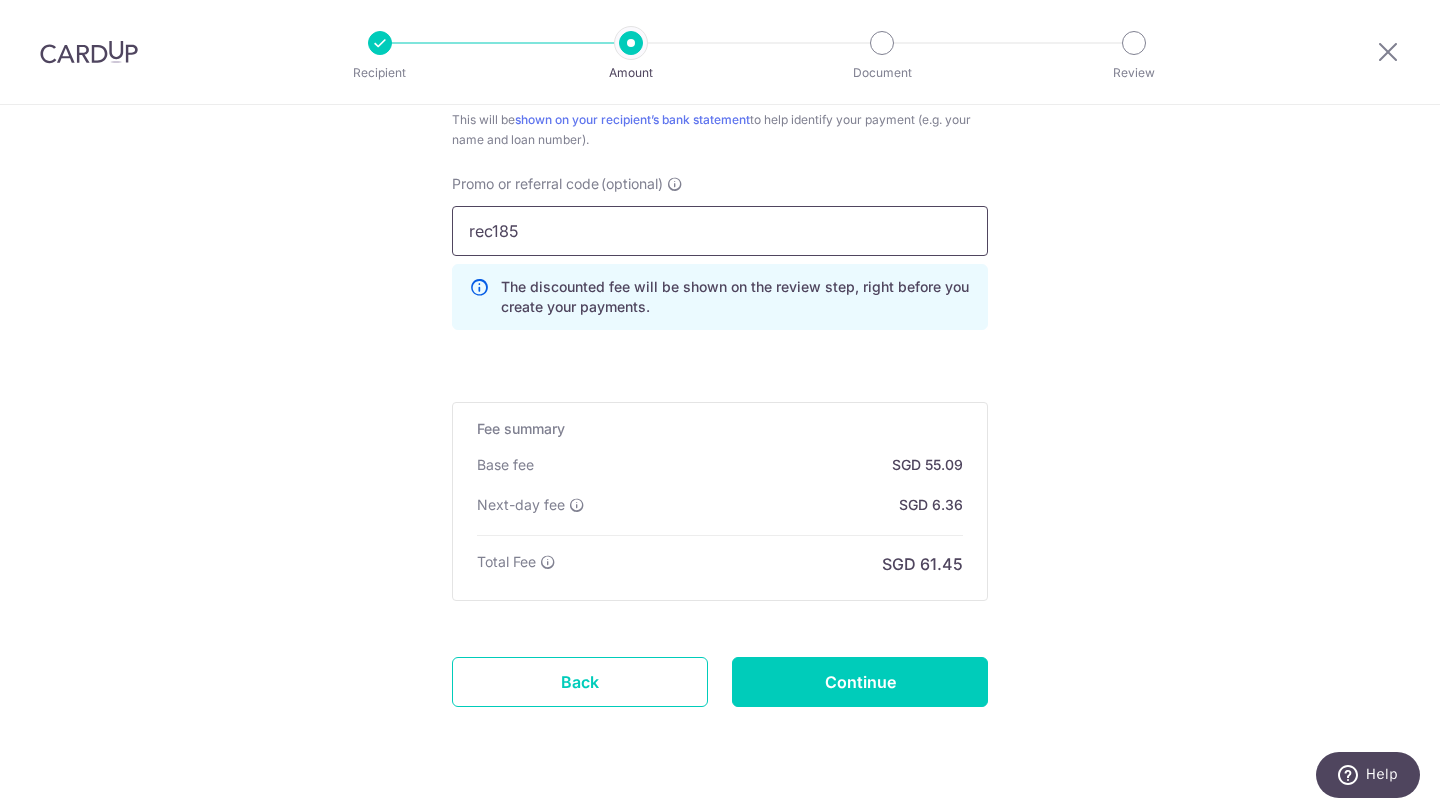 scroll, scrollTop: 1391, scrollLeft: 0, axis: vertical 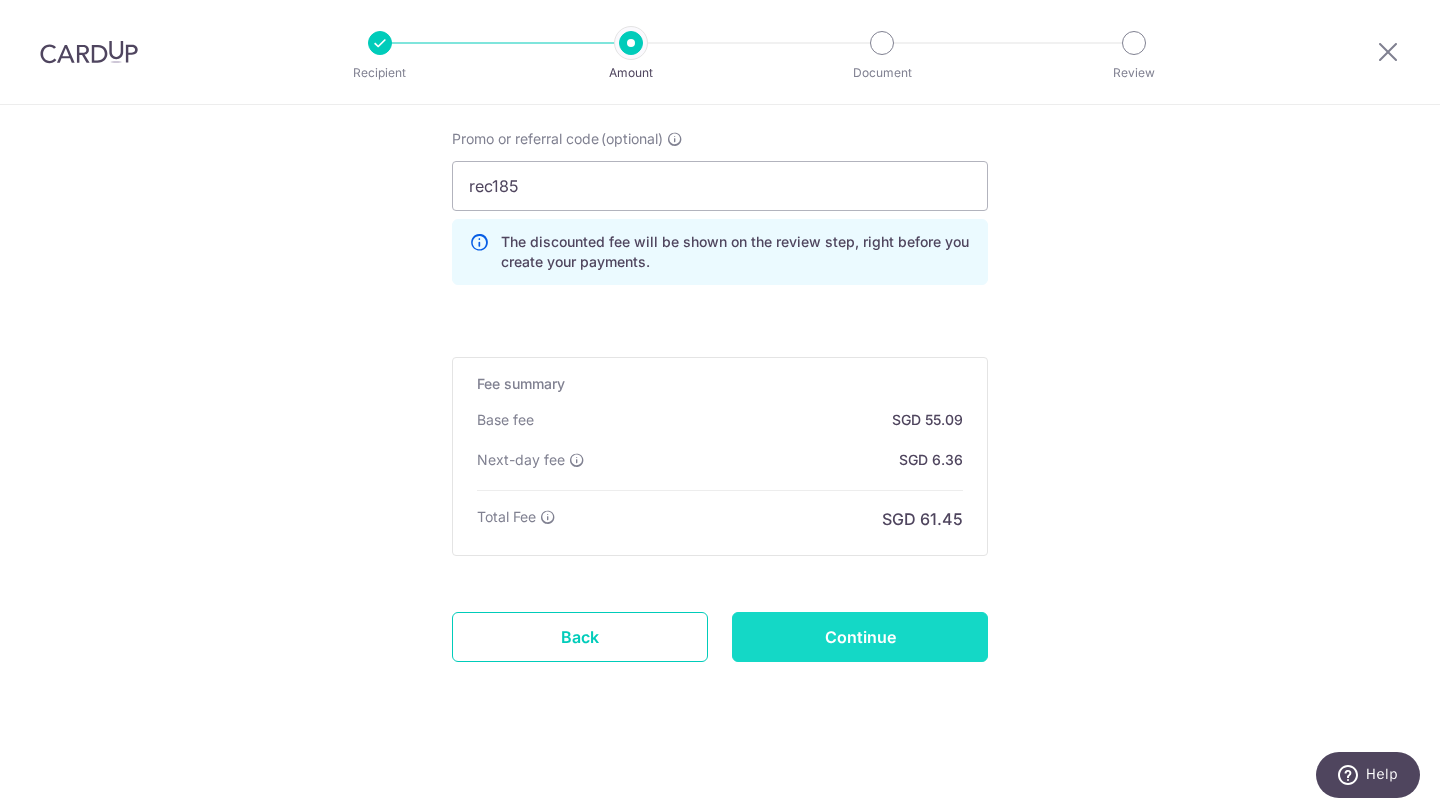 click on "Continue" at bounding box center [860, 637] 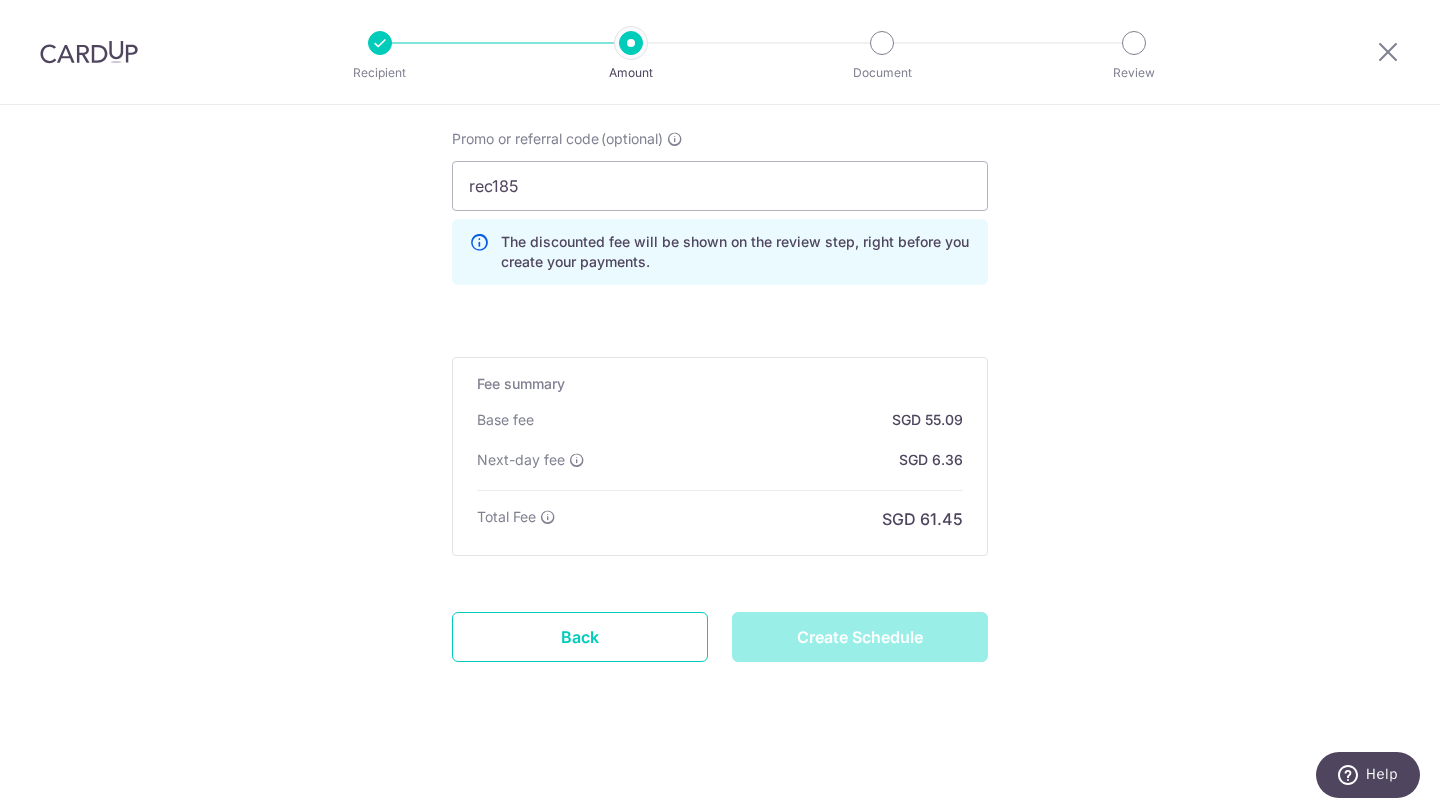 type on "Create Schedule" 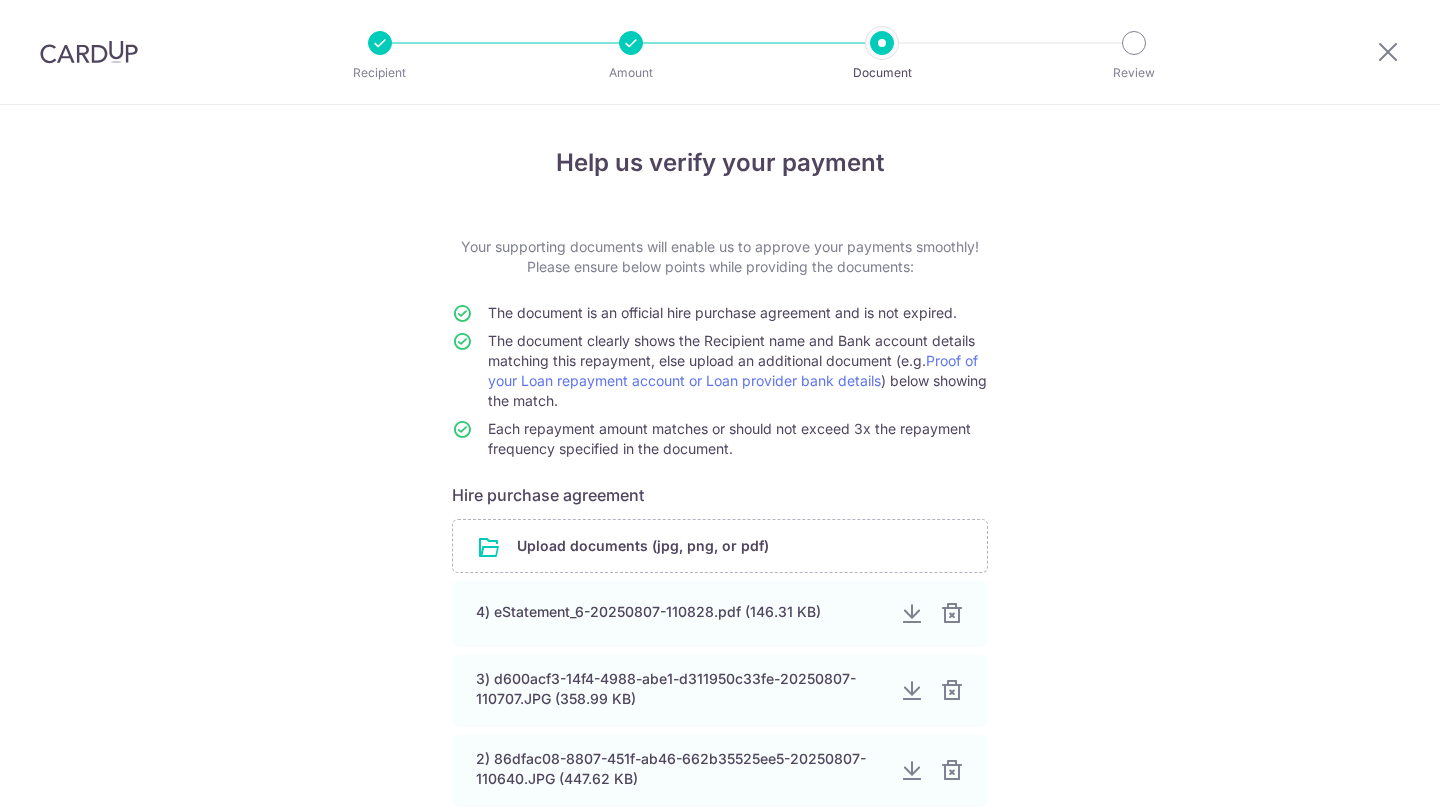 scroll, scrollTop: 0, scrollLeft: 0, axis: both 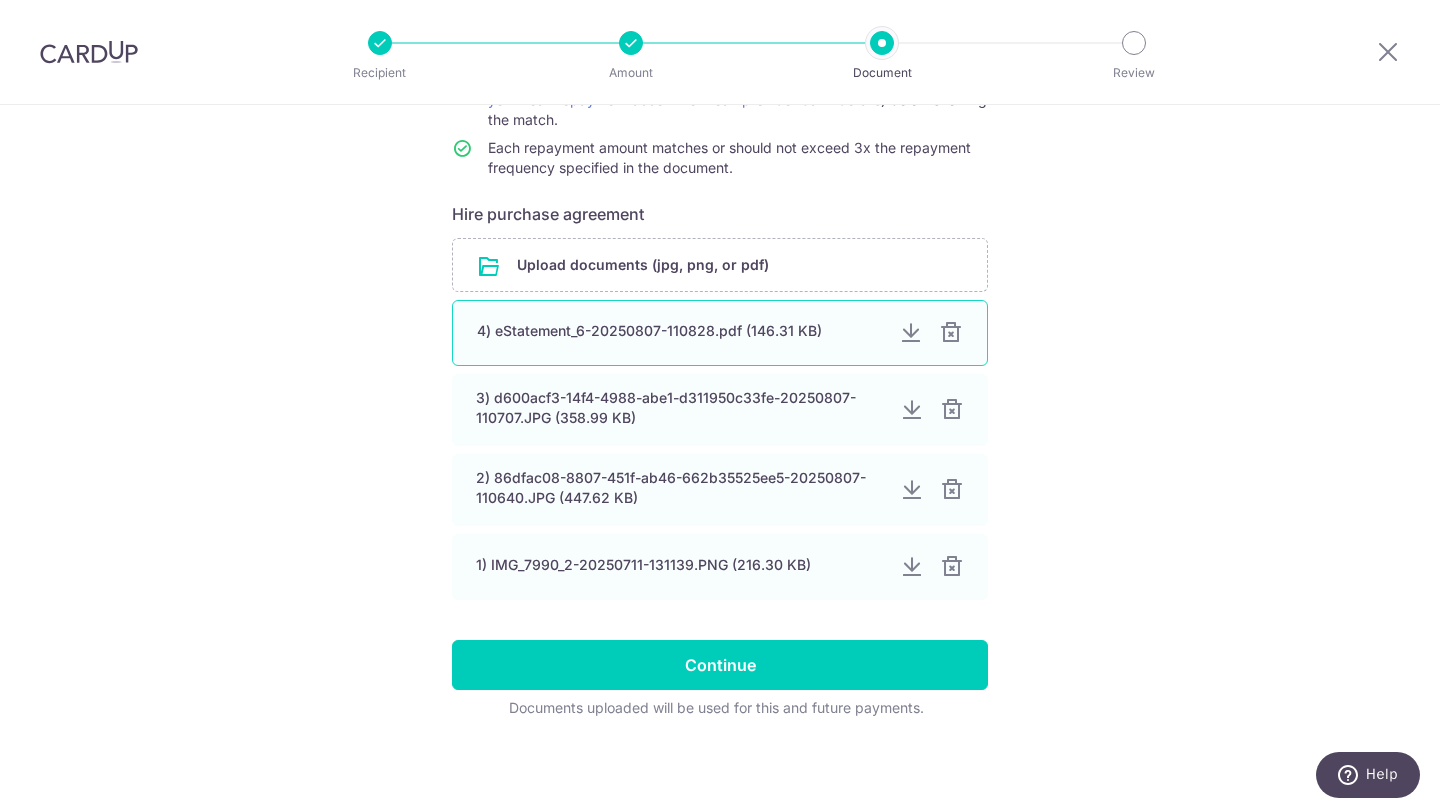 click at bounding box center [951, 333] 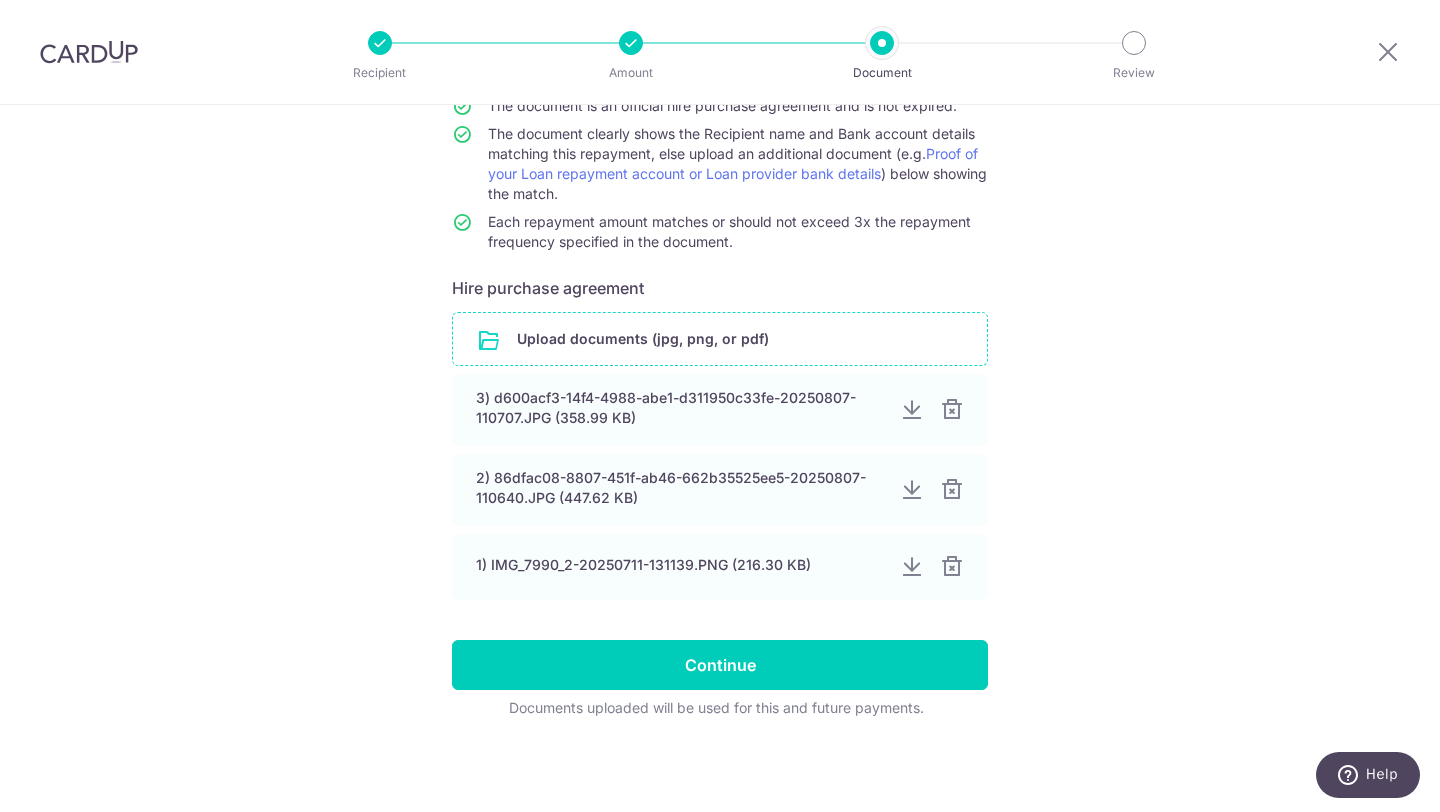drag, startPoint x: 952, startPoint y: 402, endPoint x: 961, endPoint y: 418, distance: 18.35756 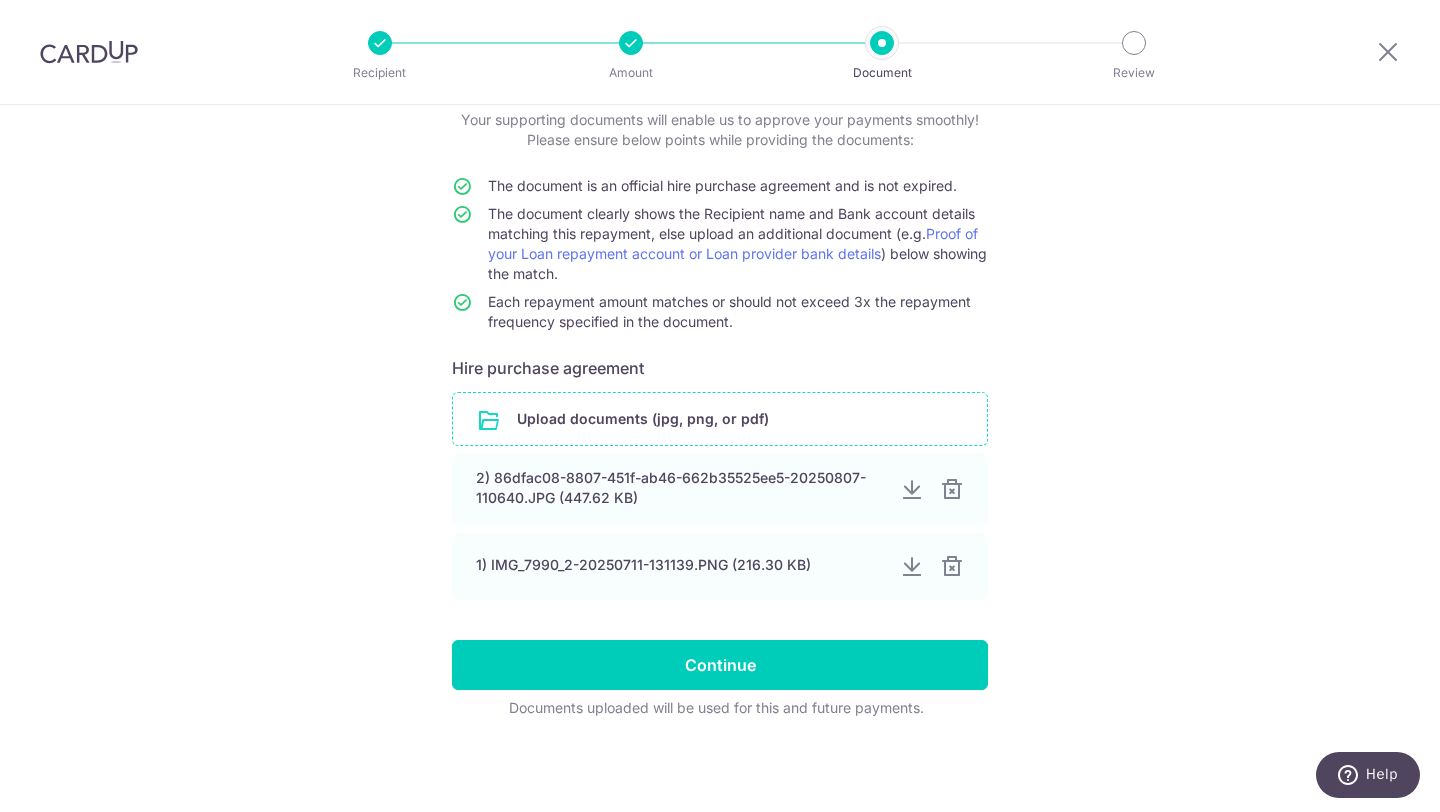 click at bounding box center (952, 490) 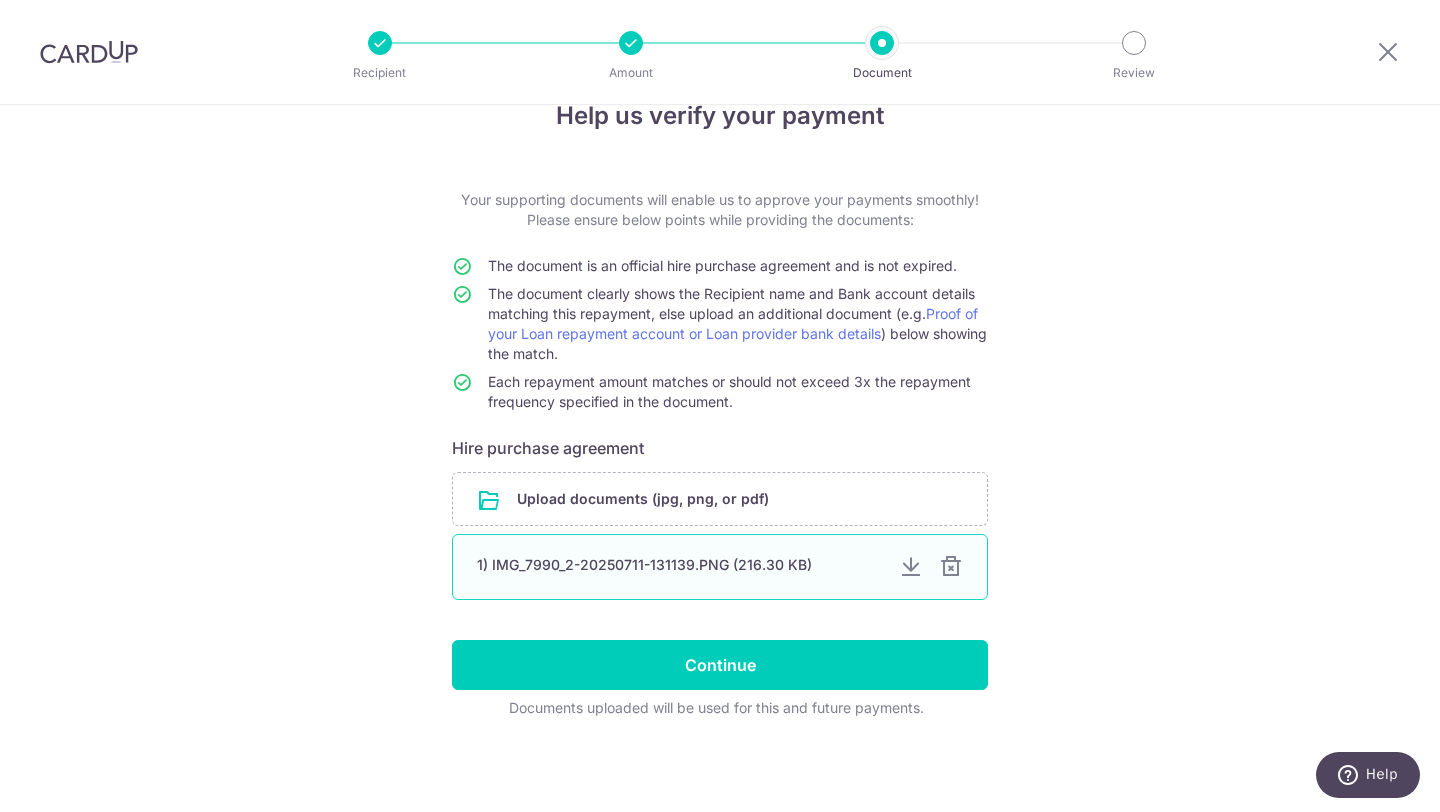 click at bounding box center (951, 567) 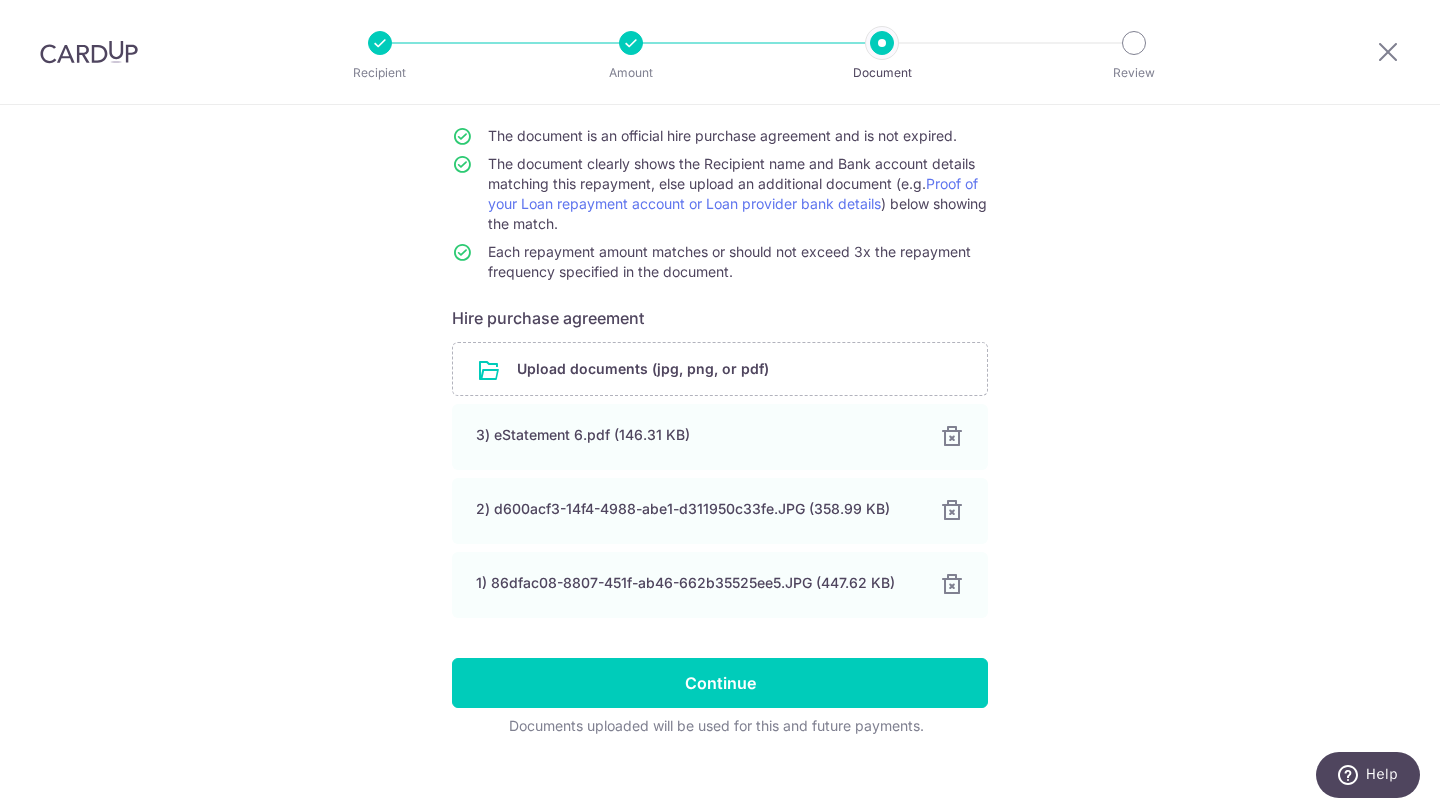 scroll, scrollTop: 195, scrollLeft: 0, axis: vertical 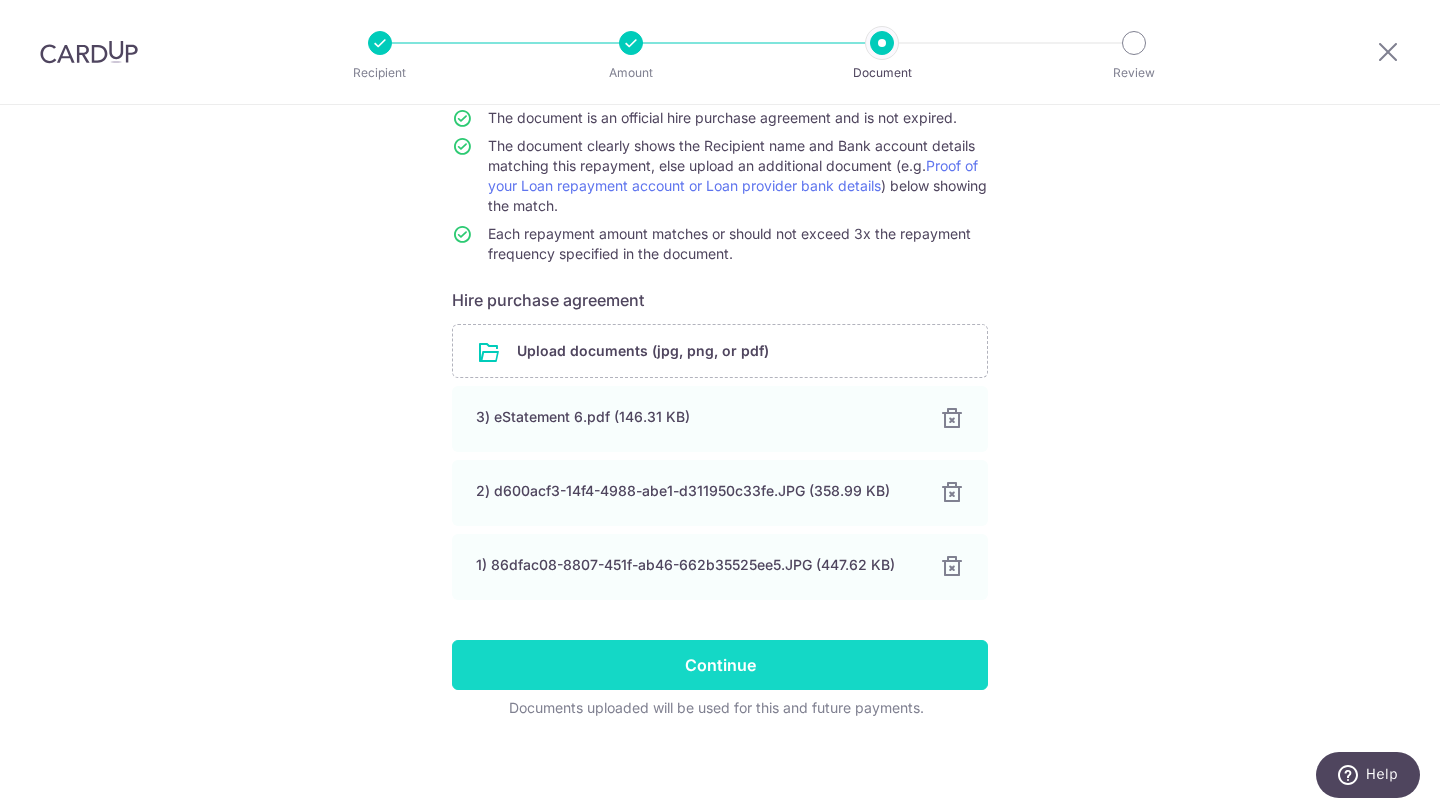 click on "Continue" at bounding box center (720, 665) 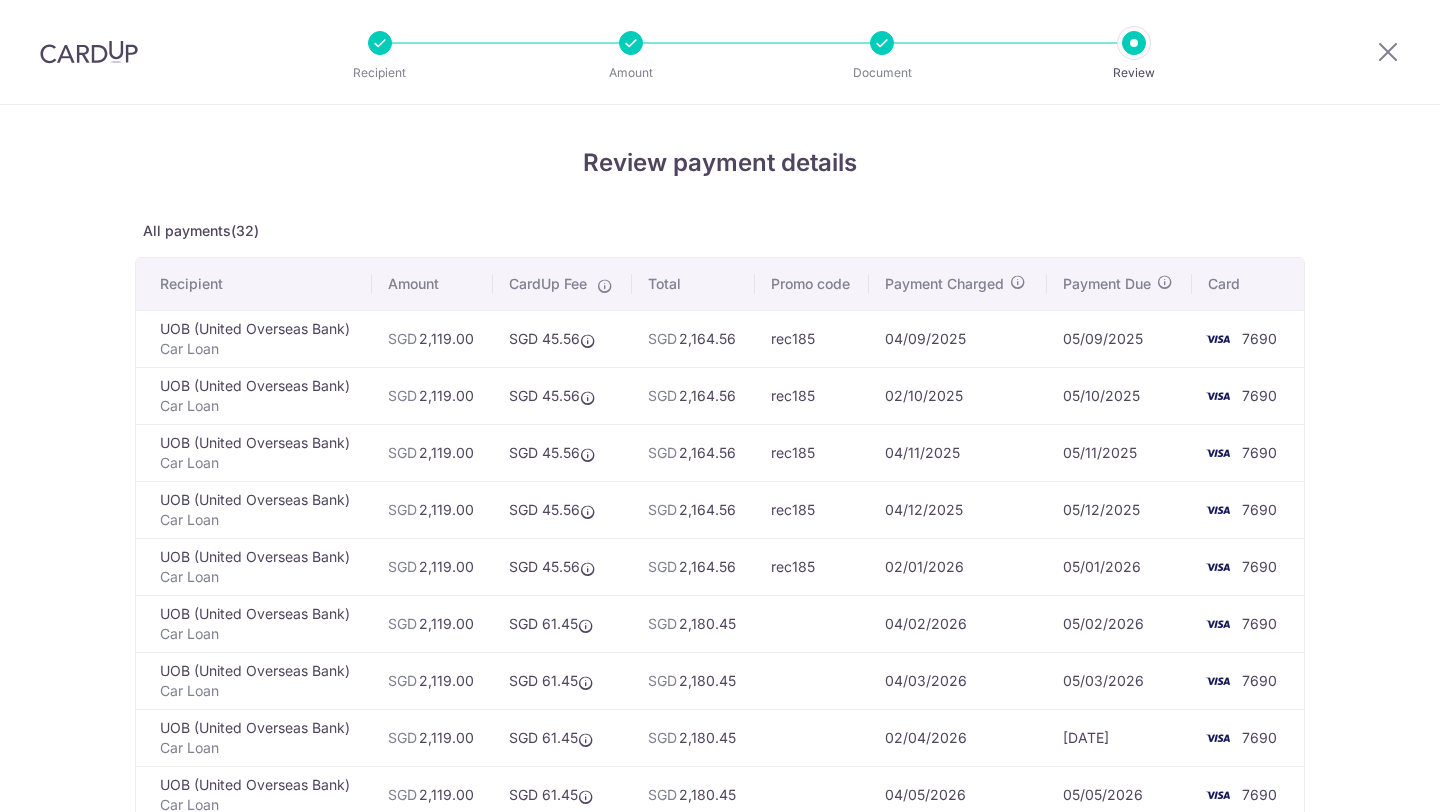 scroll, scrollTop: 0, scrollLeft: 0, axis: both 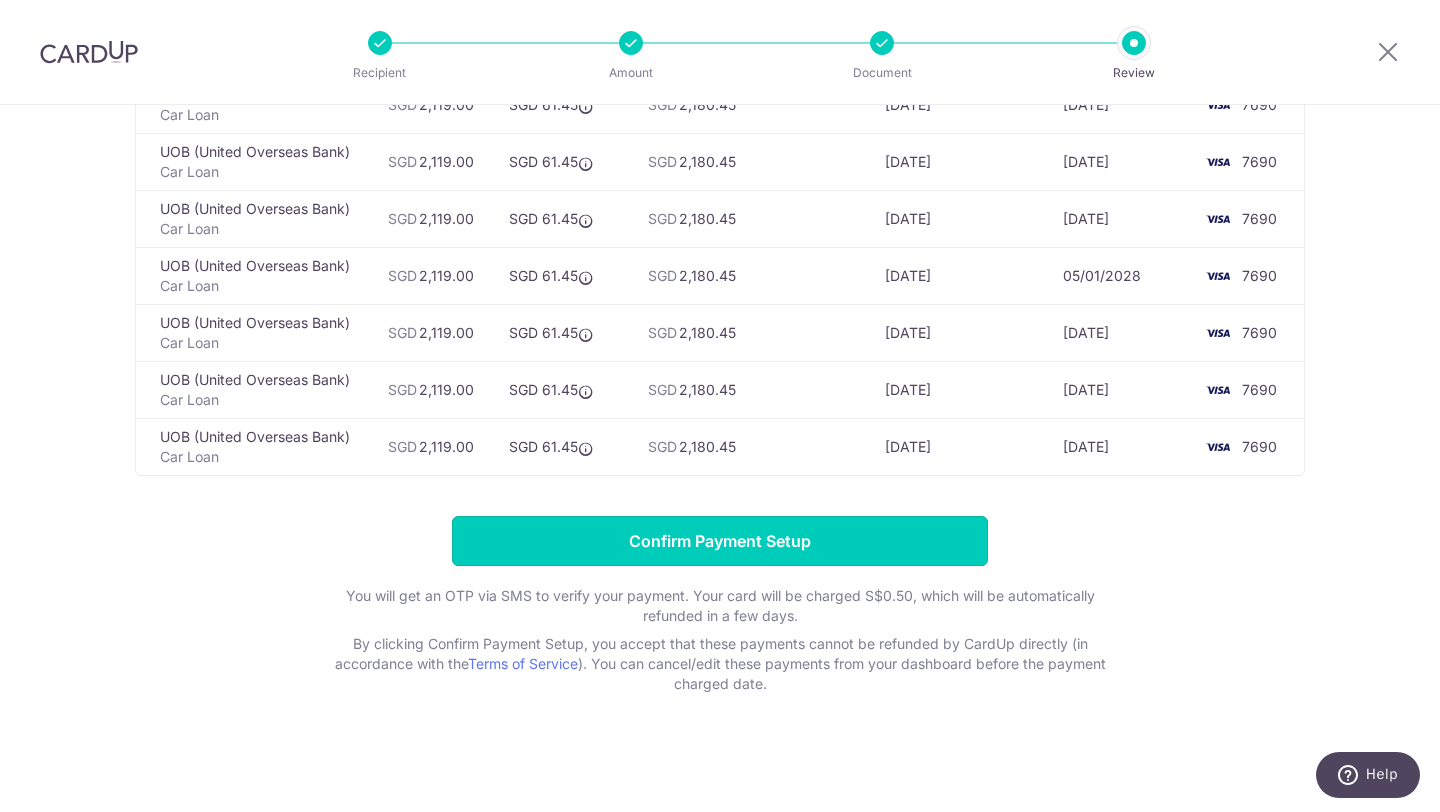 click on "Confirm Payment Setup" at bounding box center [720, 541] 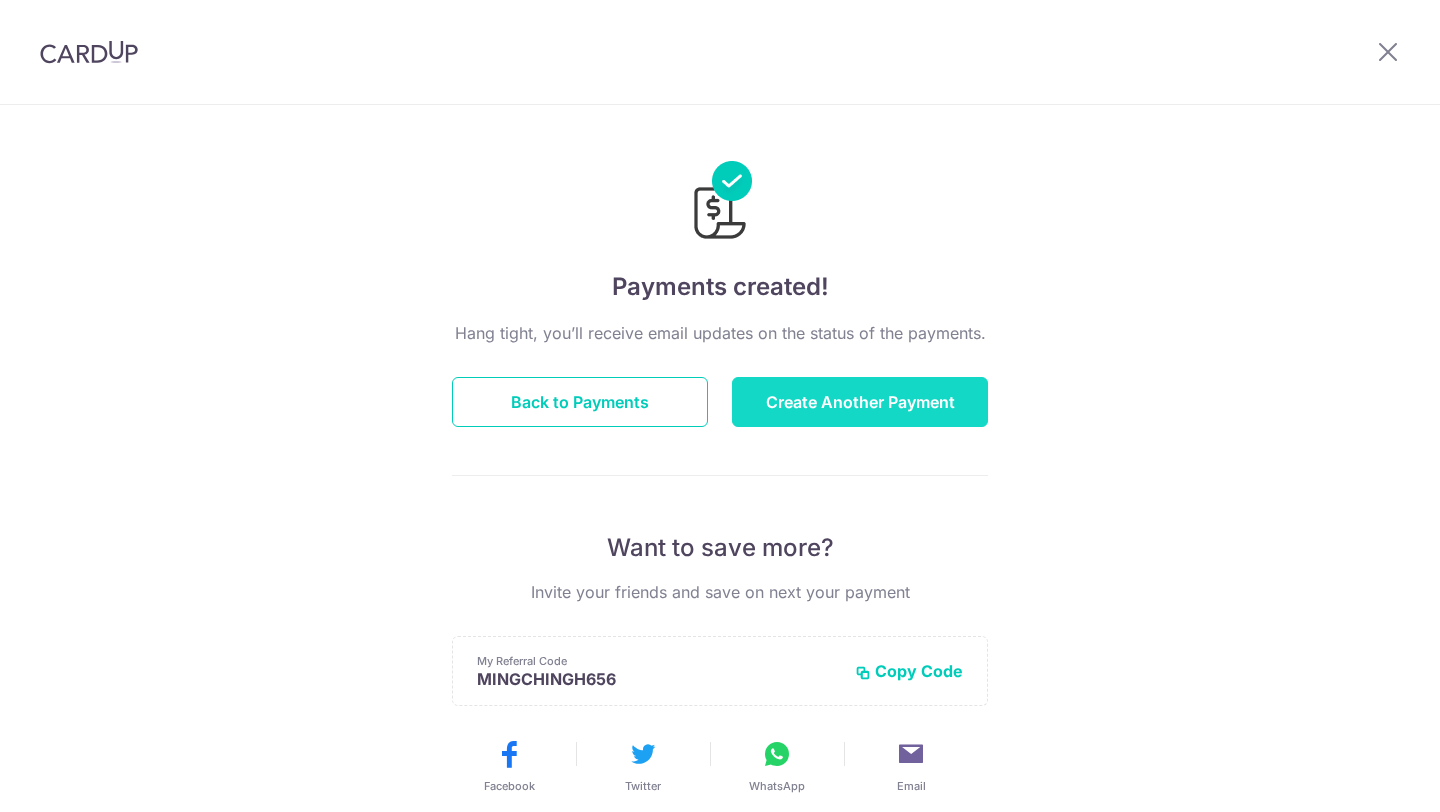 scroll, scrollTop: 0, scrollLeft: 0, axis: both 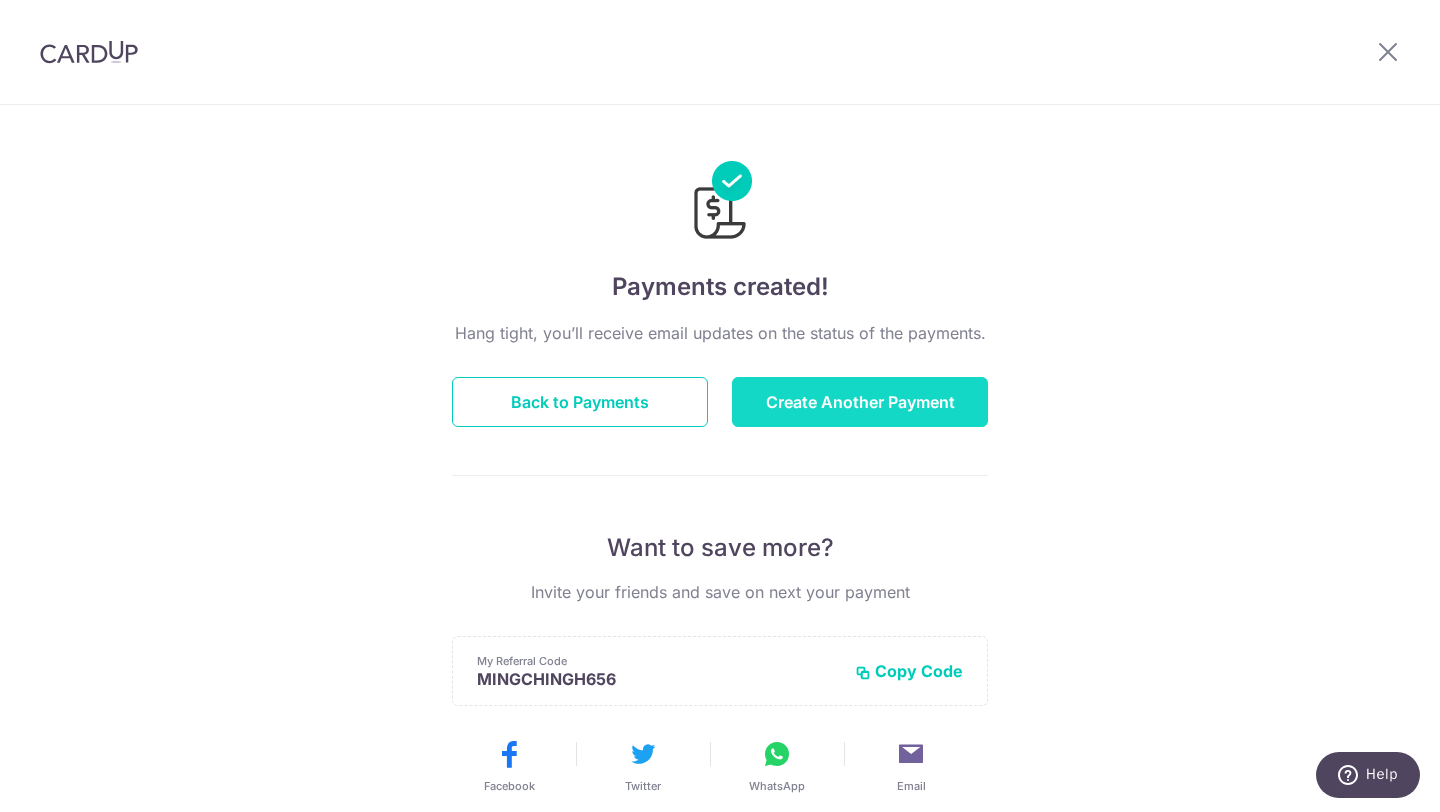 click on "Create Another Payment" at bounding box center [860, 402] 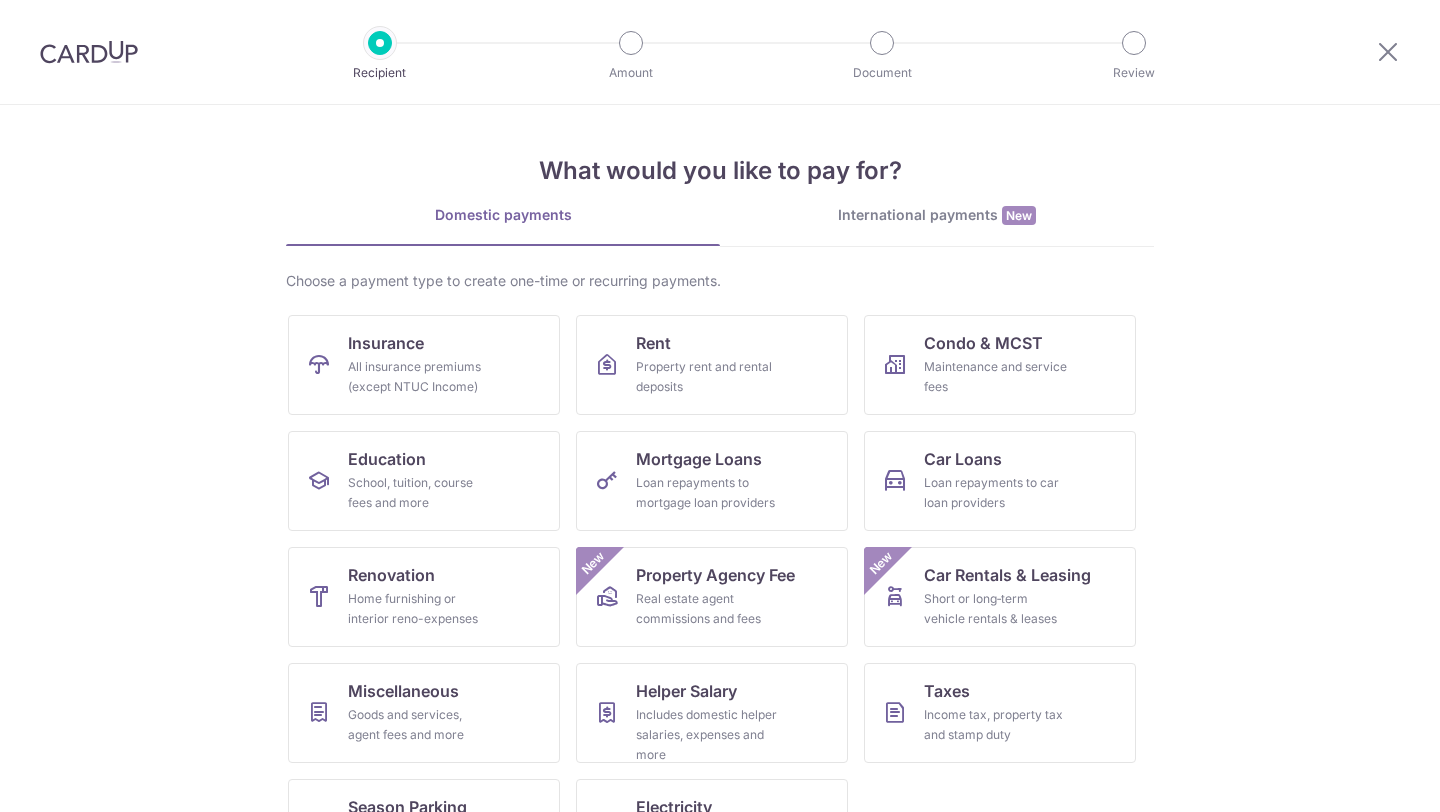 scroll, scrollTop: 0, scrollLeft: 0, axis: both 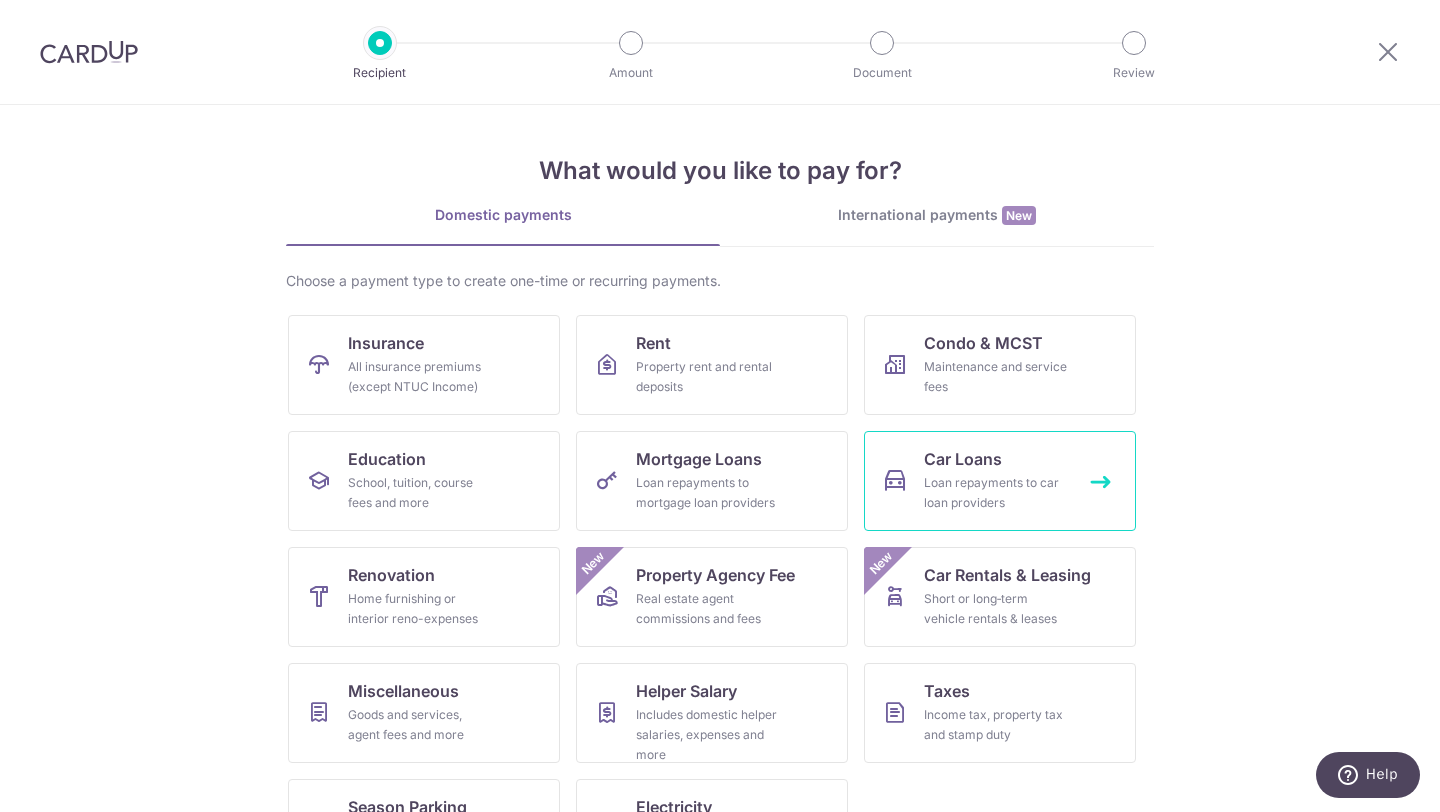 click on "Car Loans" at bounding box center [963, 459] 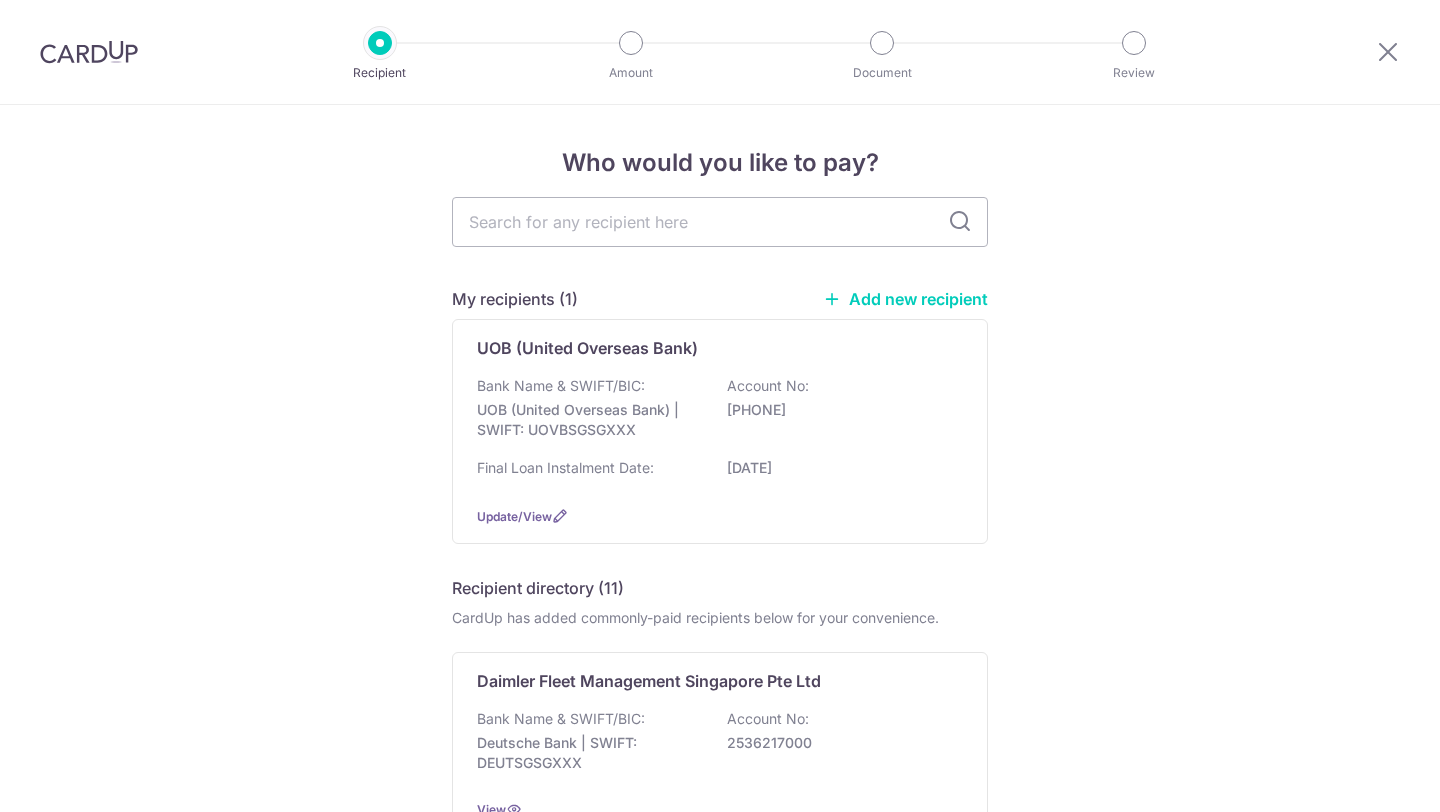scroll, scrollTop: 0, scrollLeft: 0, axis: both 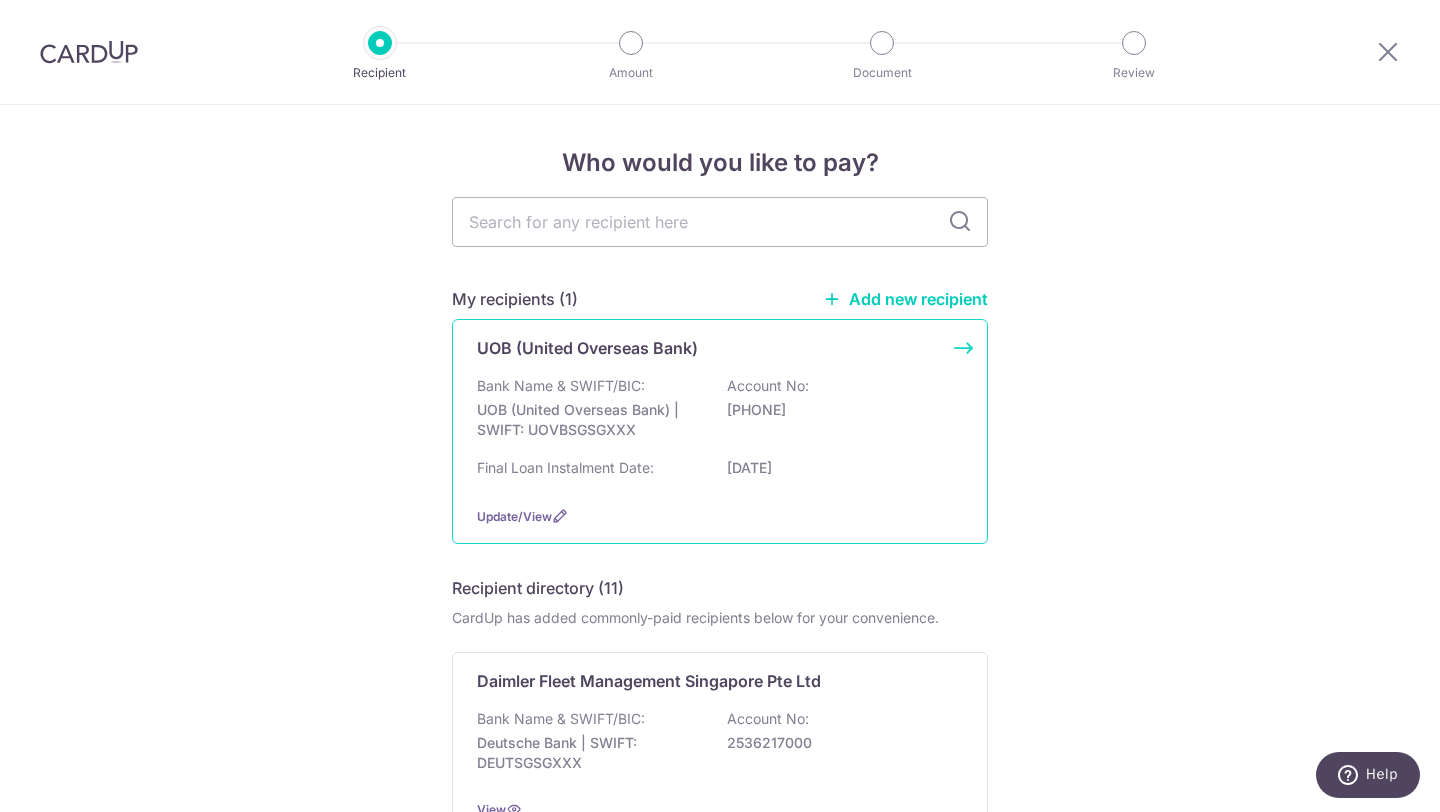 click on "Bank Name & SWIFT/BIC:
UOB (United Overseas Bank) | SWIFT: UOVBSGSGXXX
Account No:
8028180268" at bounding box center (720, 413) 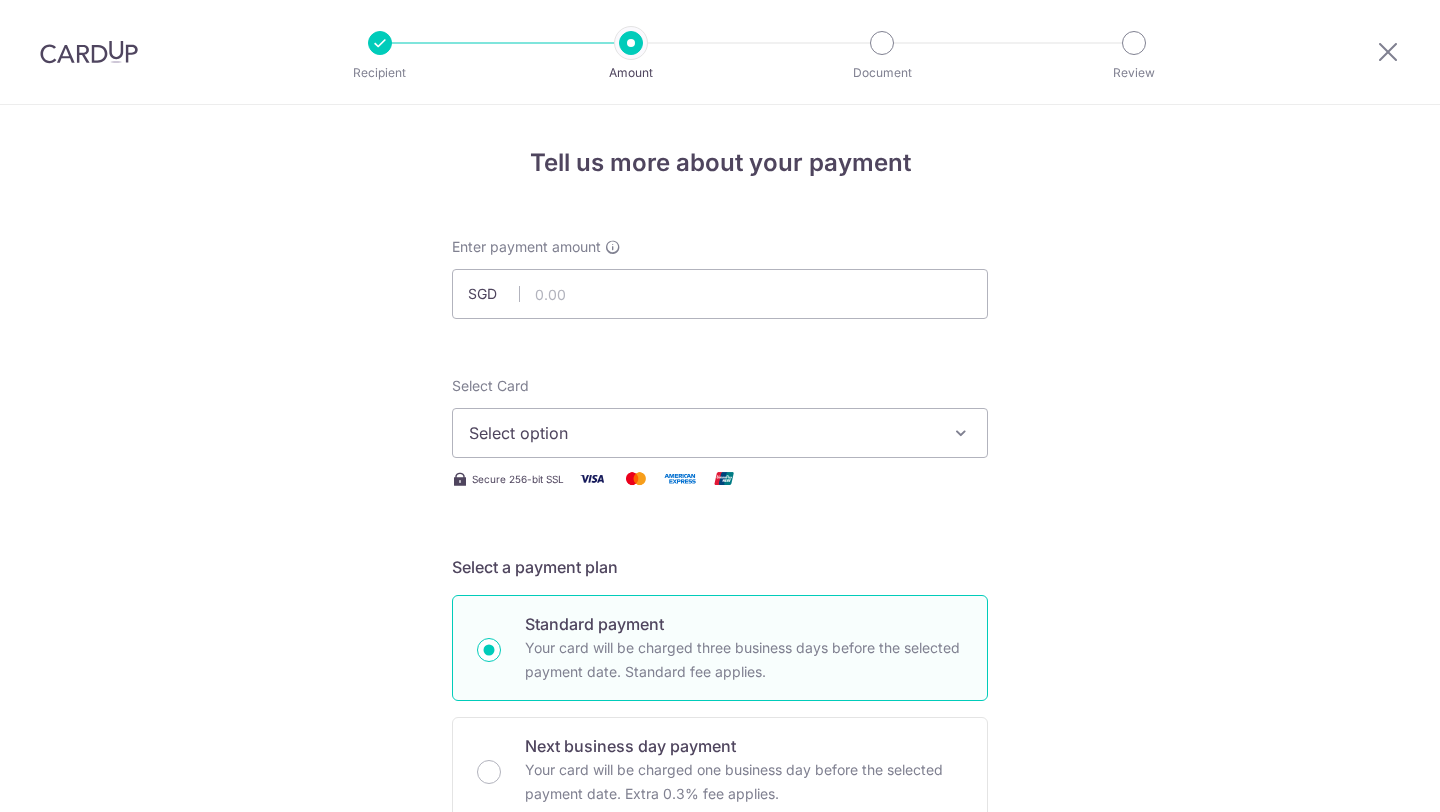 scroll, scrollTop: 0, scrollLeft: 0, axis: both 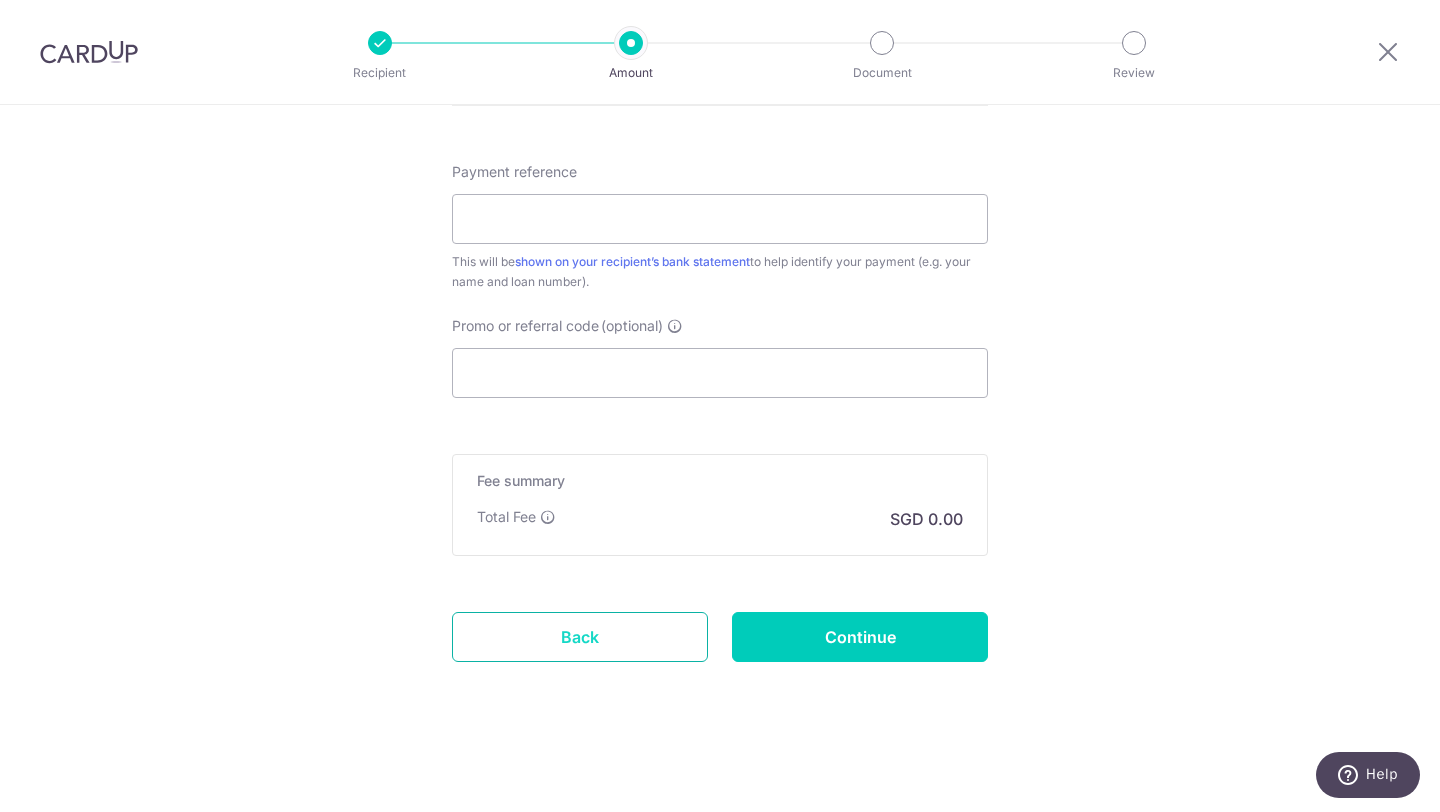 click on "Back" at bounding box center (580, 637) 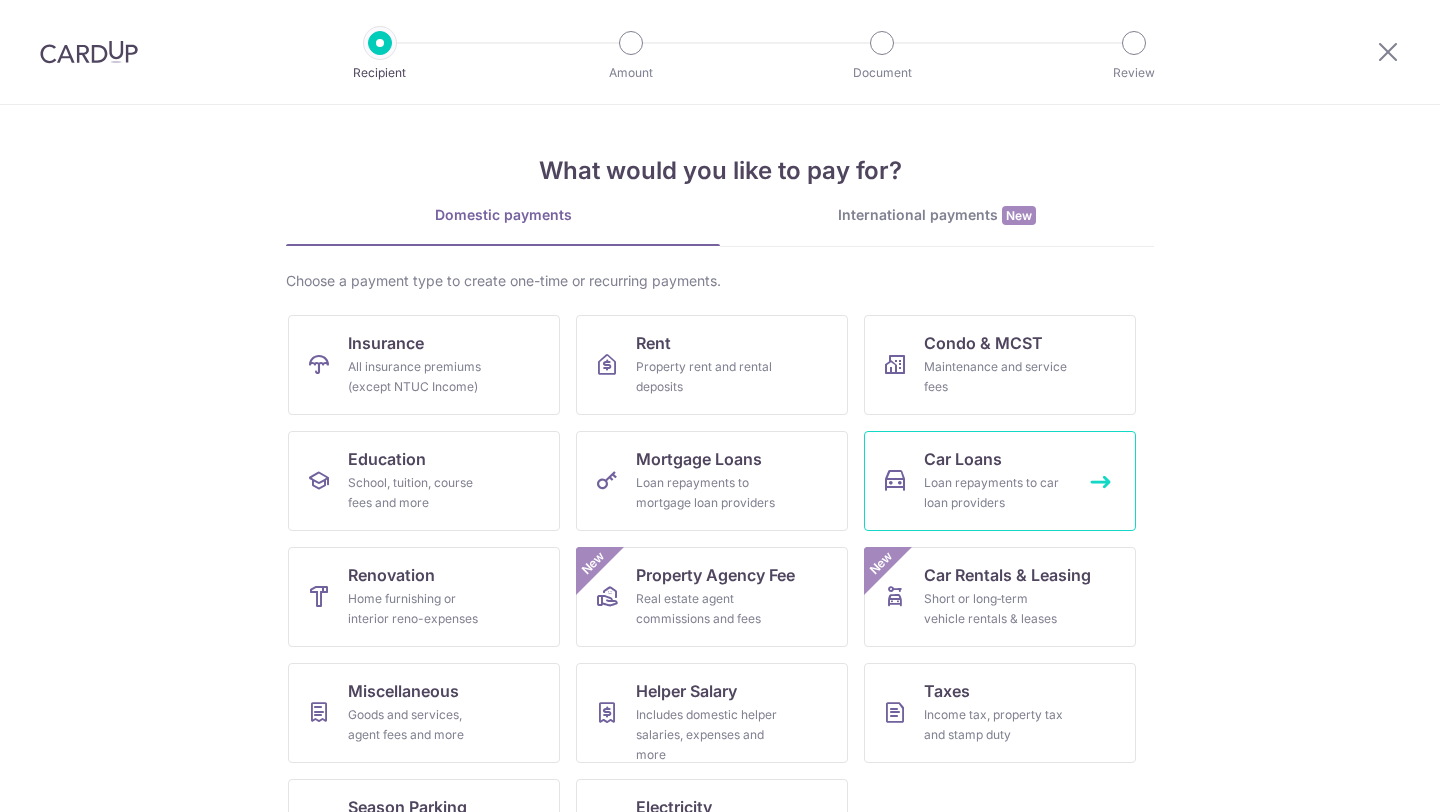 click on "Loan repayments to car loan providers" at bounding box center [996, 493] 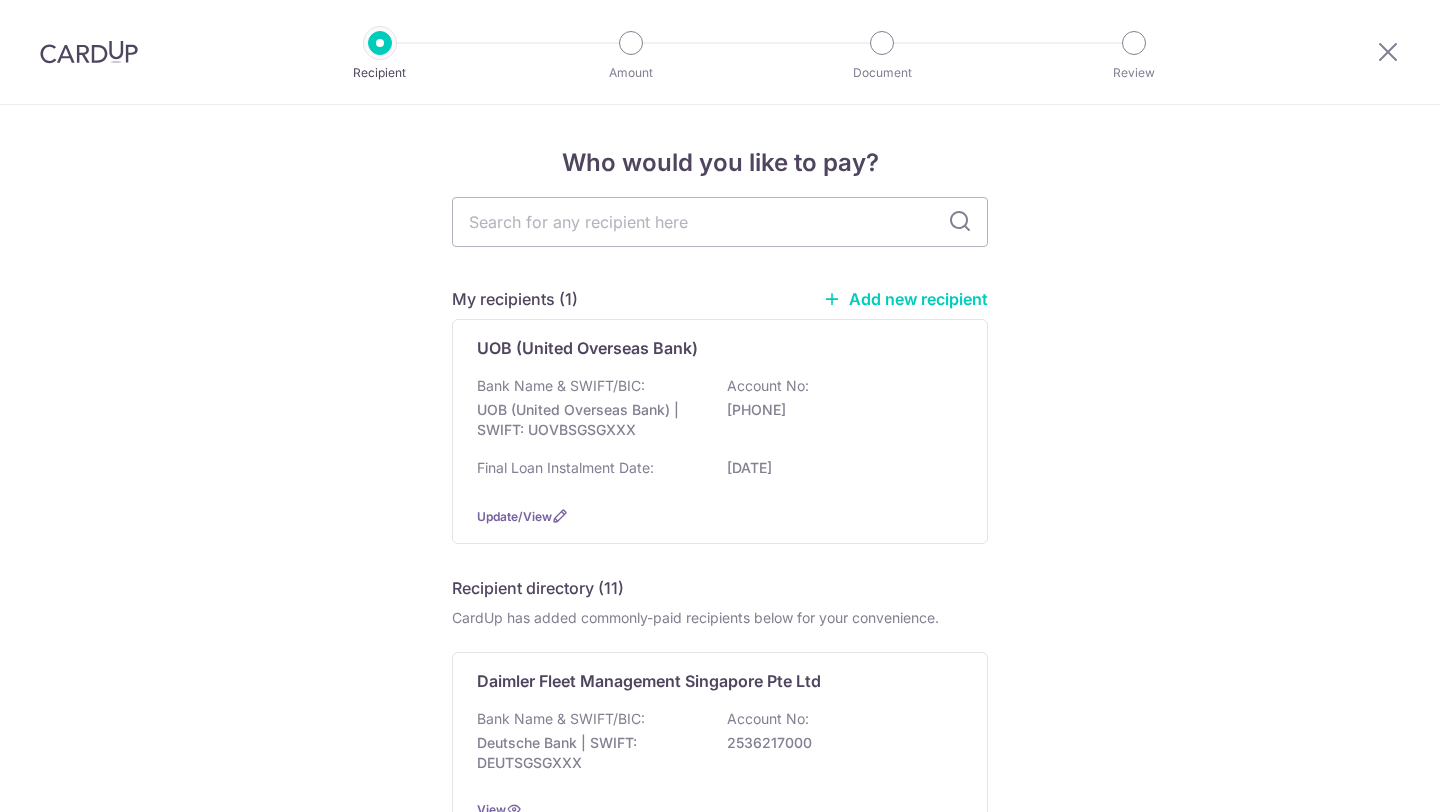 scroll, scrollTop: 0, scrollLeft: 0, axis: both 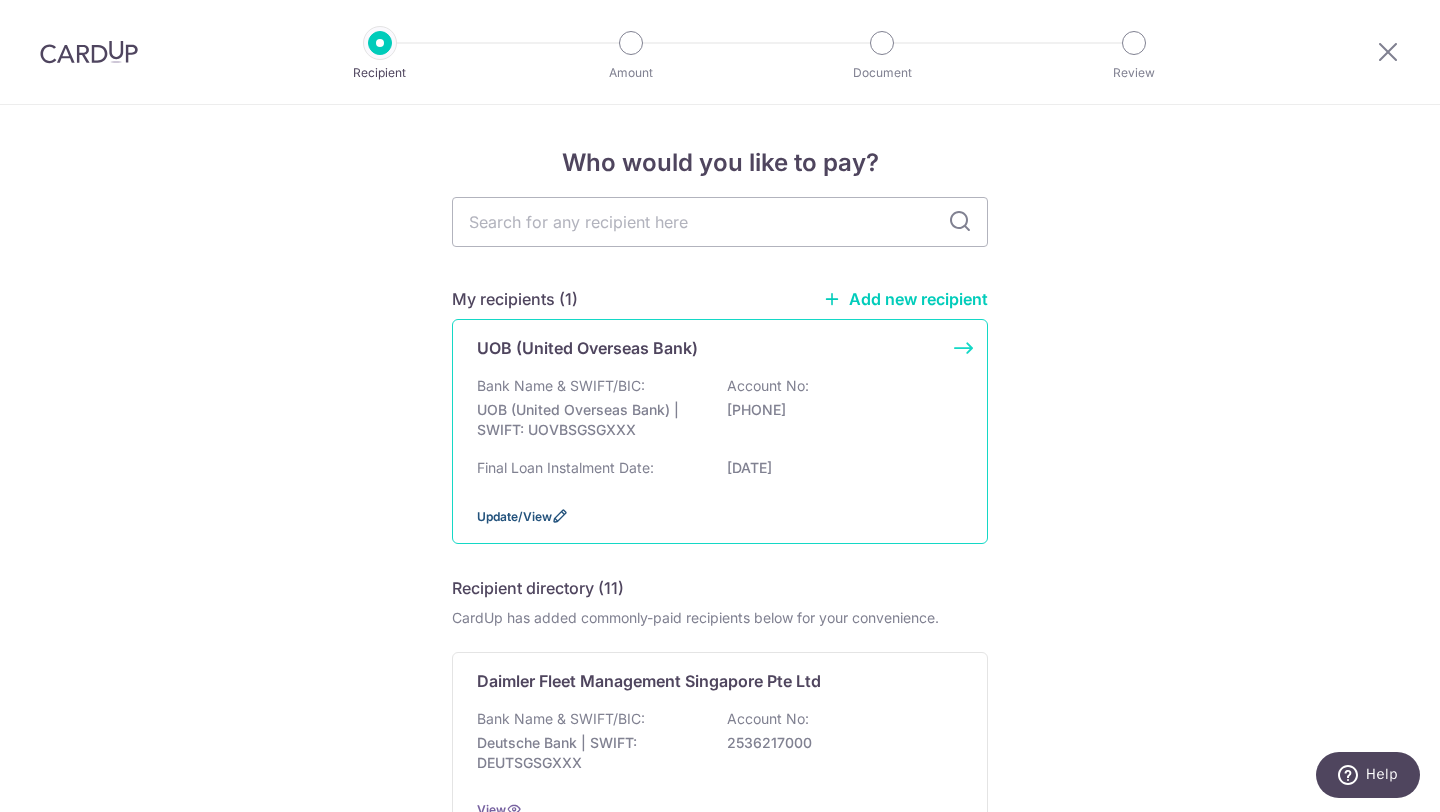 click on "Update/View" at bounding box center [514, 516] 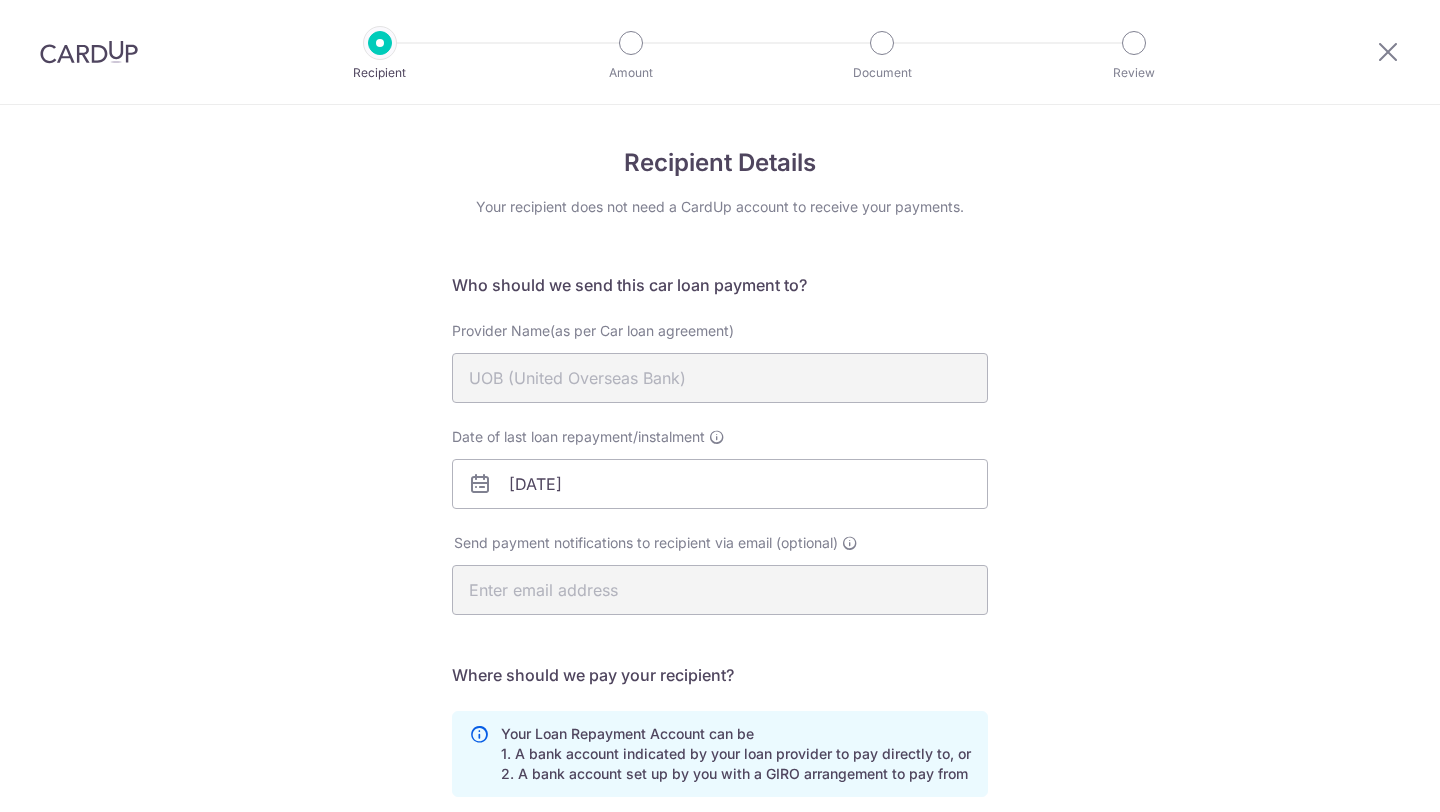 scroll, scrollTop: 0, scrollLeft: 0, axis: both 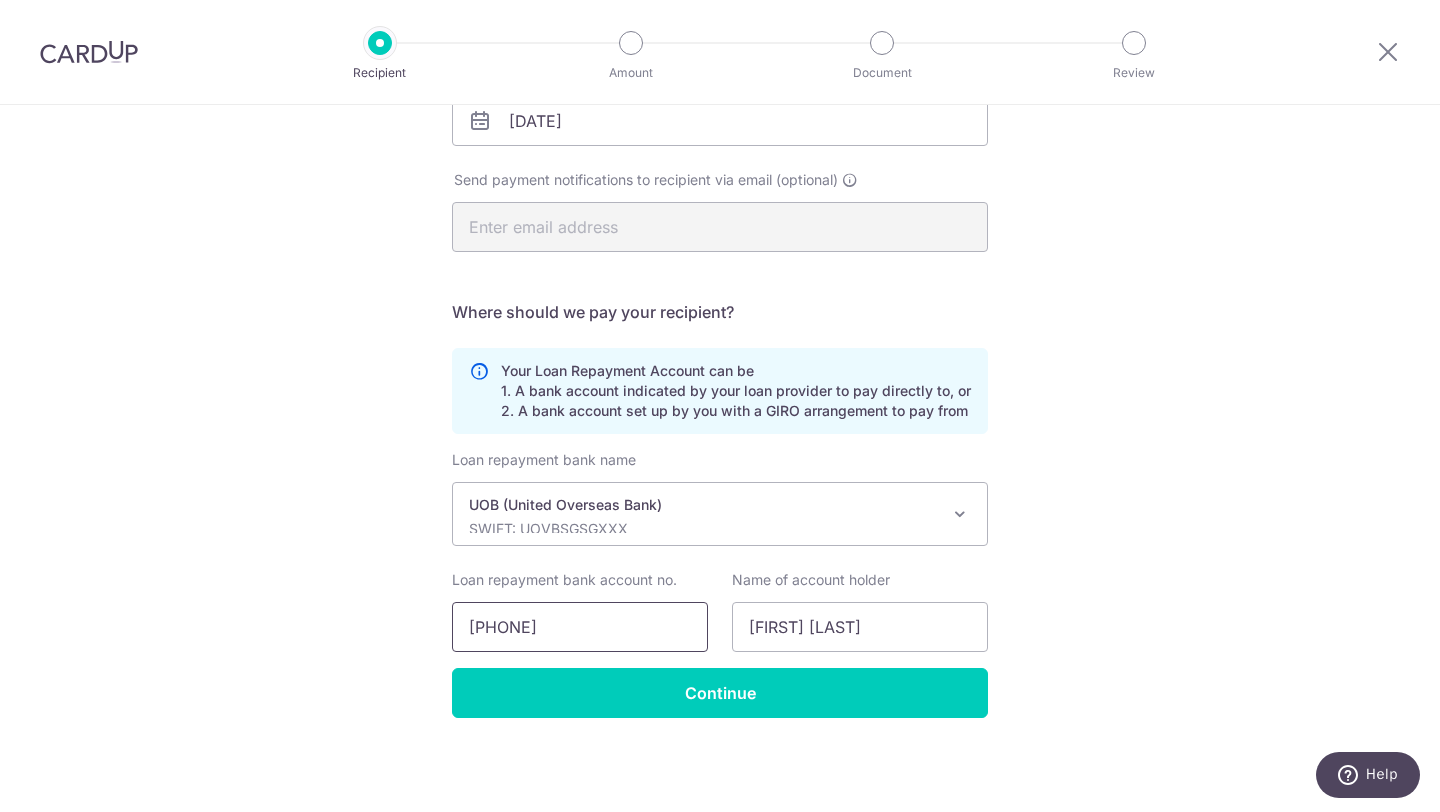 drag, startPoint x: 601, startPoint y: 630, endPoint x: 343, endPoint y: 622, distance: 258.124 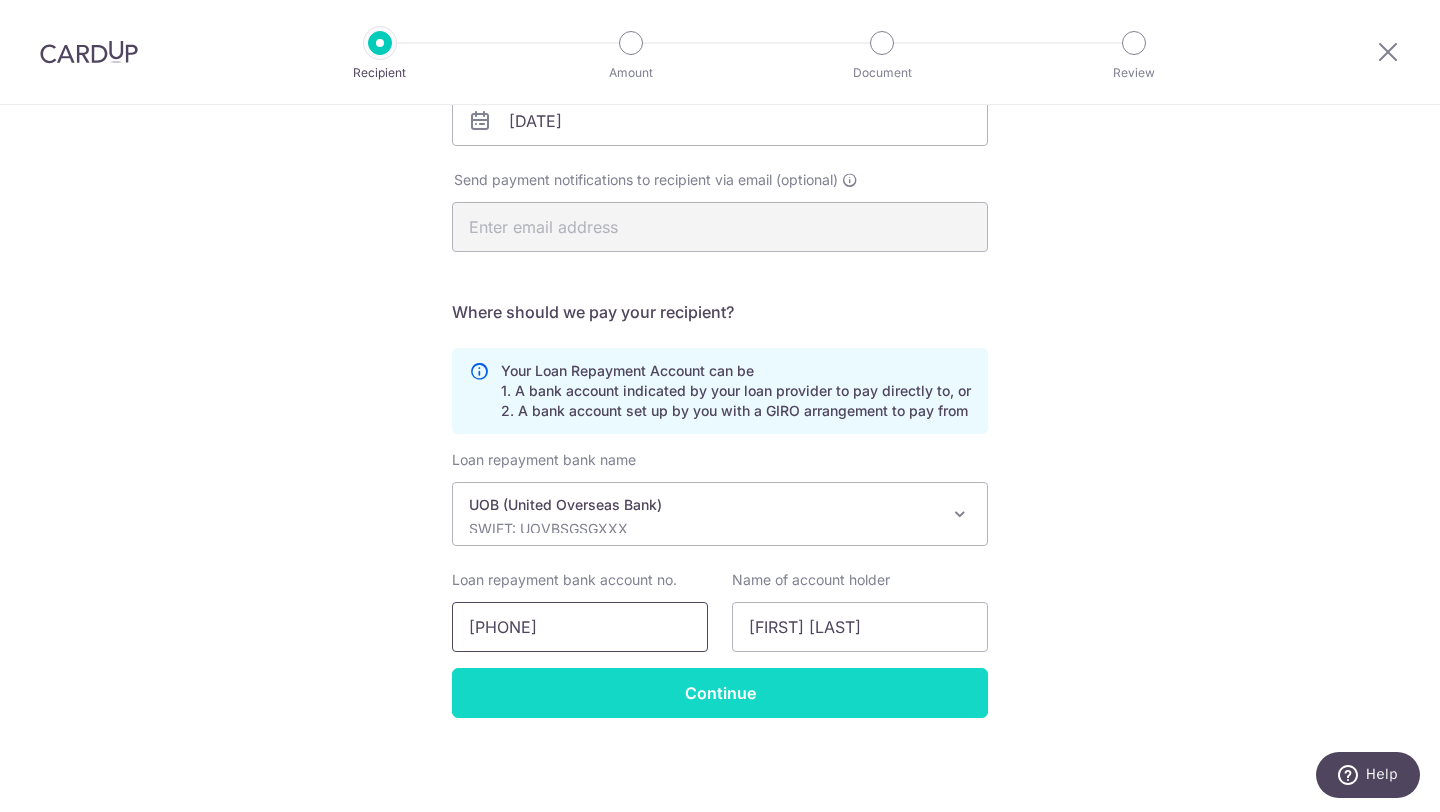 type on "7013725539" 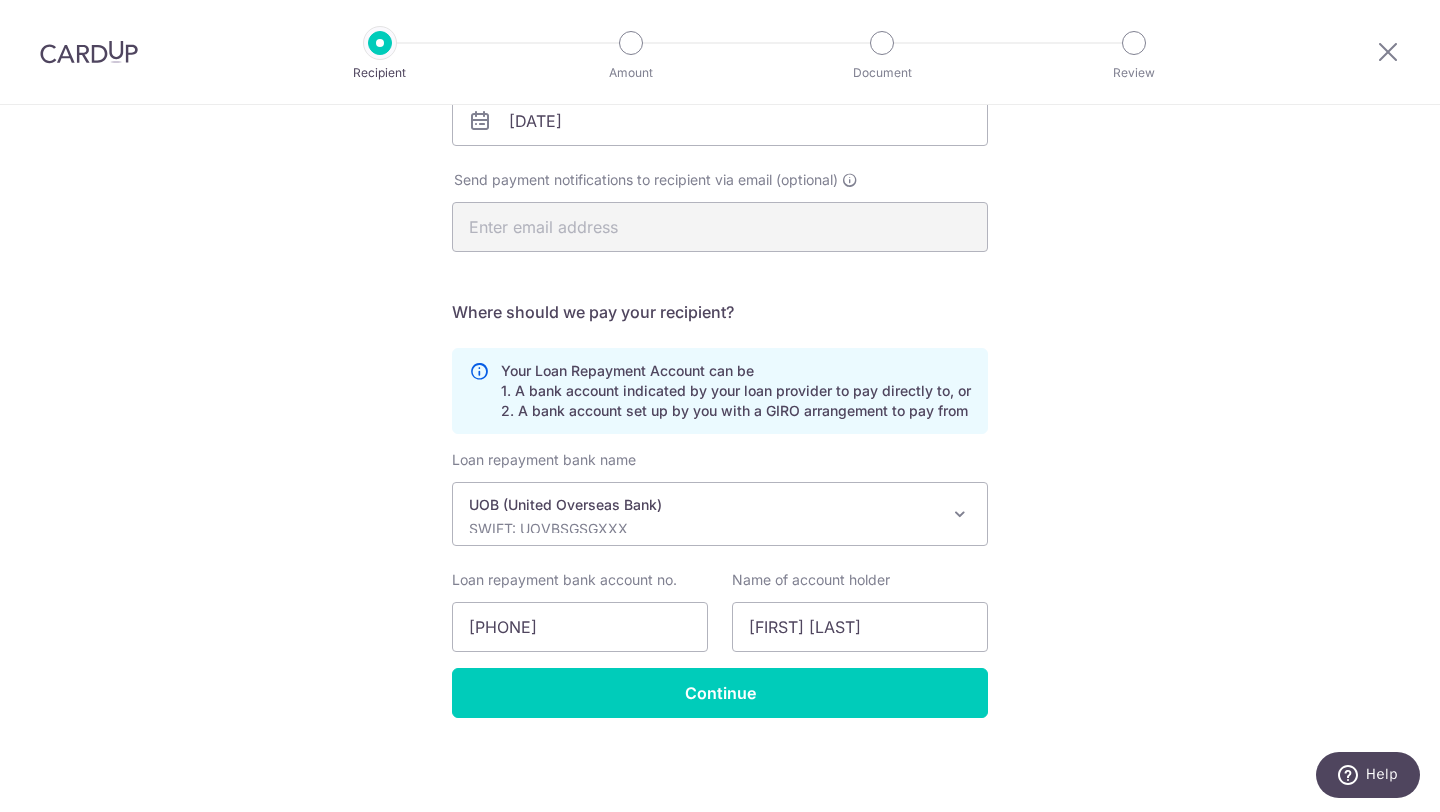 click on "Who should we send this car loan payment to?
Provider Name(as per Car loan agreement)
UOB (United Overseas Bank)
Date of last loan repayment/instalment
05/04/2028
Send payment notifications to recipient via email (optional)
translation missing: en.no key
URL" at bounding box center (720, 314) 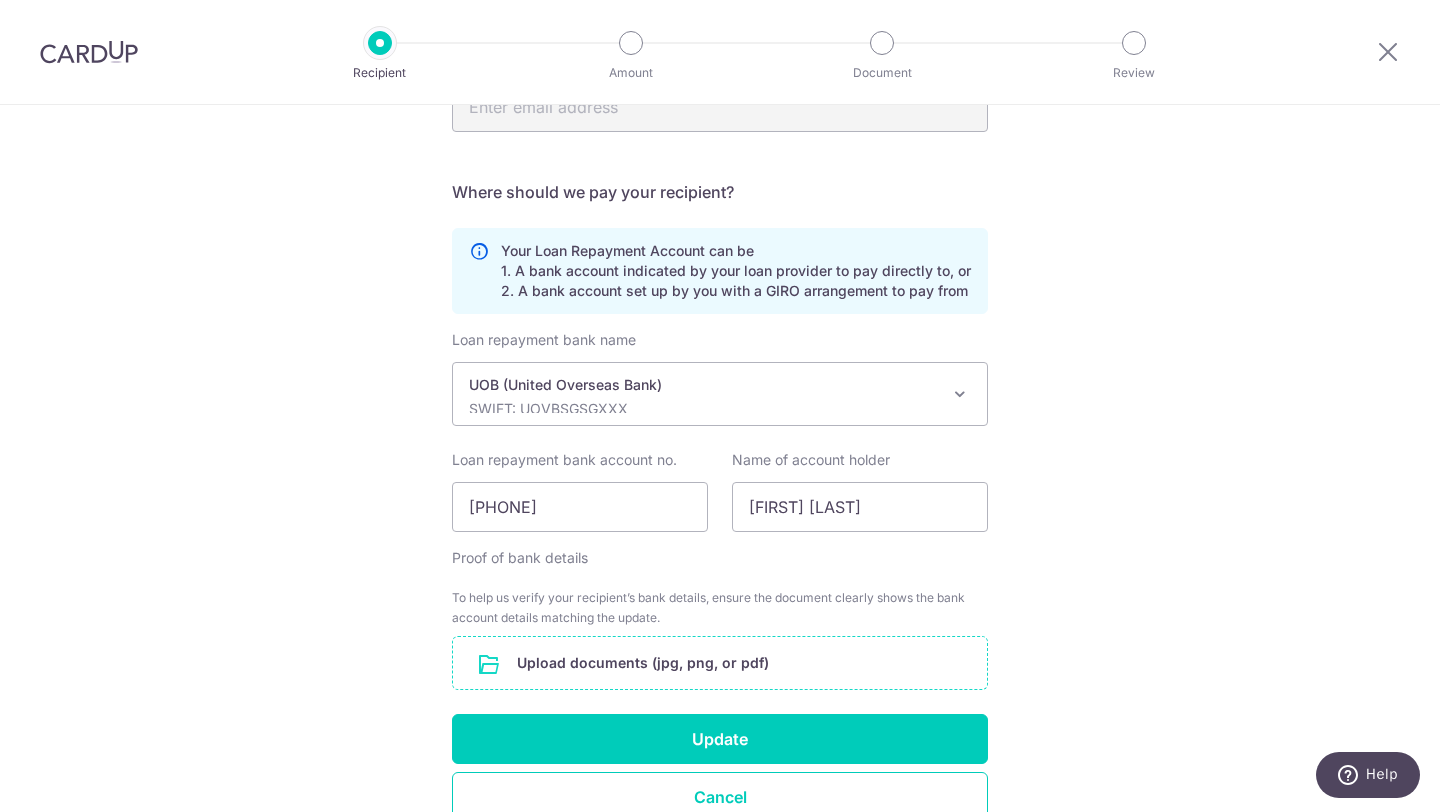 scroll, scrollTop: 587, scrollLeft: 0, axis: vertical 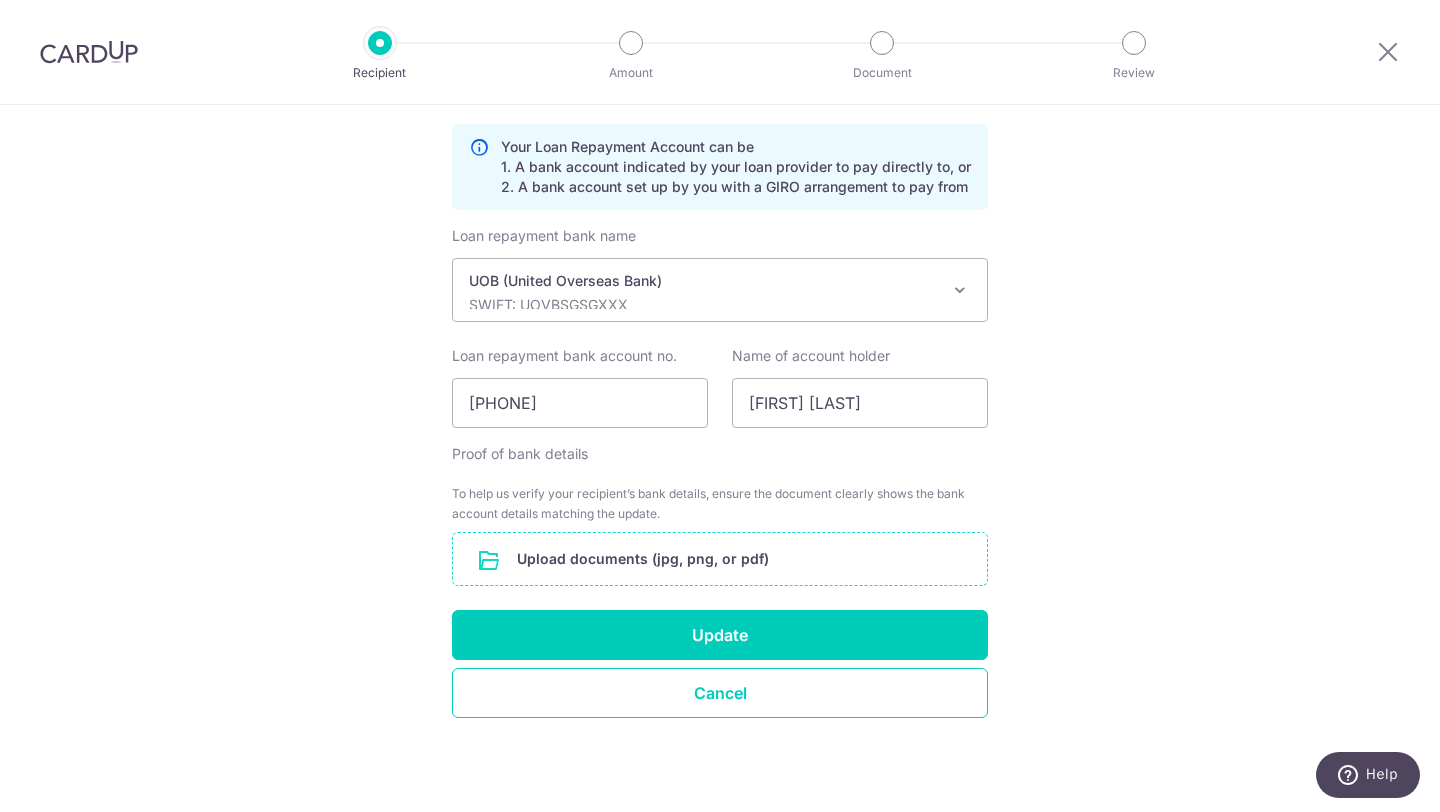 click at bounding box center (720, 559) 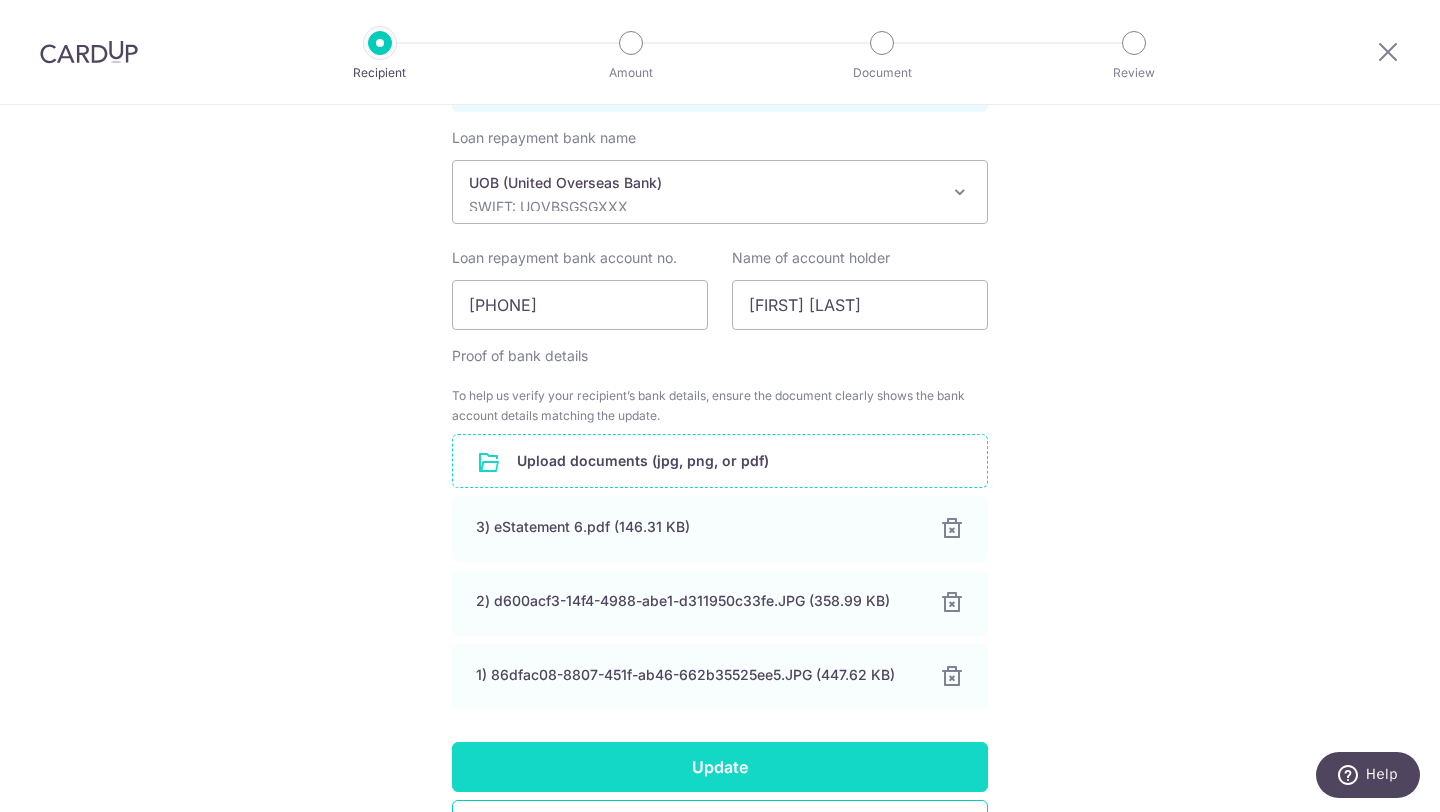 scroll, scrollTop: 817, scrollLeft: 0, axis: vertical 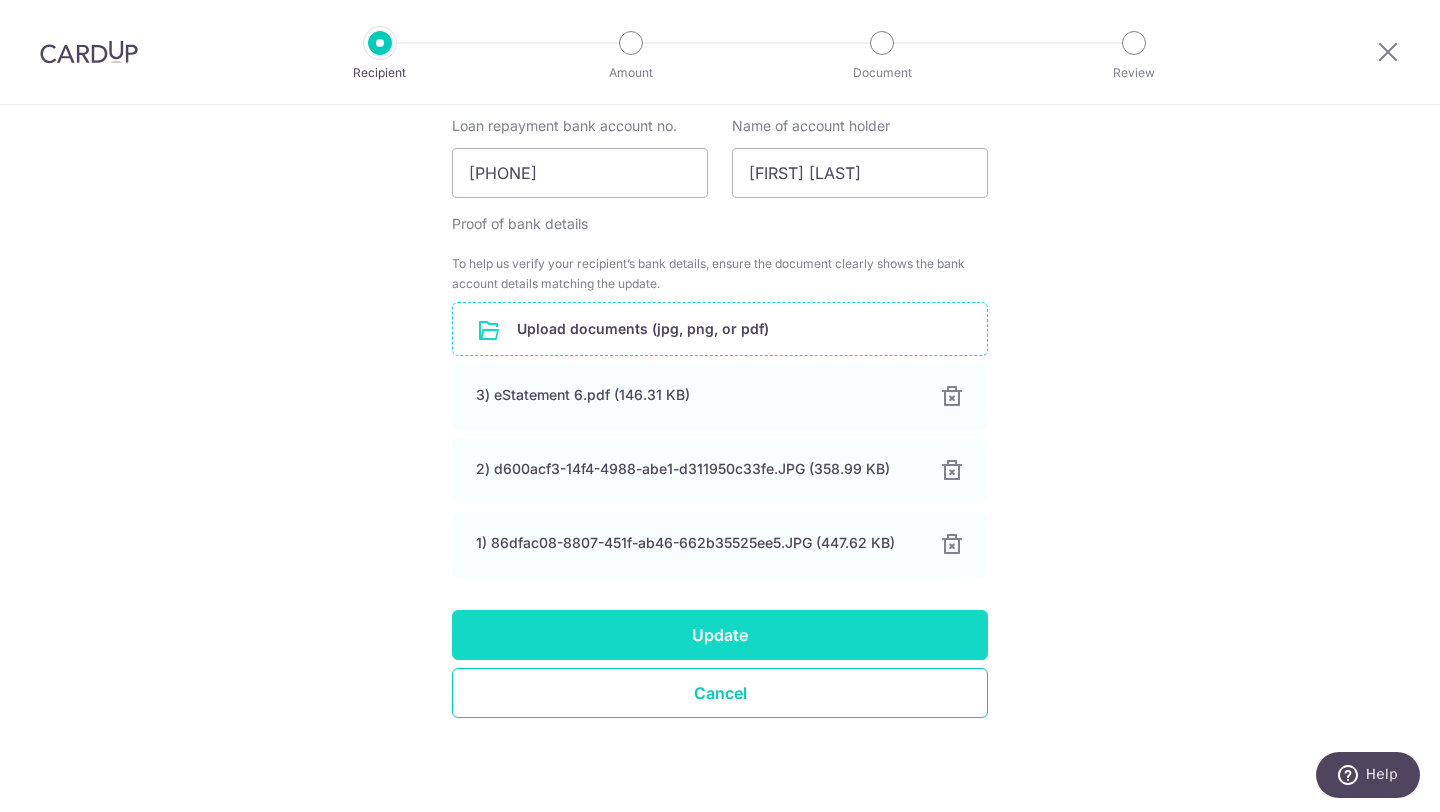 click on "Update" at bounding box center [720, 635] 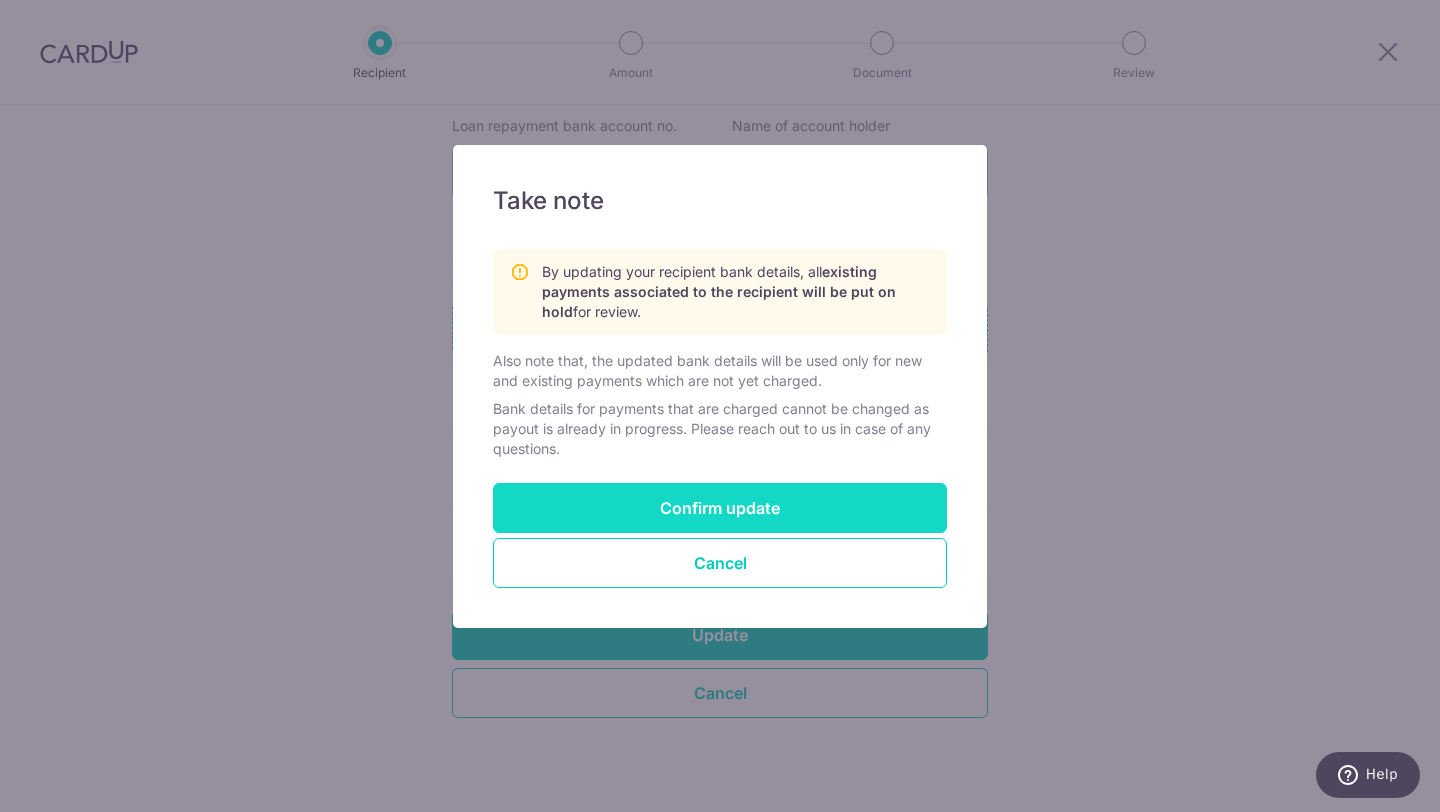 click on "Confirm update" at bounding box center (720, 508) 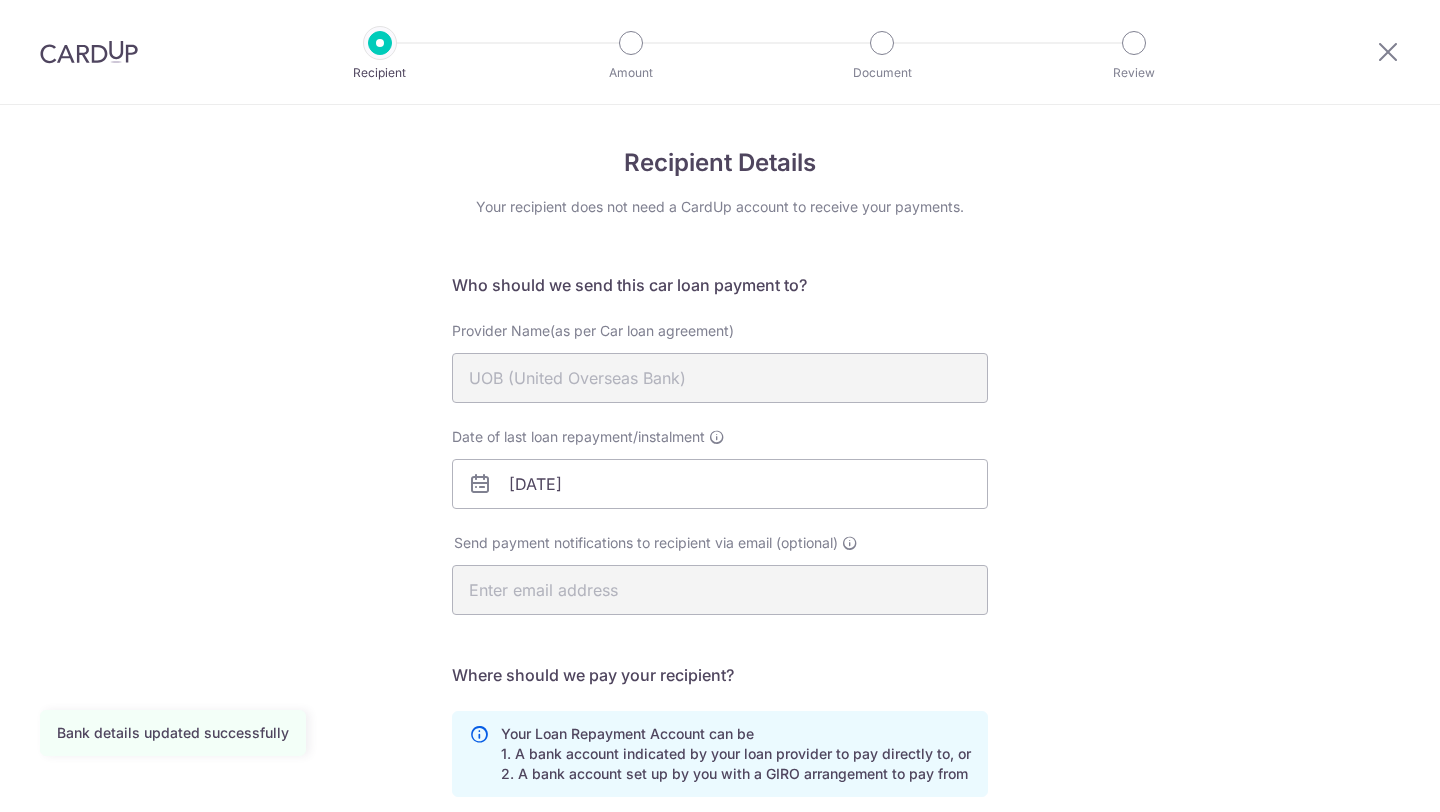 scroll, scrollTop: 0, scrollLeft: 0, axis: both 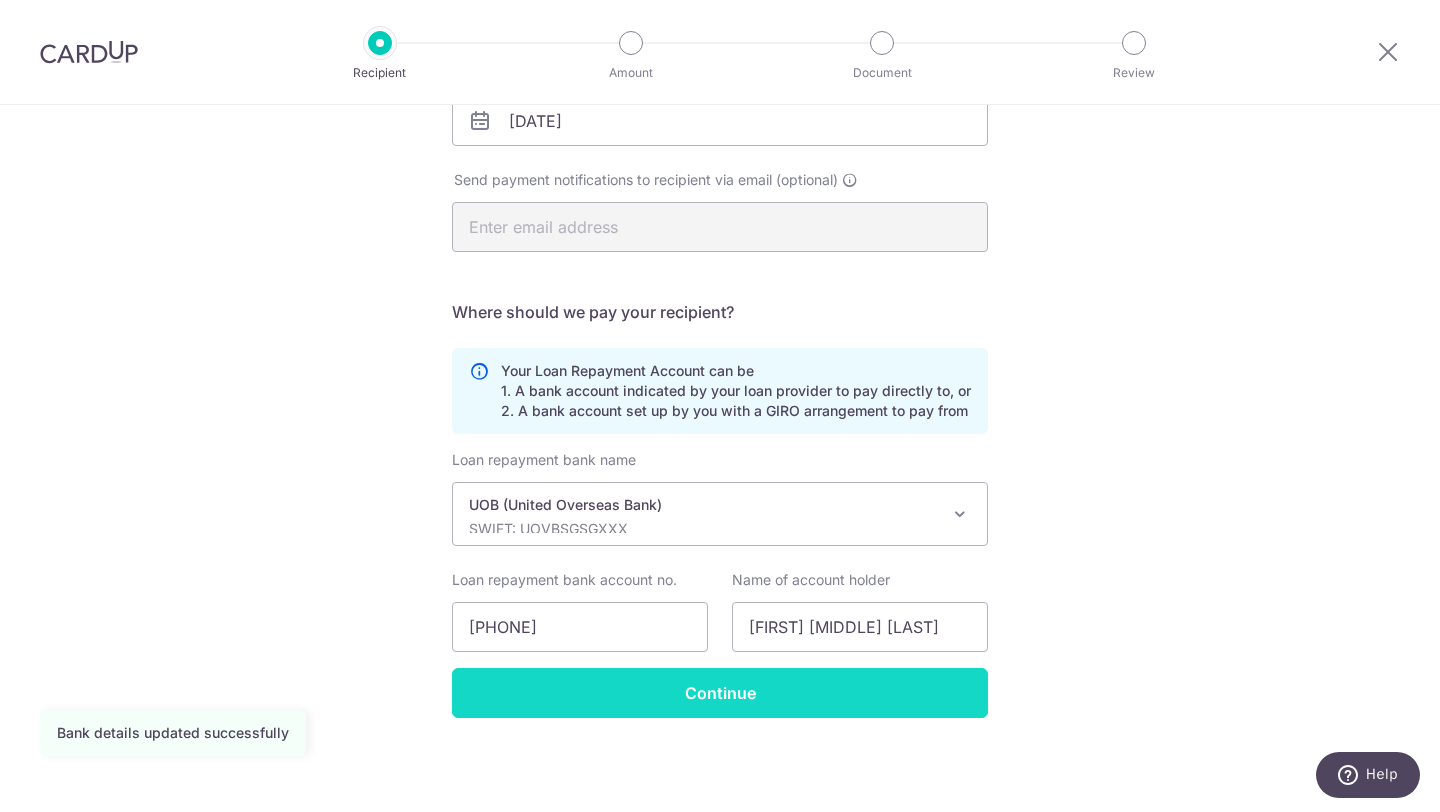 click on "Continue" at bounding box center (720, 693) 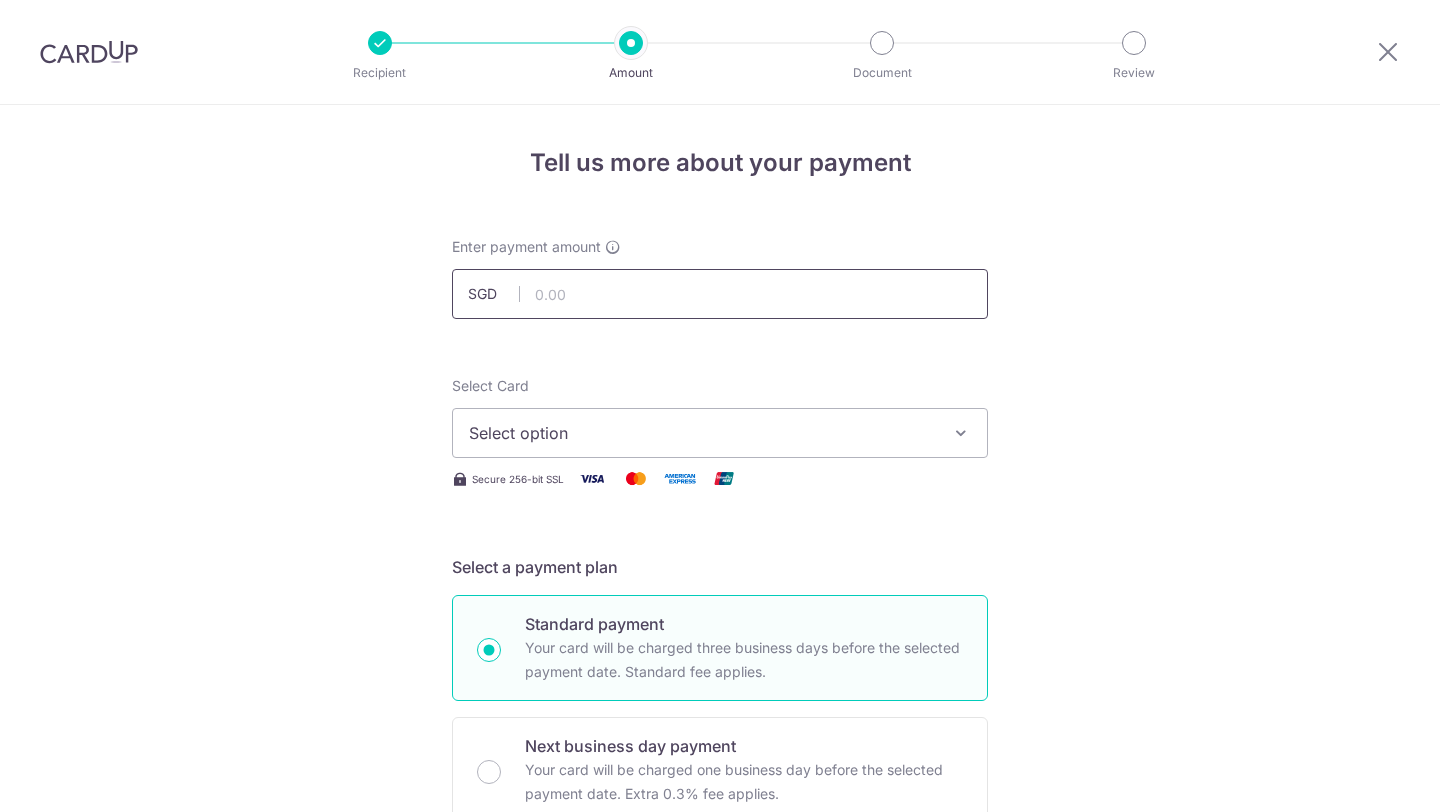 scroll, scrollTop: 0, scrollLeft: 0, axis: both 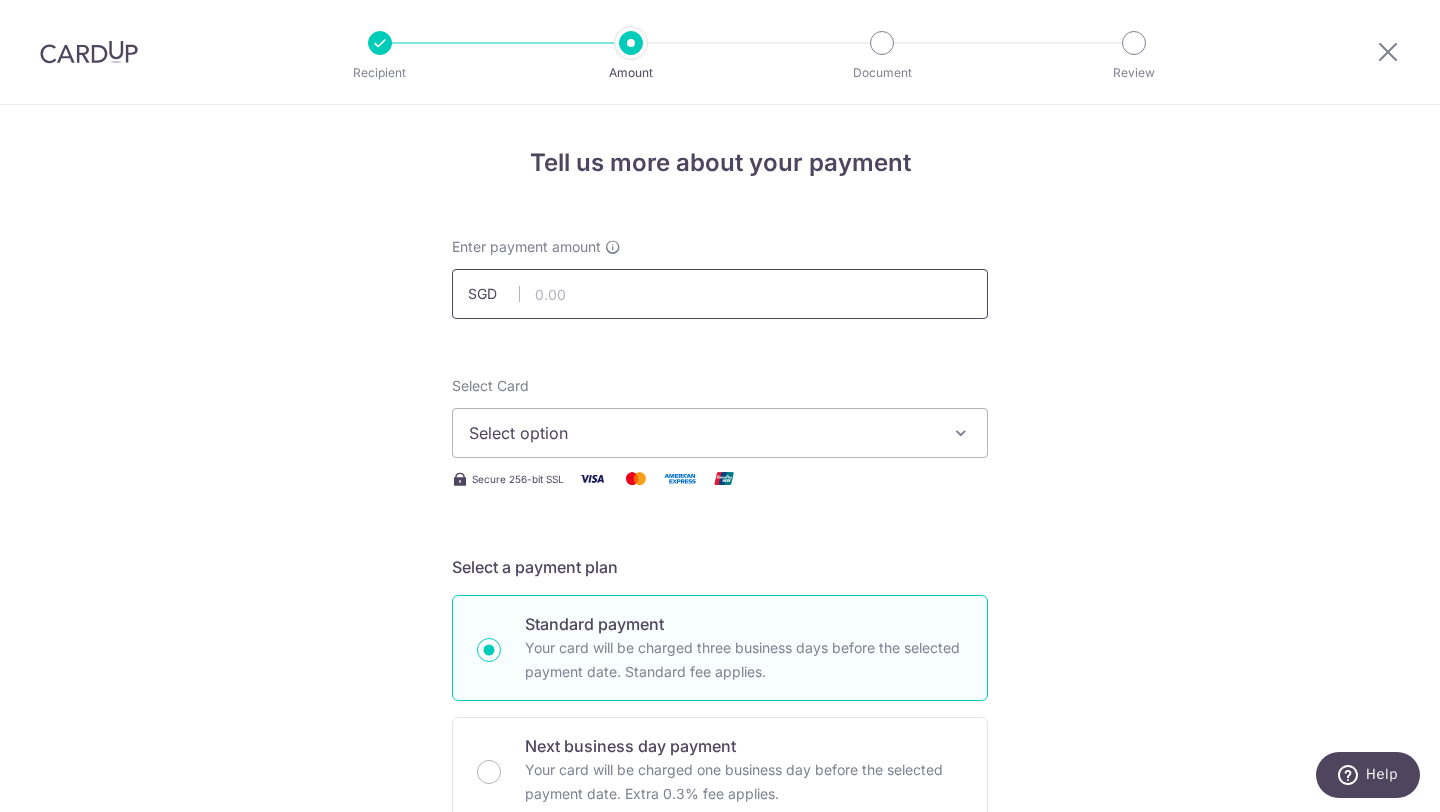 click at bounding box center [720, 294] 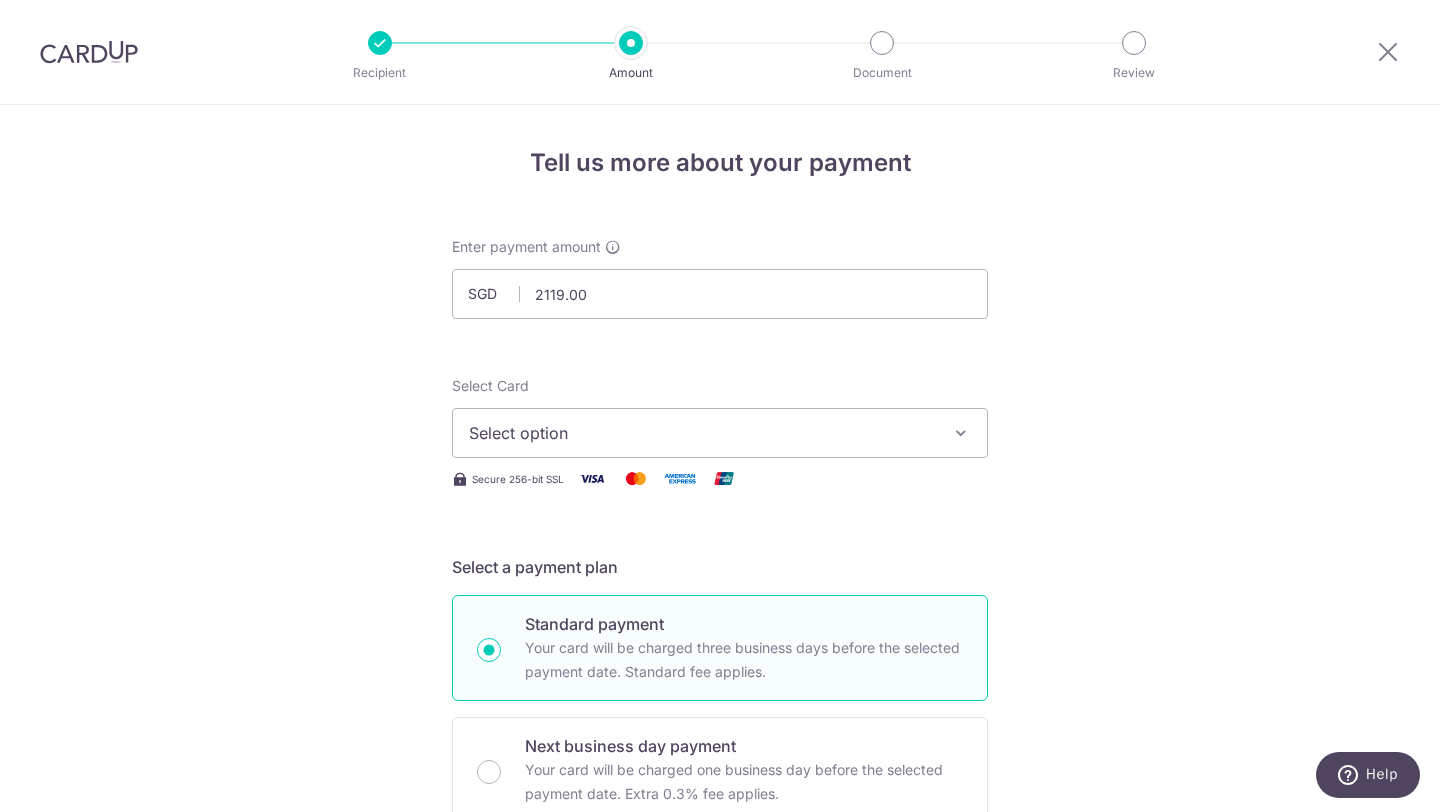 type on "2,119.00" 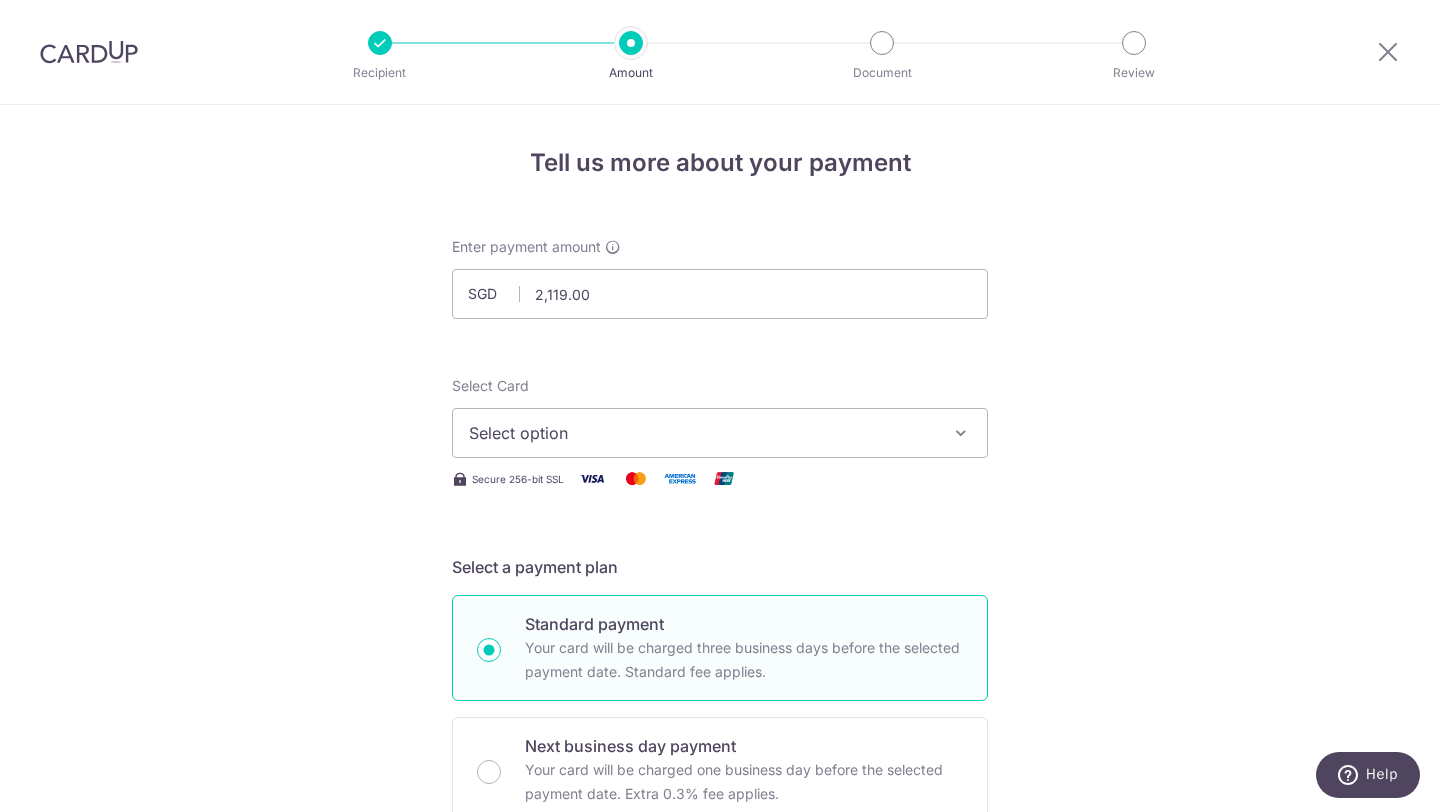 click on "Select option" at bounding box center [720, 433] 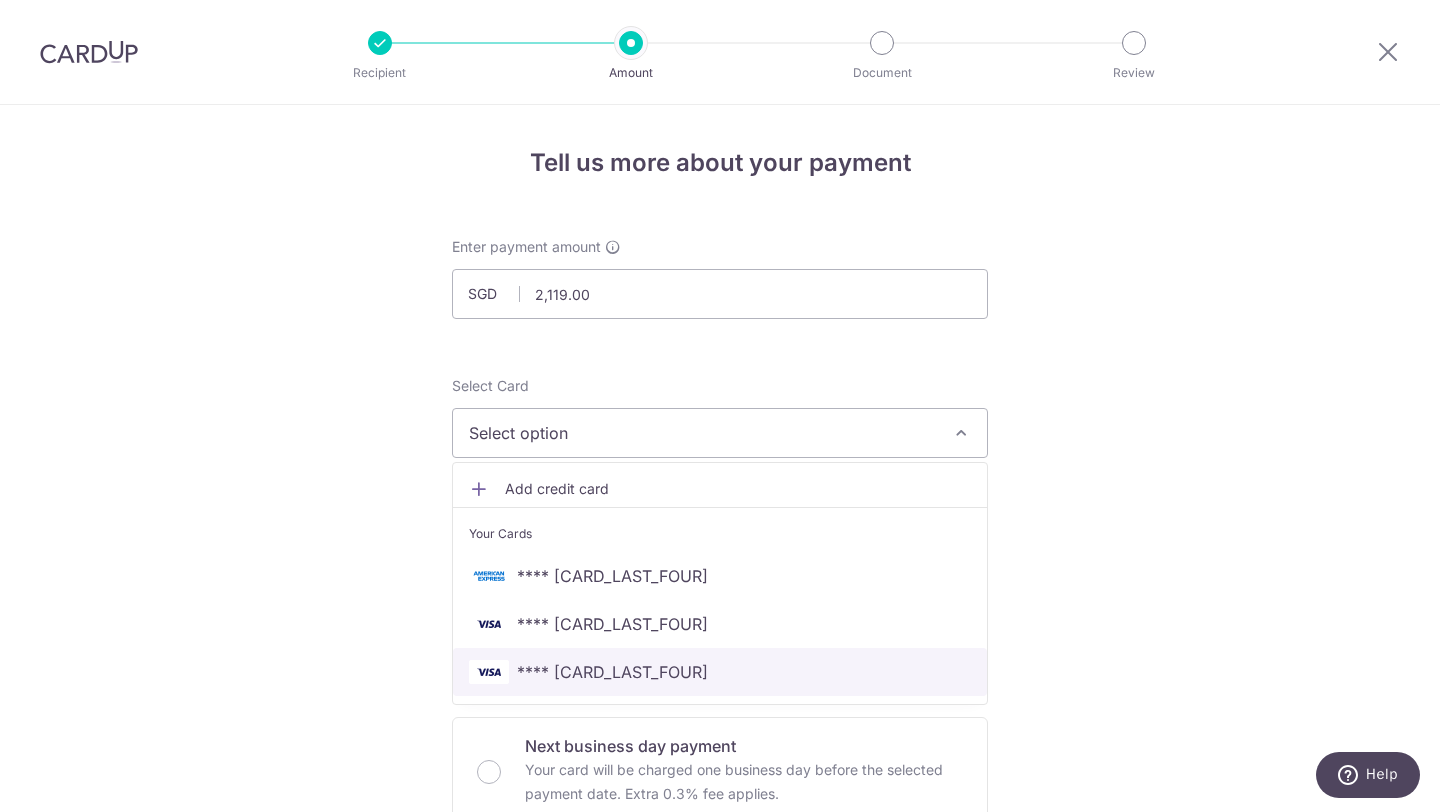 click on "**** 7690" at bounding box center (720, 672) 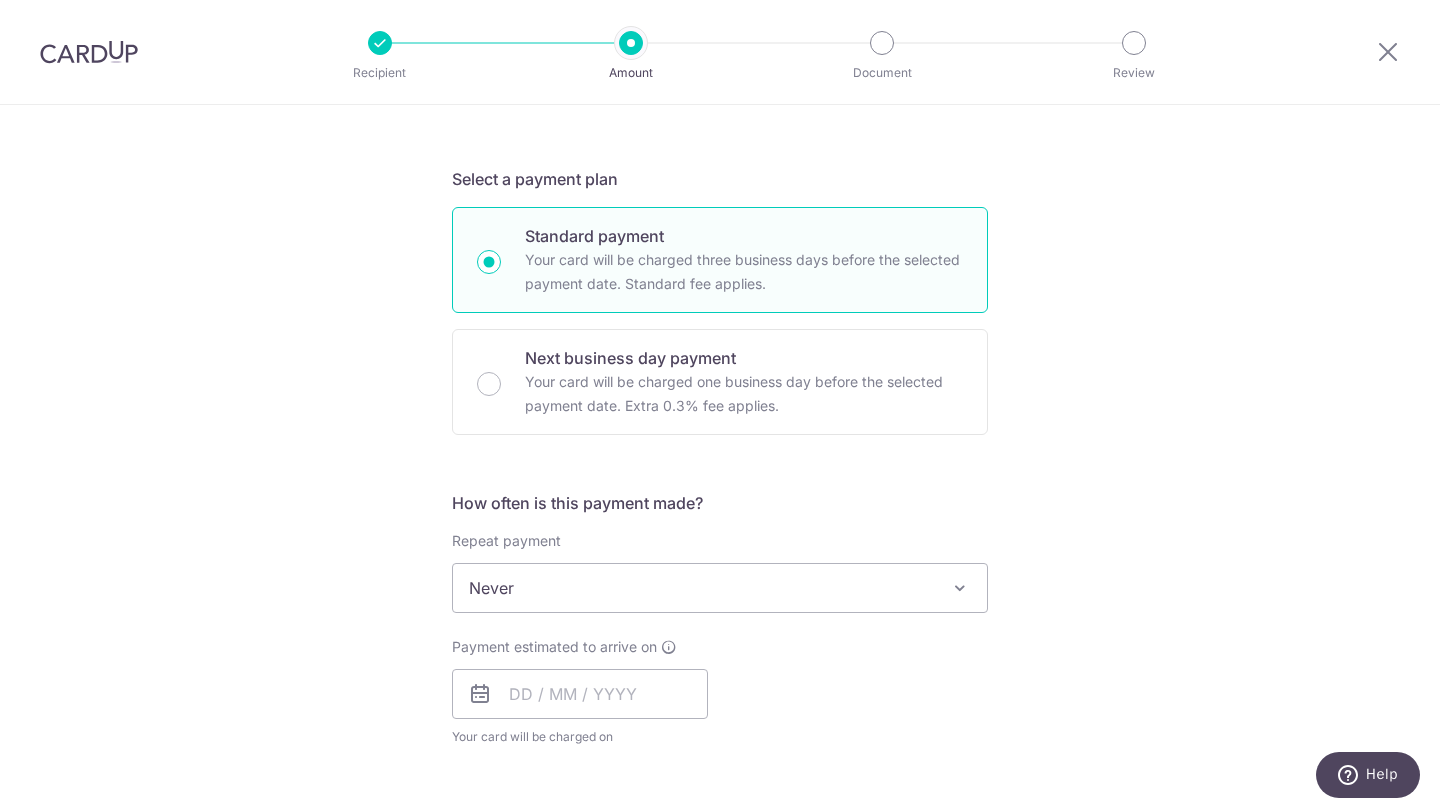 scroll, scrollTop: 391, scrollLeft: 0, axis: vertical 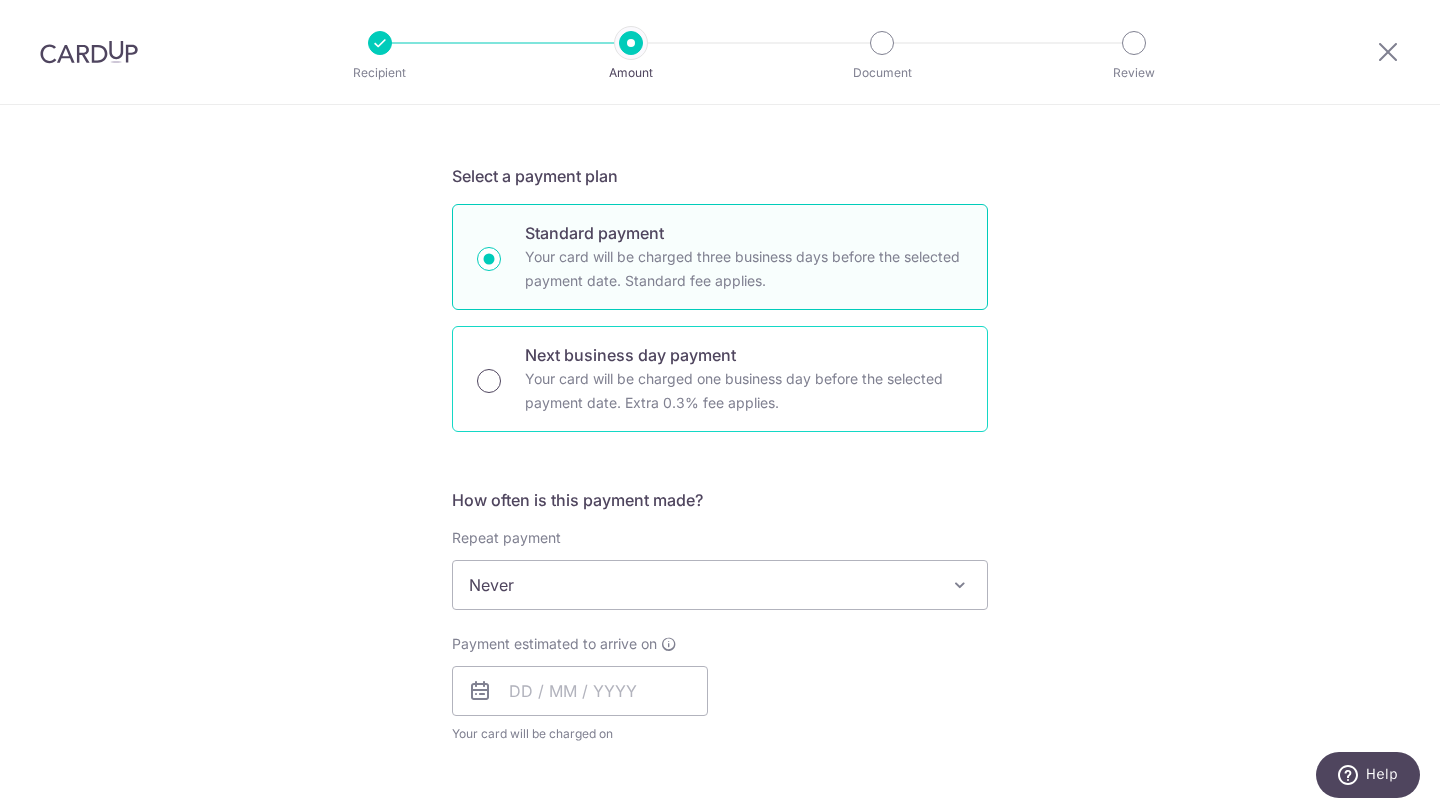 click on "Next business day payment
Your card will be charged one business day before the selected payment date. Extra 0.3% fee applies." at bounding box center [489, 381] 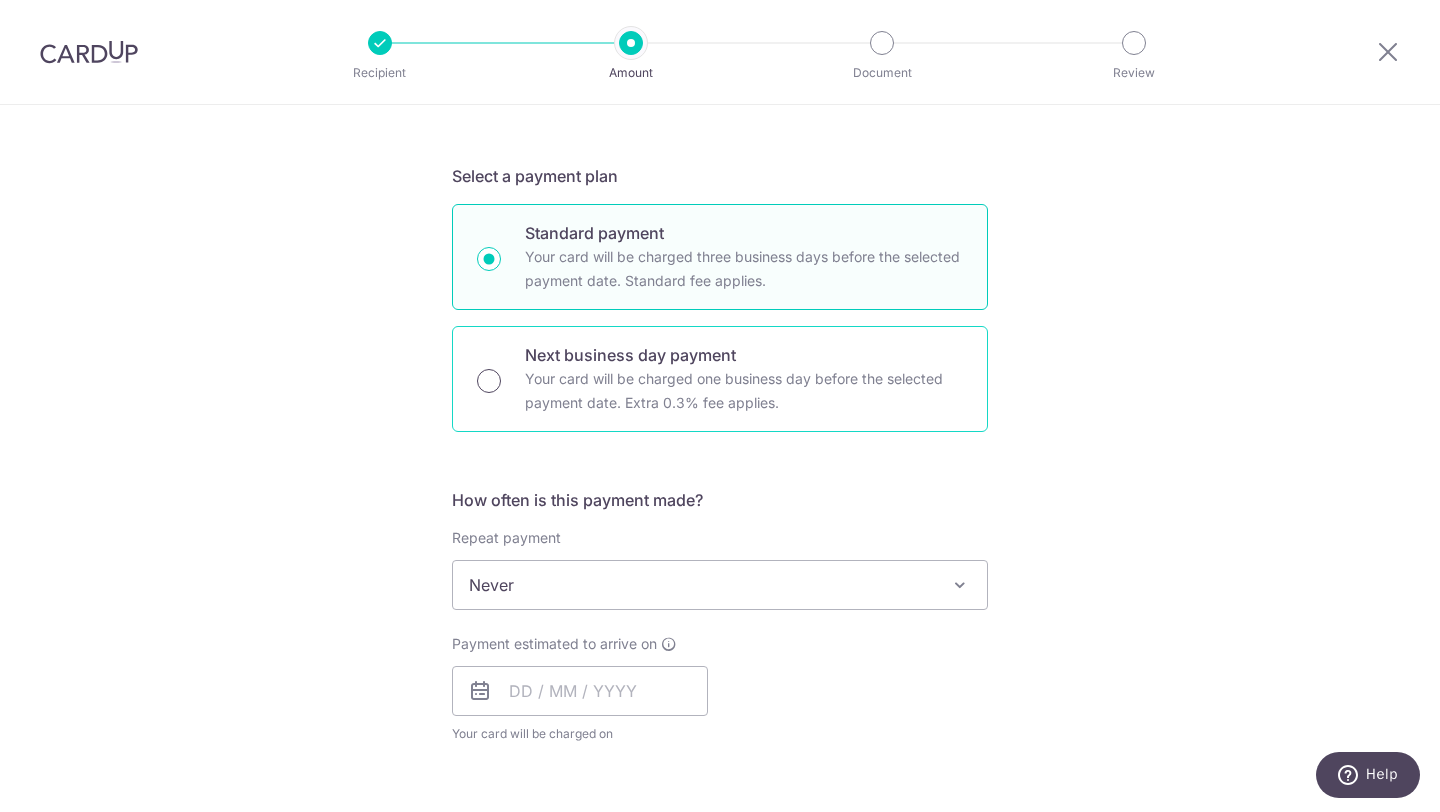 radio on "true" 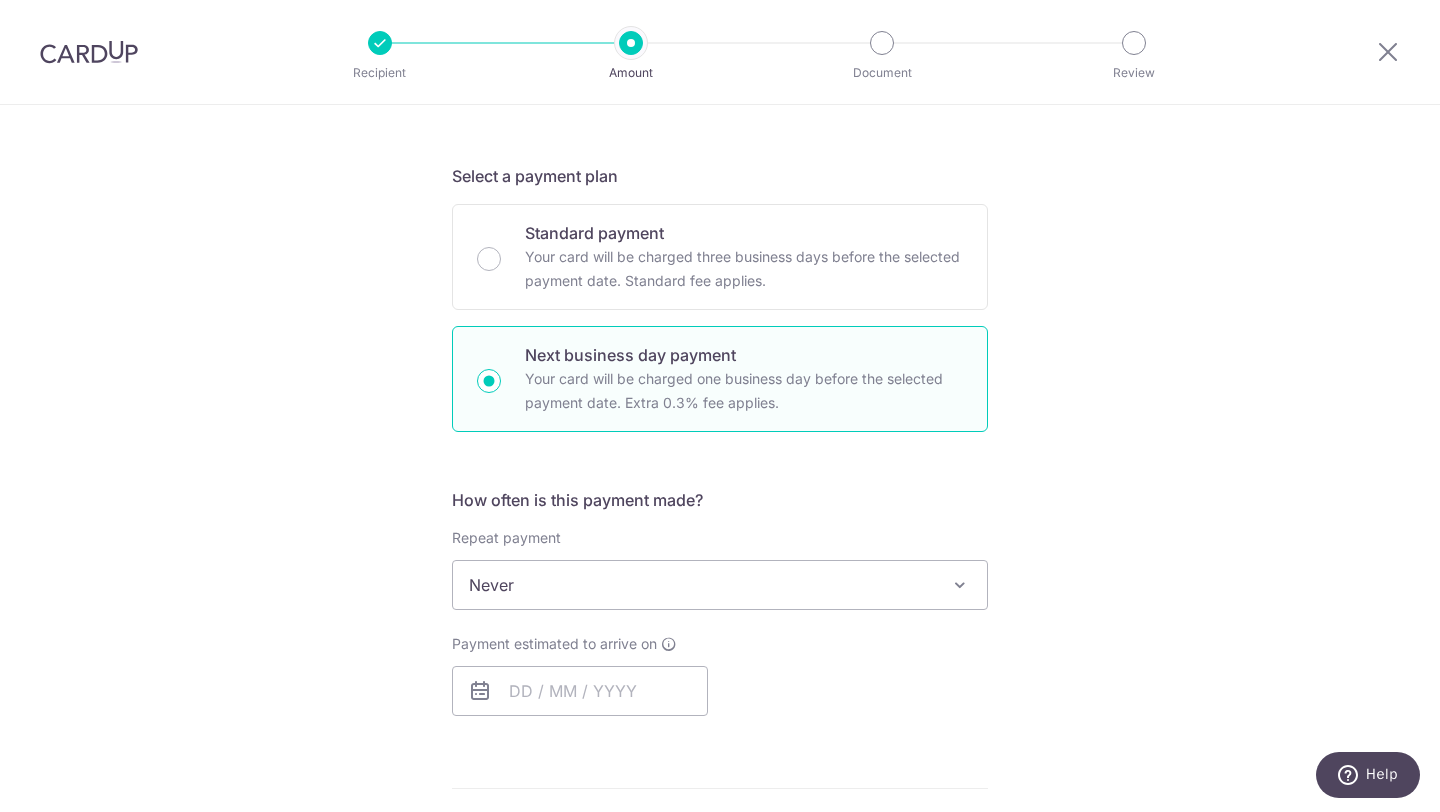 click on "Never" at bounding box center [720, 585] 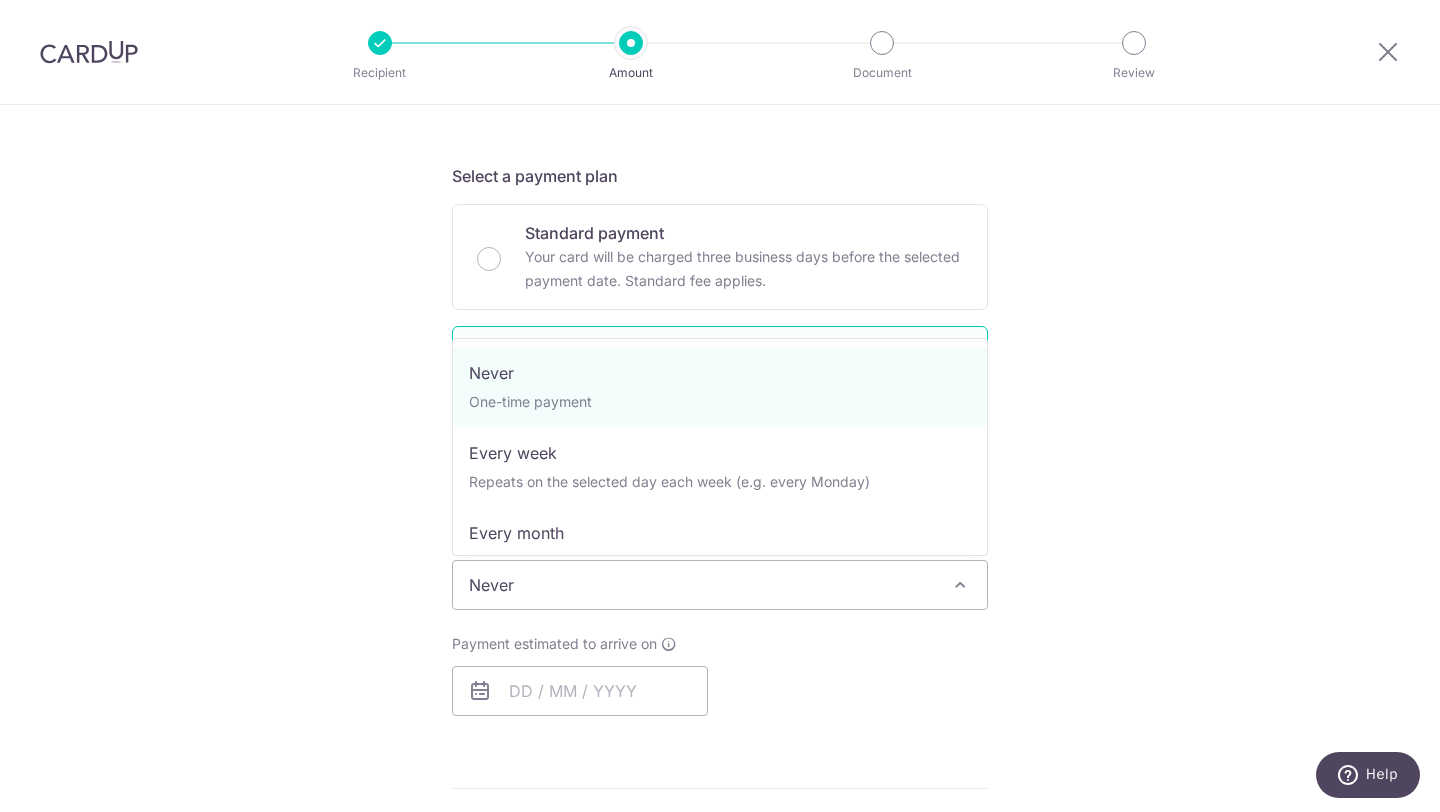 click on "Tell us more about your payment
Enter payment amount
SGD
2,119.00
2119.00
Select Card
**** 7690
Add credit card
Your Cards
**** 7677
**** 3066
**** 7690
Secure 256-bit SSL
Text
New card details
Card" at bounding box center [720, 653] 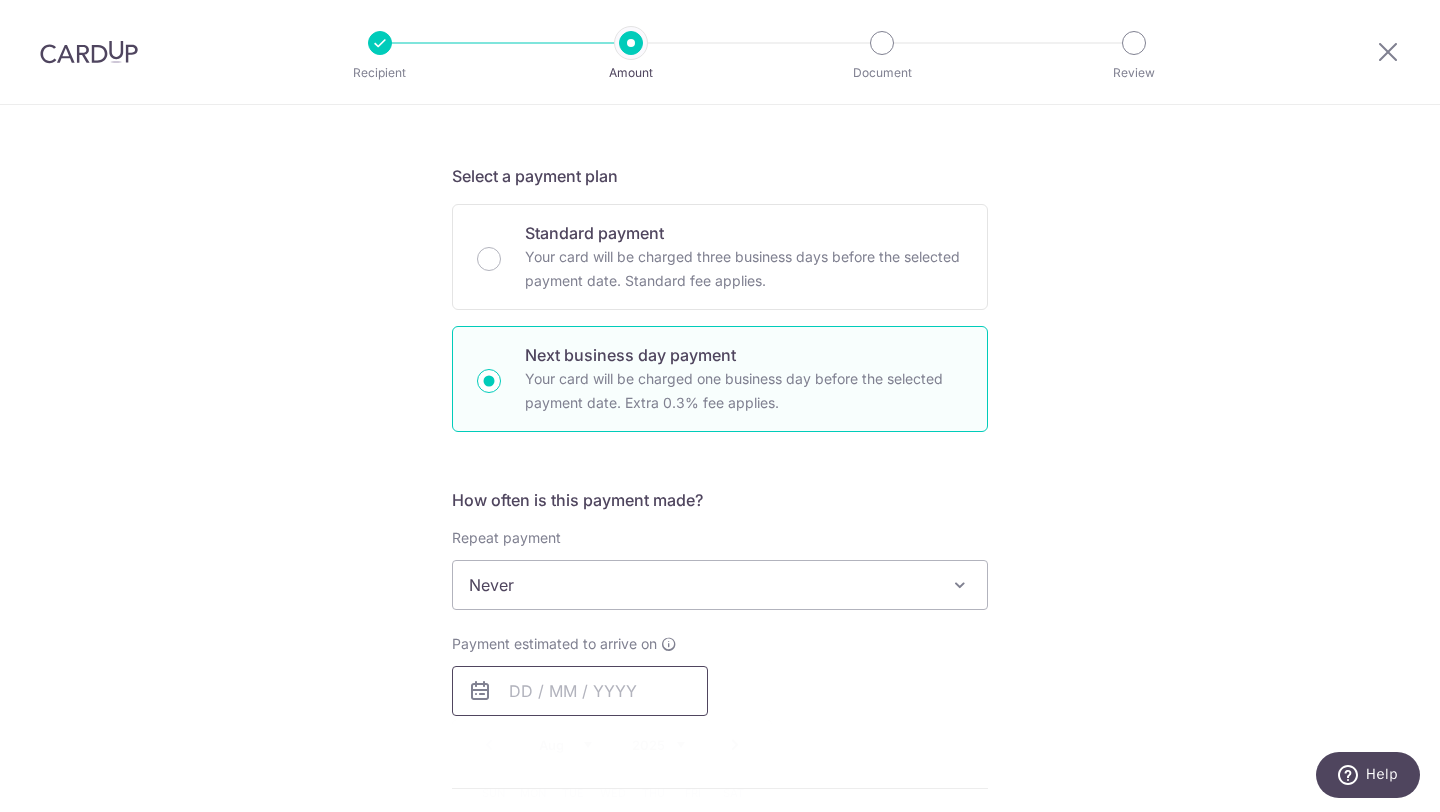 click at bounding box center (580, 691) 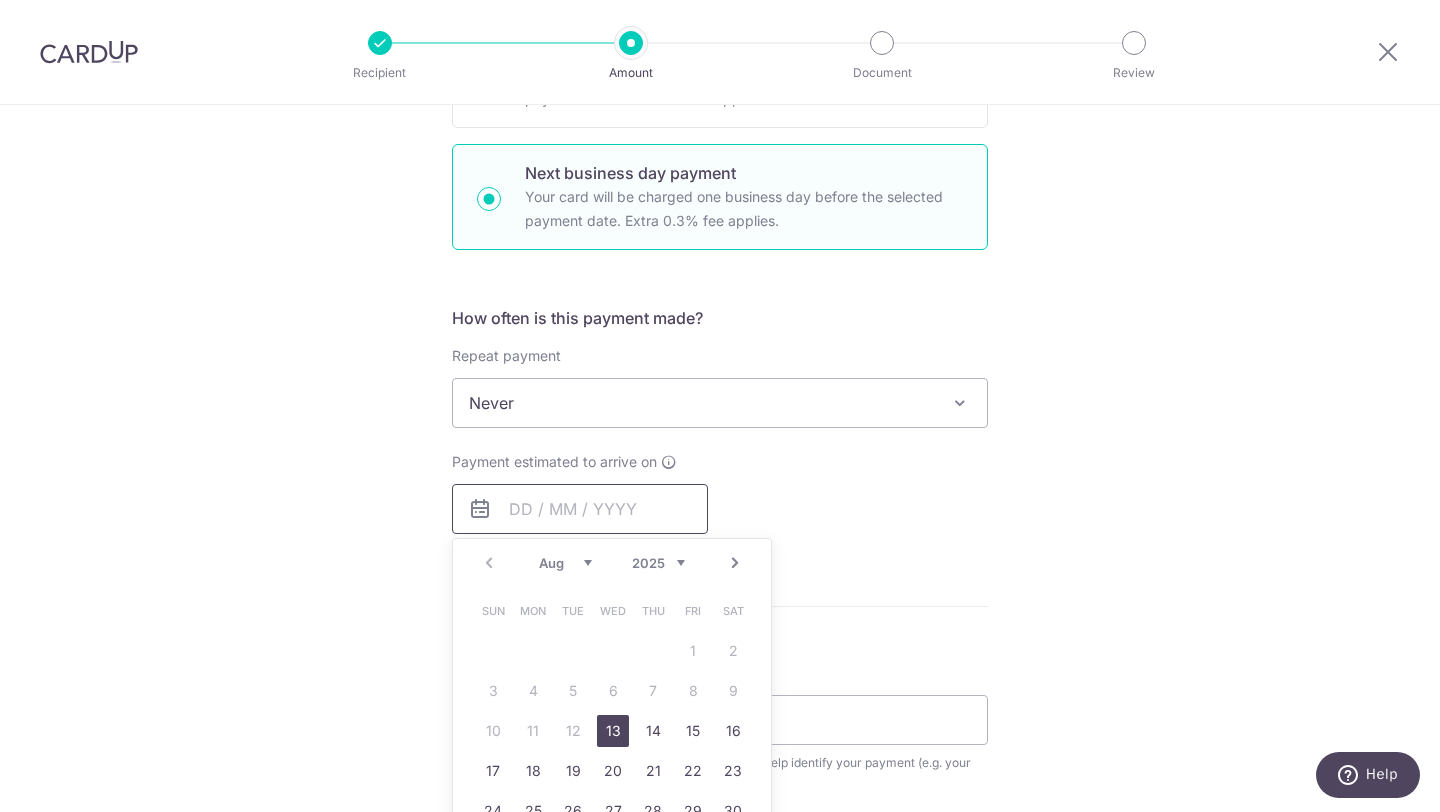 scroll, scrollTop: 581, scrollLeft: 0, axis: vertical 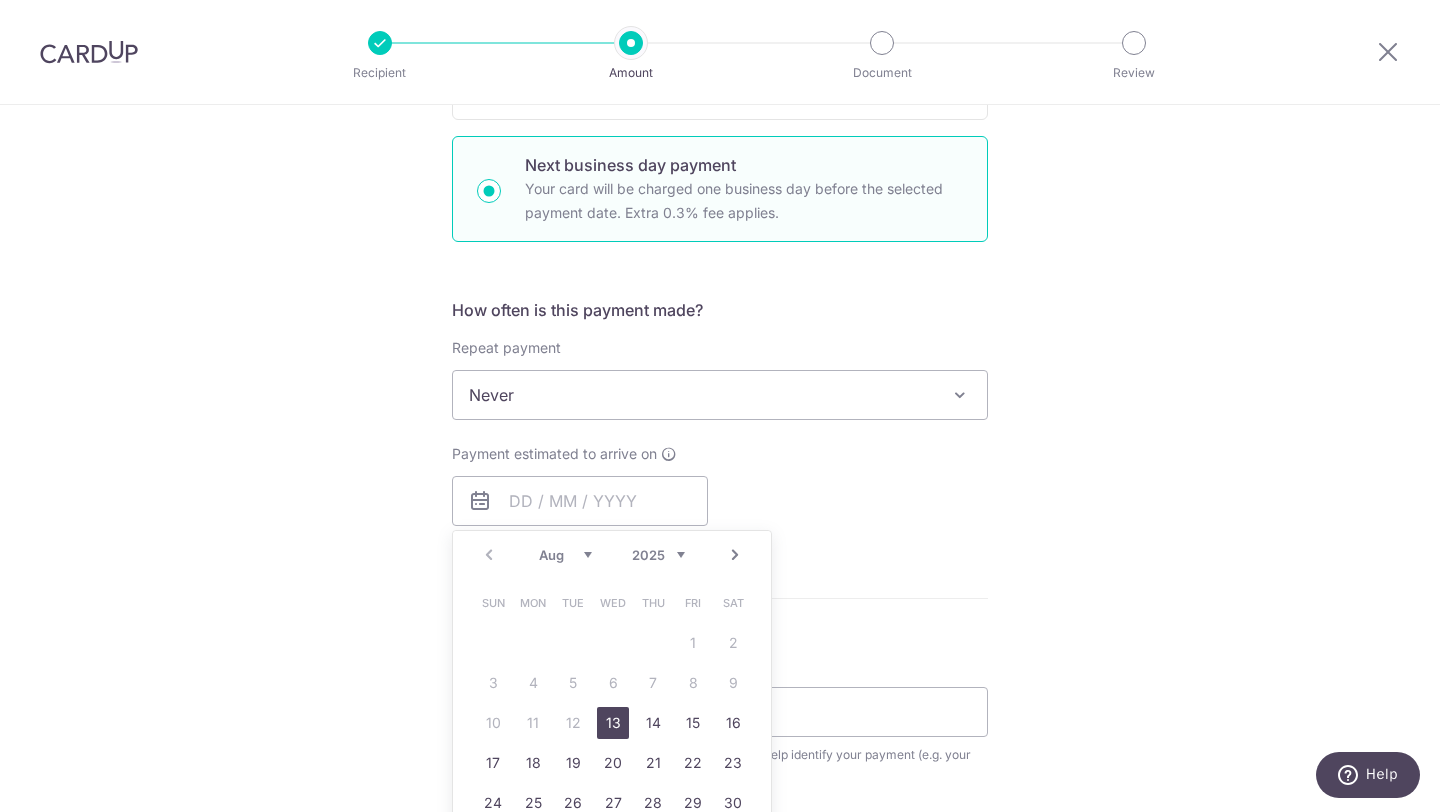 click on "13" at bounding box center (613, 723) 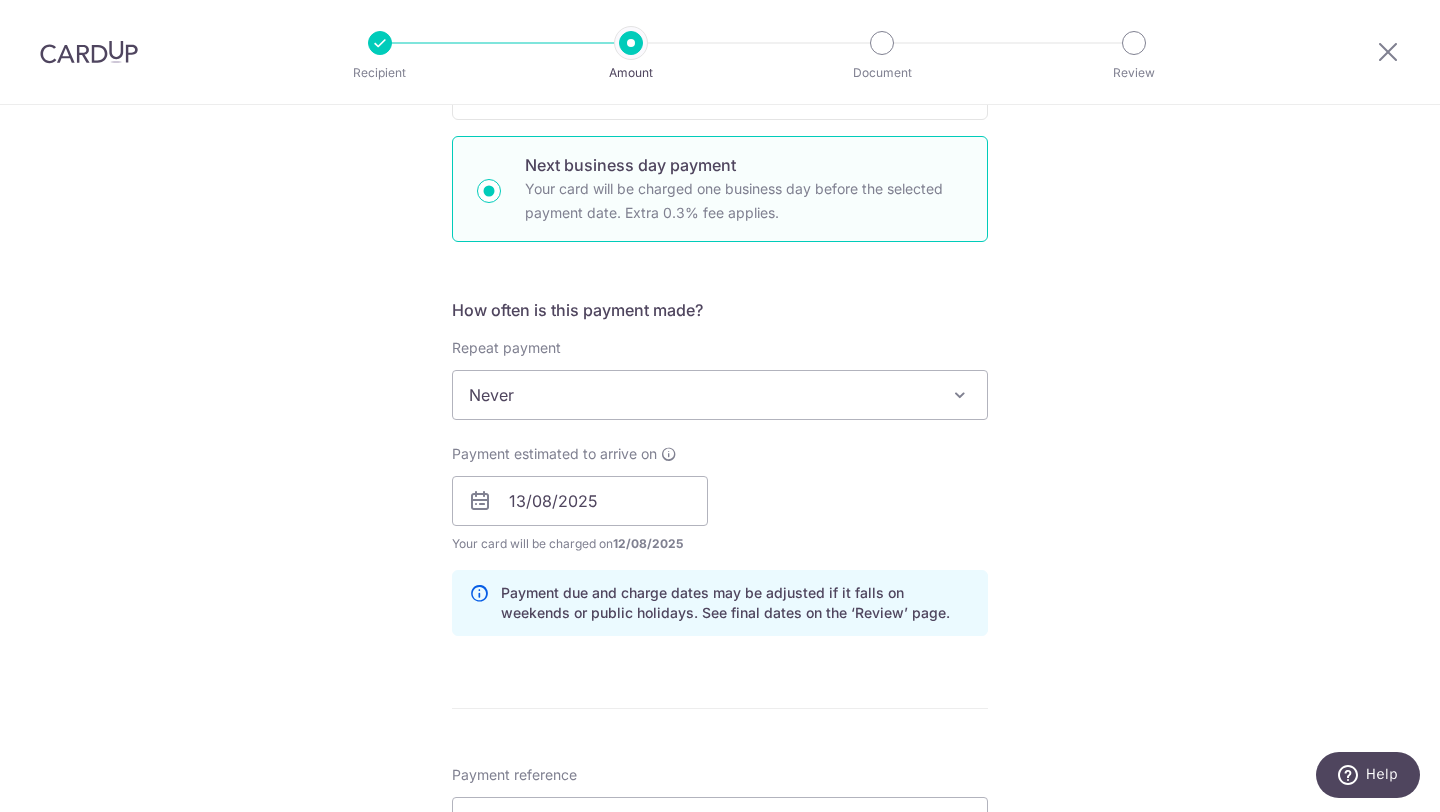 click on "Enter payment amount
SGD
2,119.00
2119.00
Select Card
**** 7690
Add credit card
Your Cards
**** 7677
**** 3066
**** 7690
Secure 256-bit SSL
Text
New card details
Card
Secure 256-bit SSL" at bounding box center [720, 537] 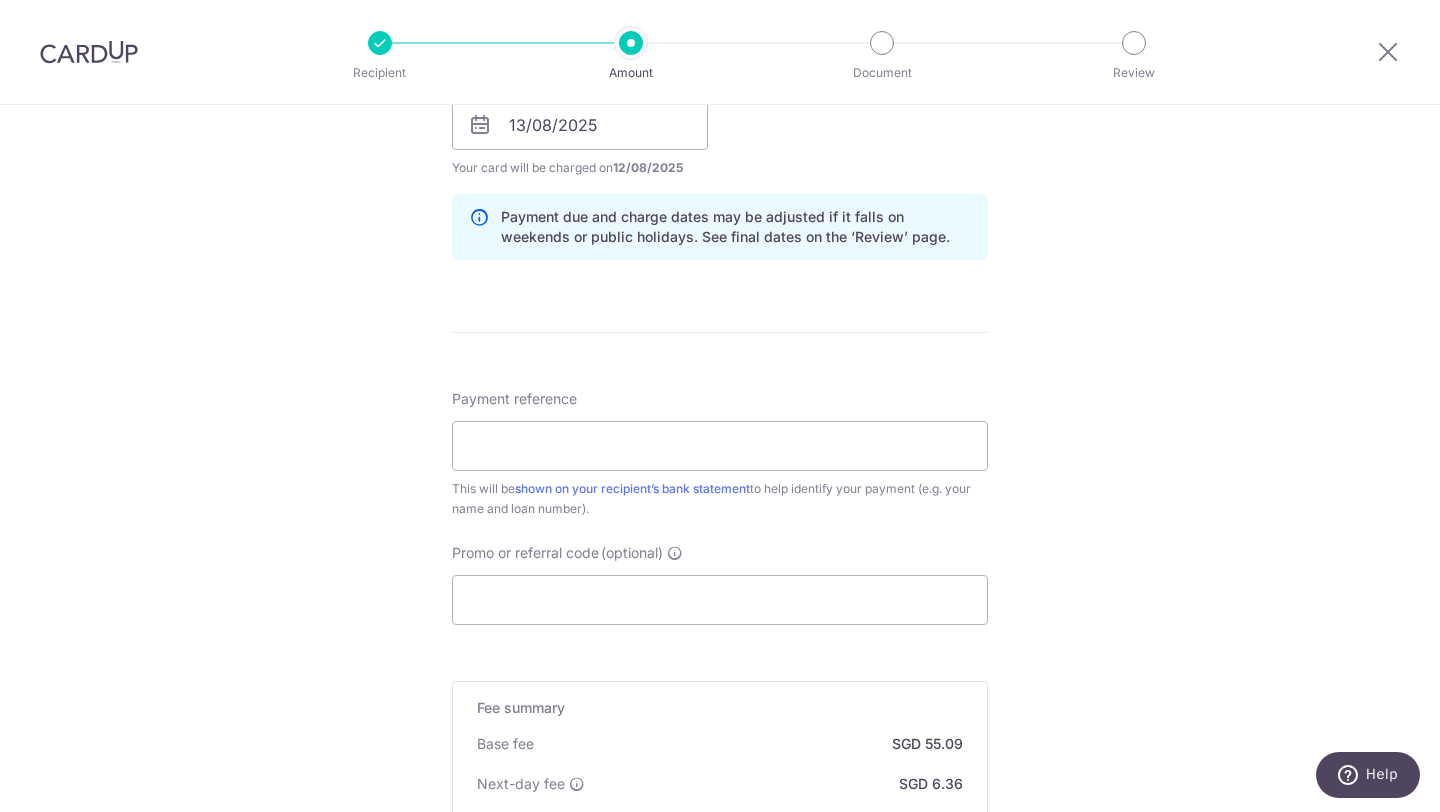 scroll, scrollTop: 1144, scrollLeft: 0, axis: vertical 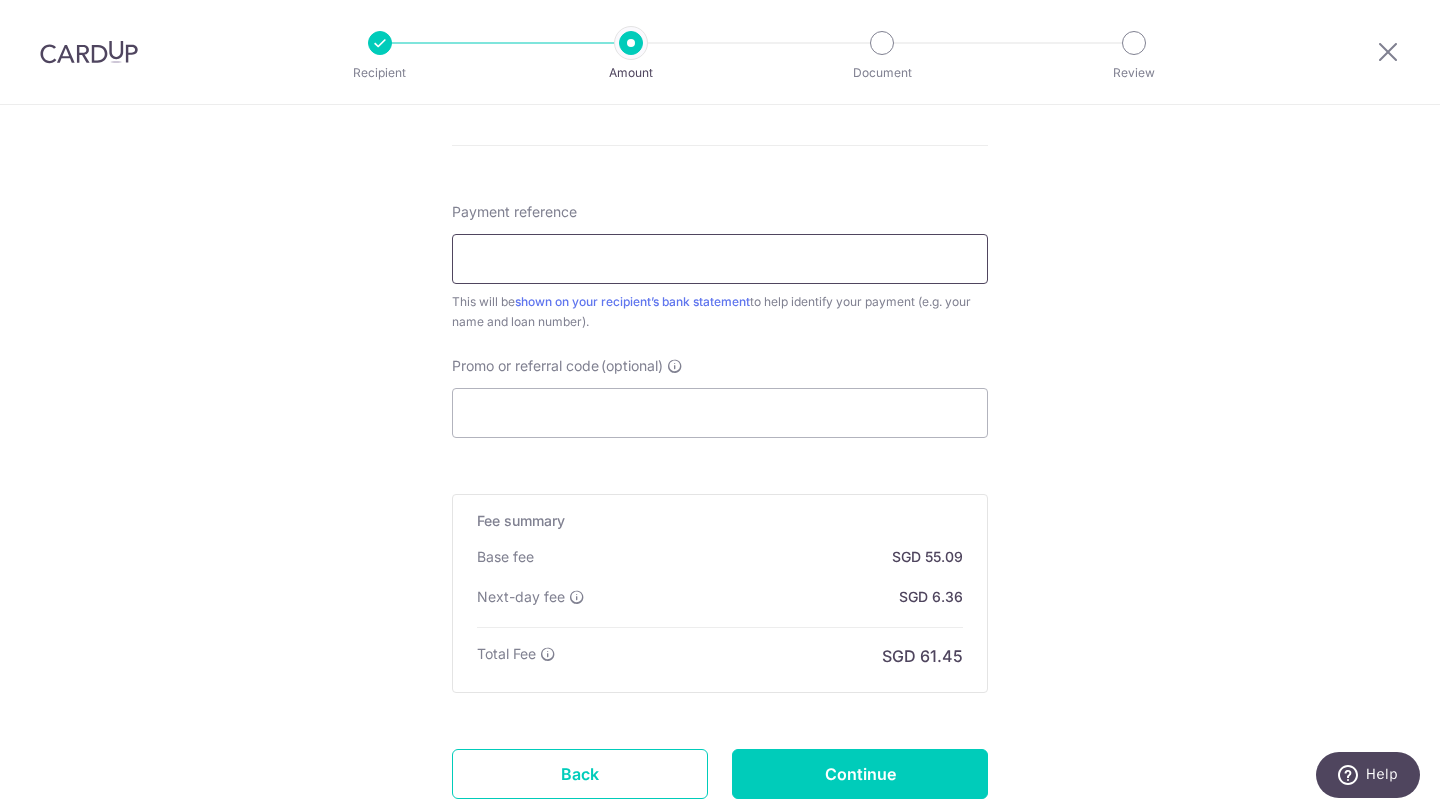 click on "Payment reference" at bounding box center (720, 259) 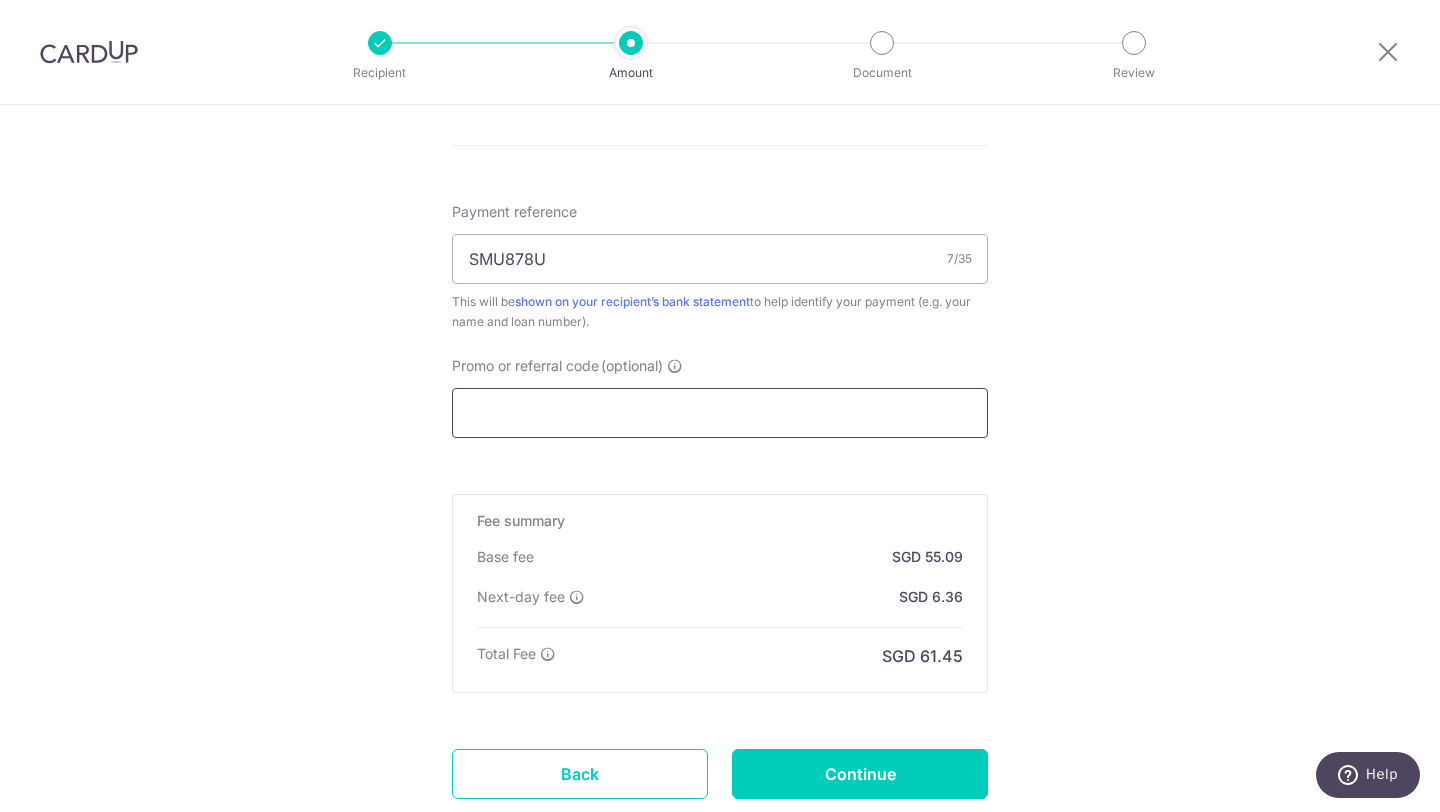 click on "Promo or referral code
(optional)" at bounding box center (720, 413) 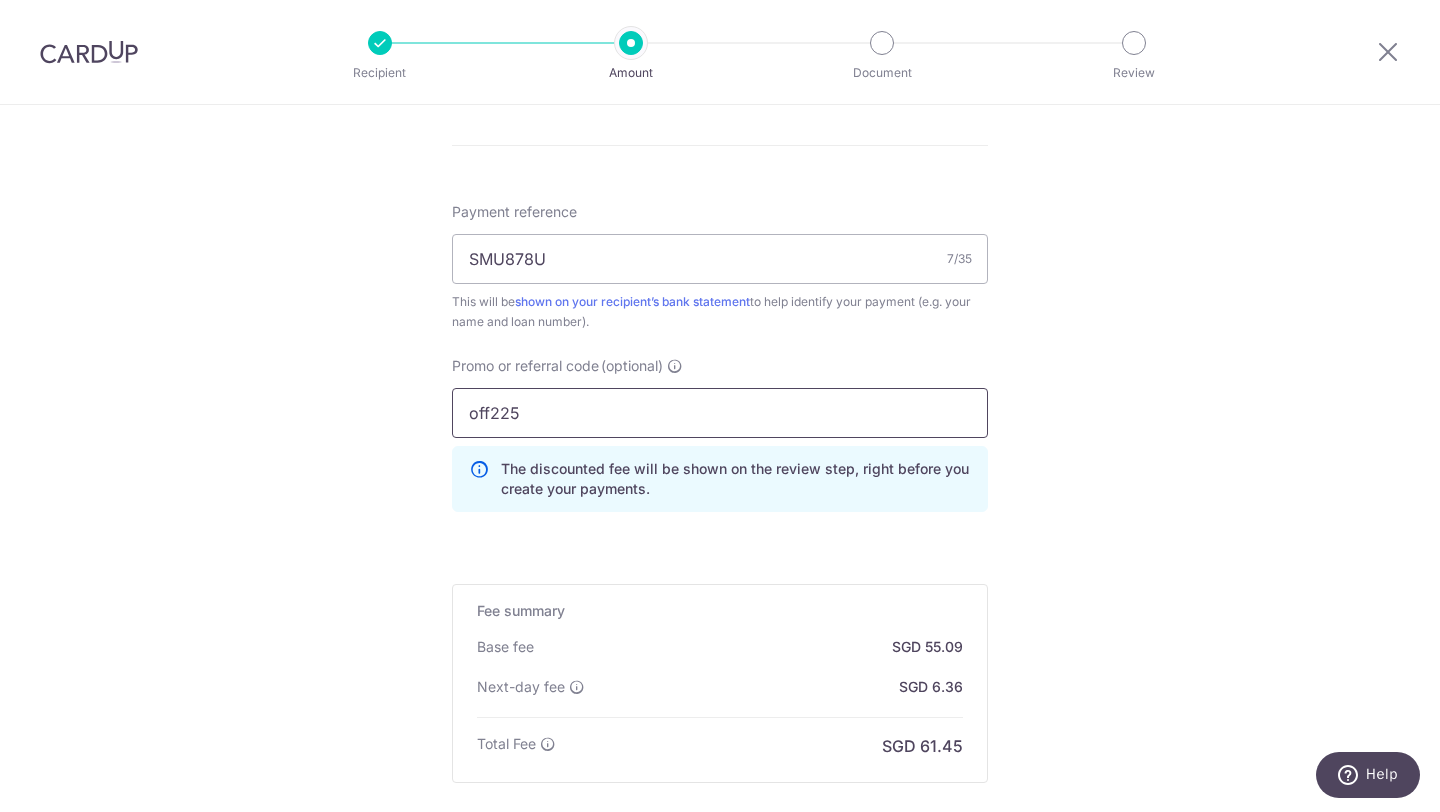 type on "off225" 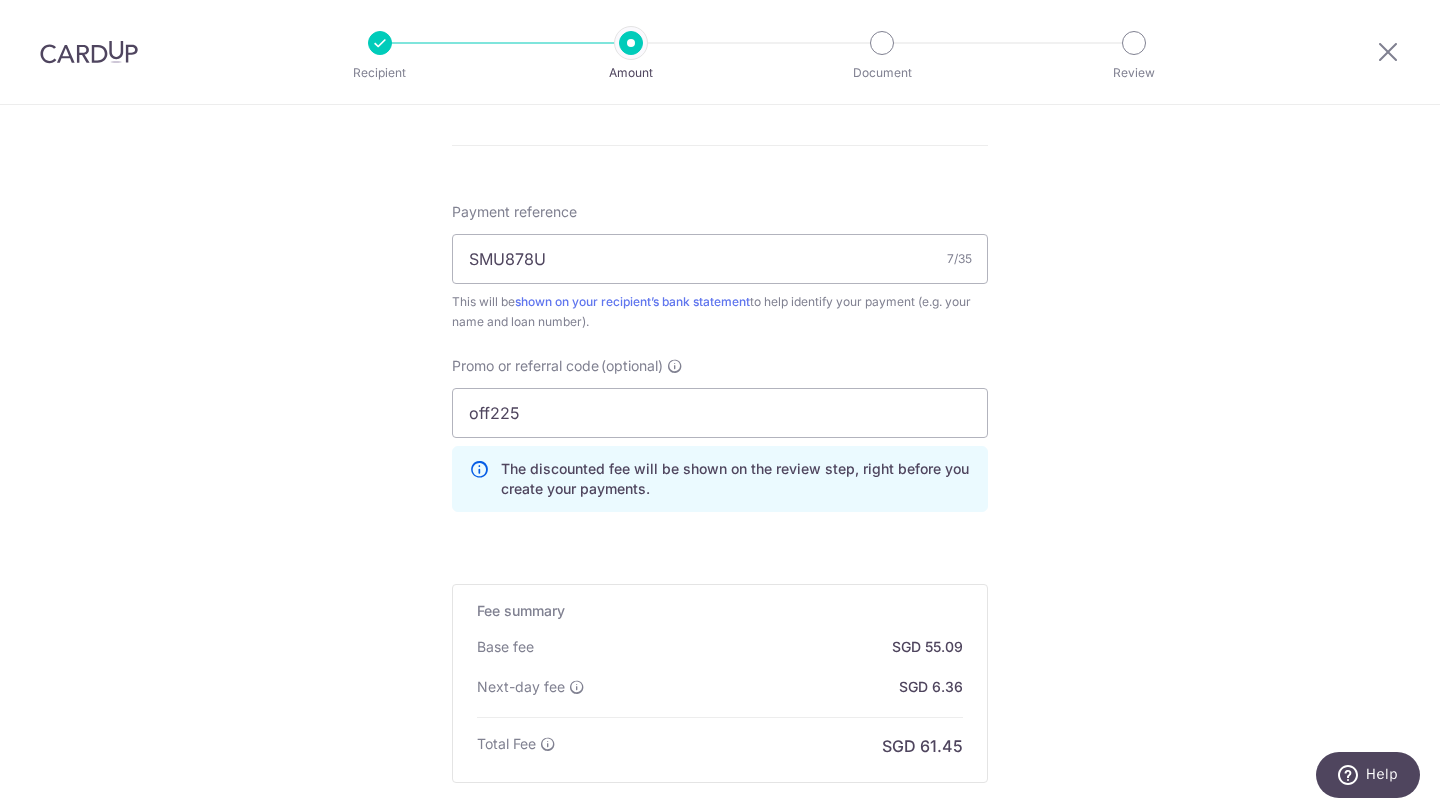 click on "Tell us more about your payment
Enter payment amount
SGD
2,119.00
2119.00
Select Card
**** 7690
Add credit card
Your Cards
**** 7677
**** 3066
**** 7690
Secure 256-bit SSL
Text
New card details
Card" at bounding box center (720, 0) 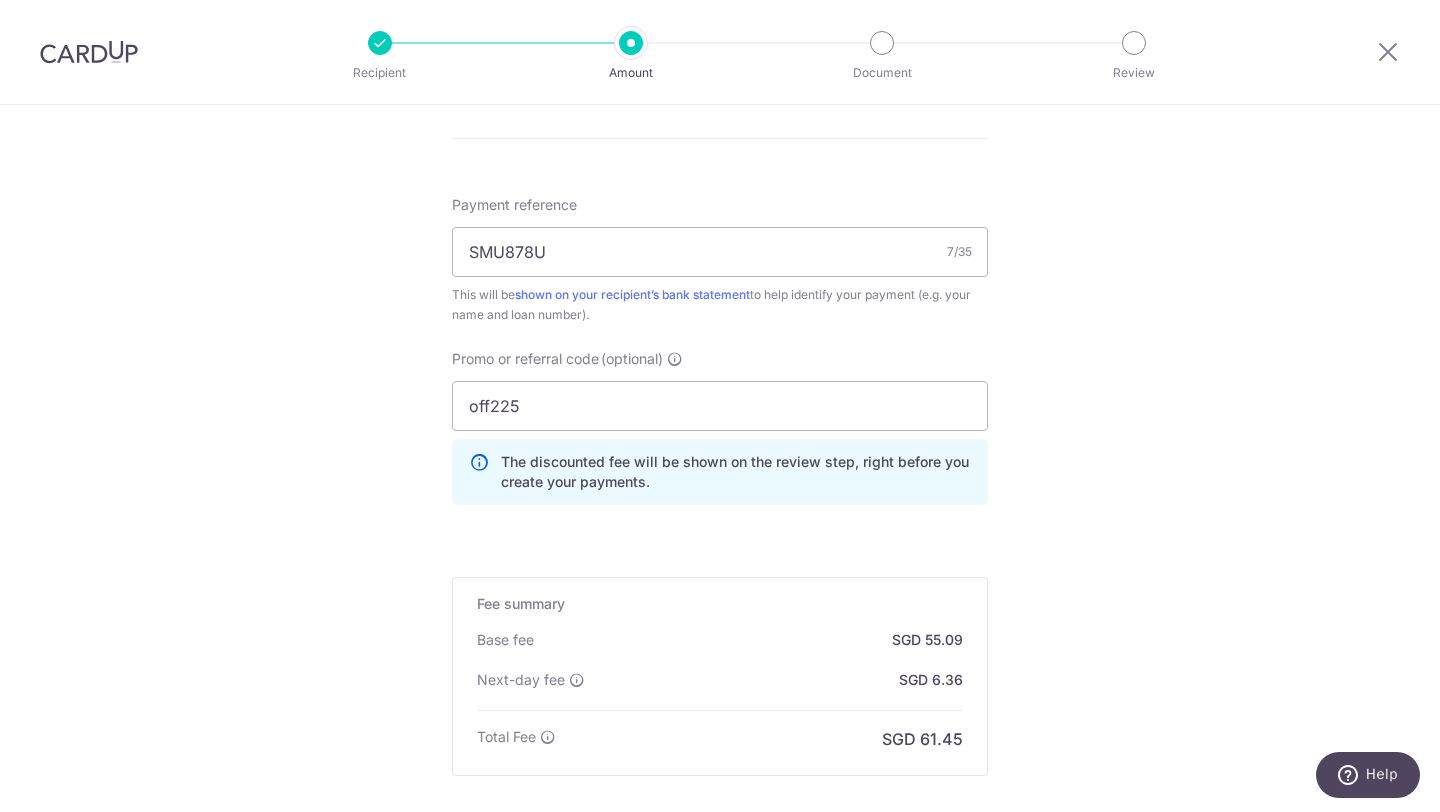 click on "Tell us more about your payment
Enter payment amount
SGD
2,119.00
2119.00
Select Card
**** 7690
Add credit card
Your Cards
**** 7677
**** 3066
**** 7690
Secure 256-bit SSL
Text
New card details
Card" at bounding box center [720, -7] 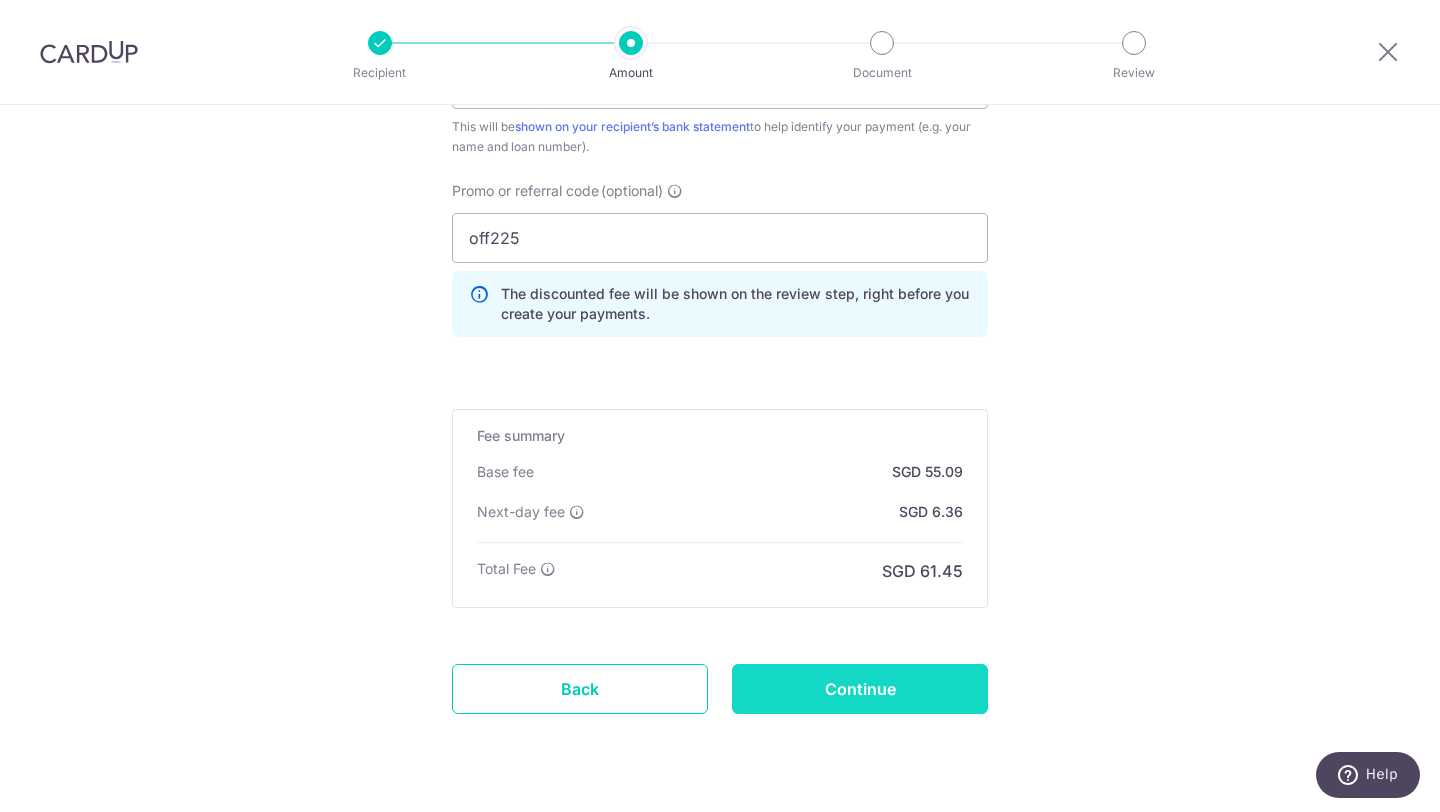 scroll, scrollTop: 1321, scrollLeft: 0, axis: vertical 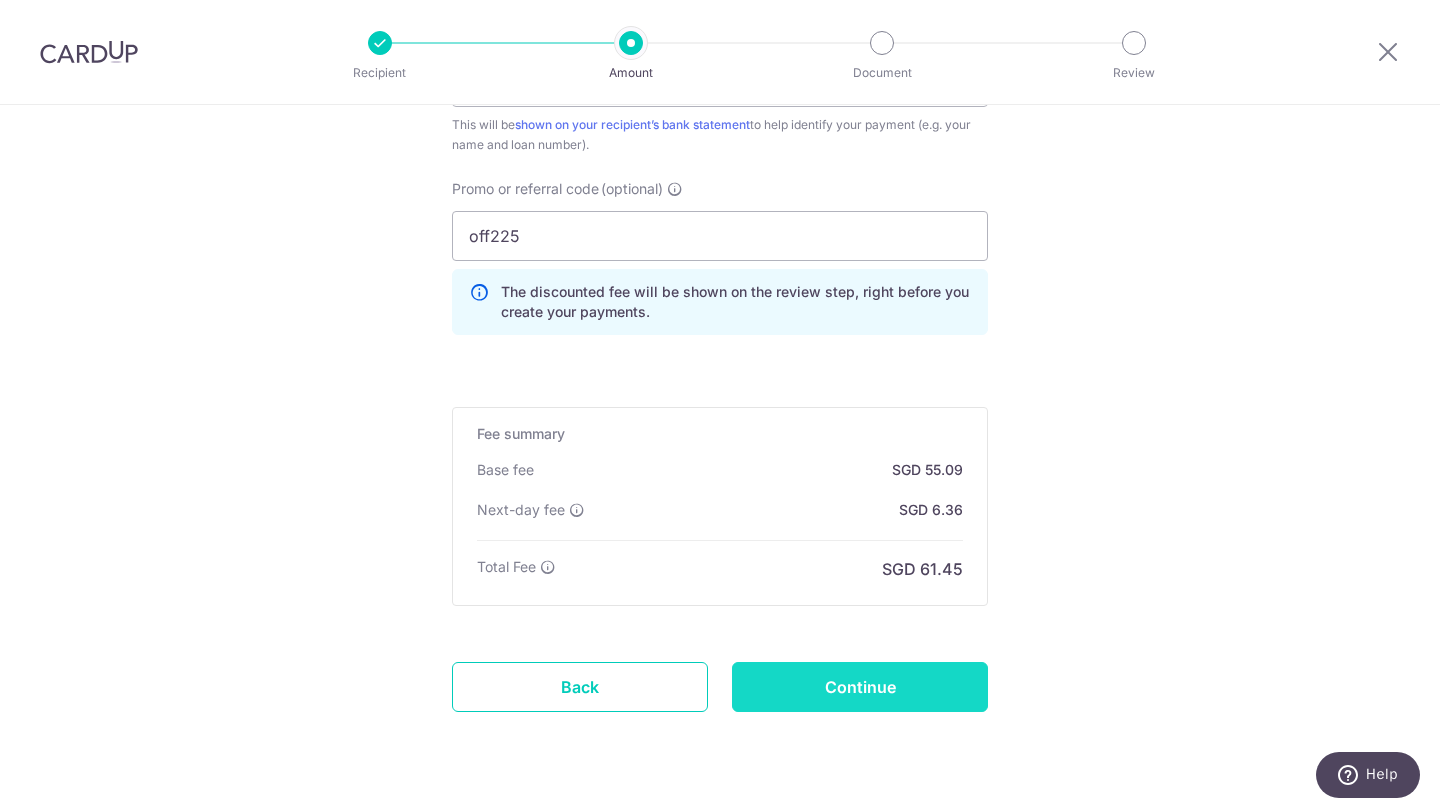 click on "Continue" at bounding box center [860, 687] 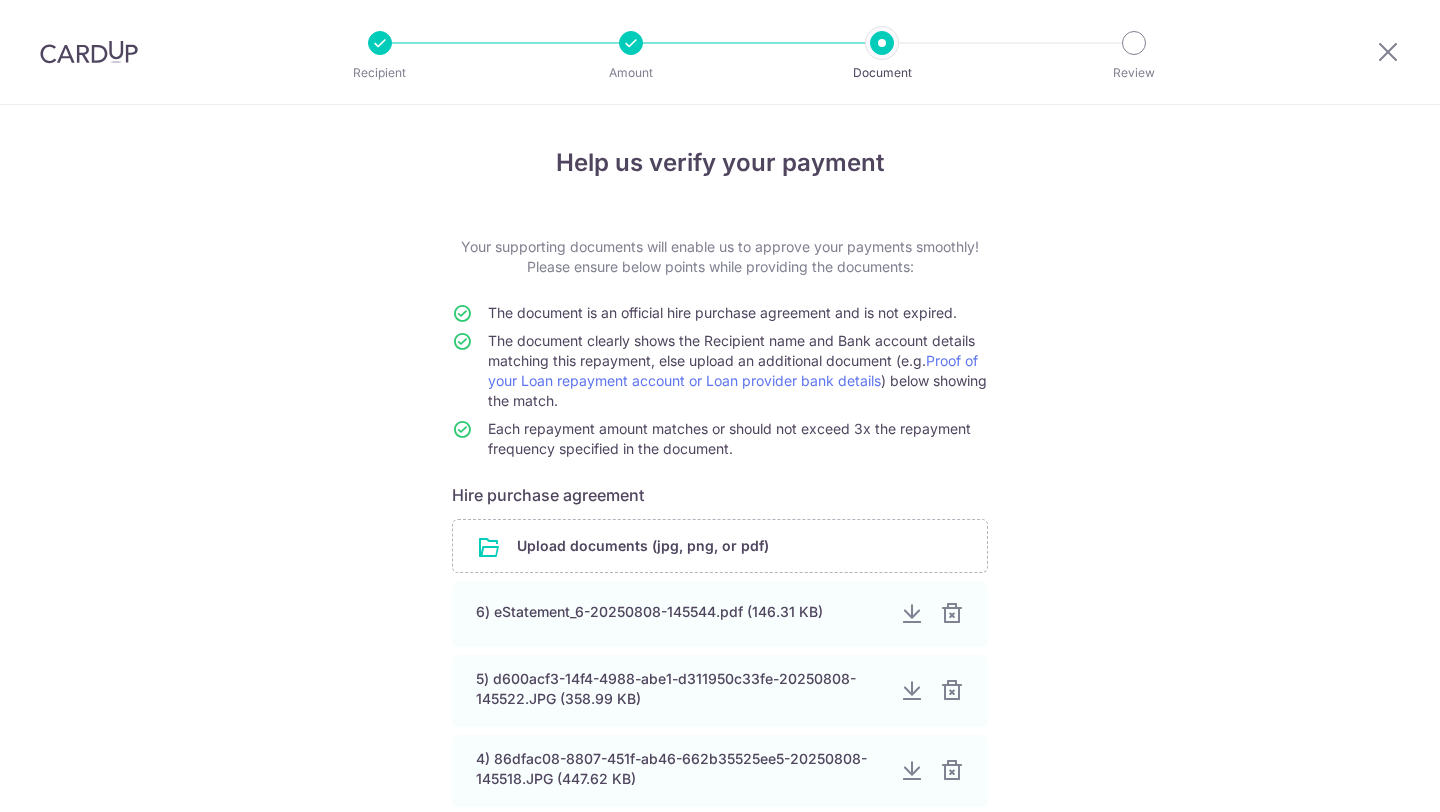 scroll, scrollTop: 0, scrollLeft: 0, axis: both 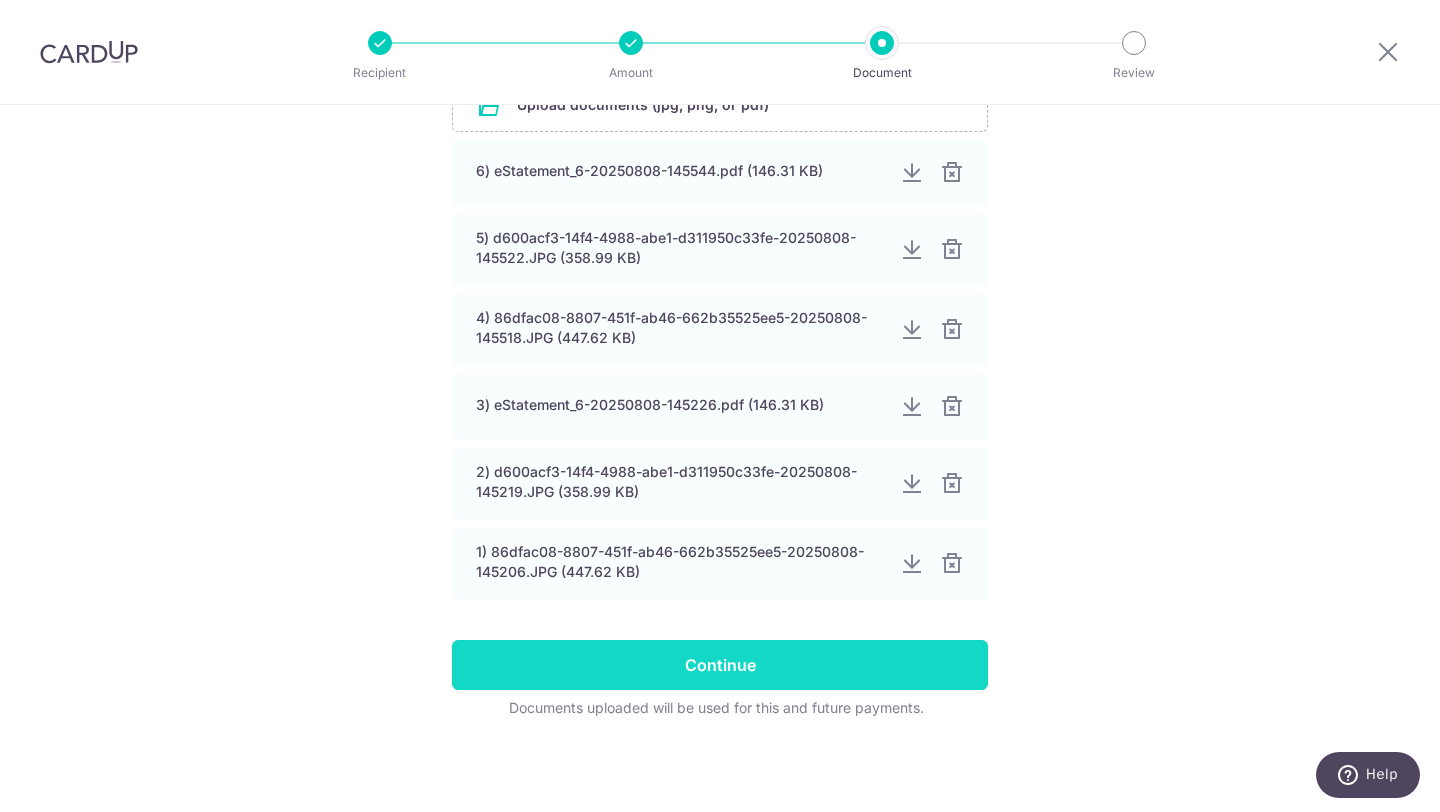 click on "Continue" at bounding box center (720, 665) 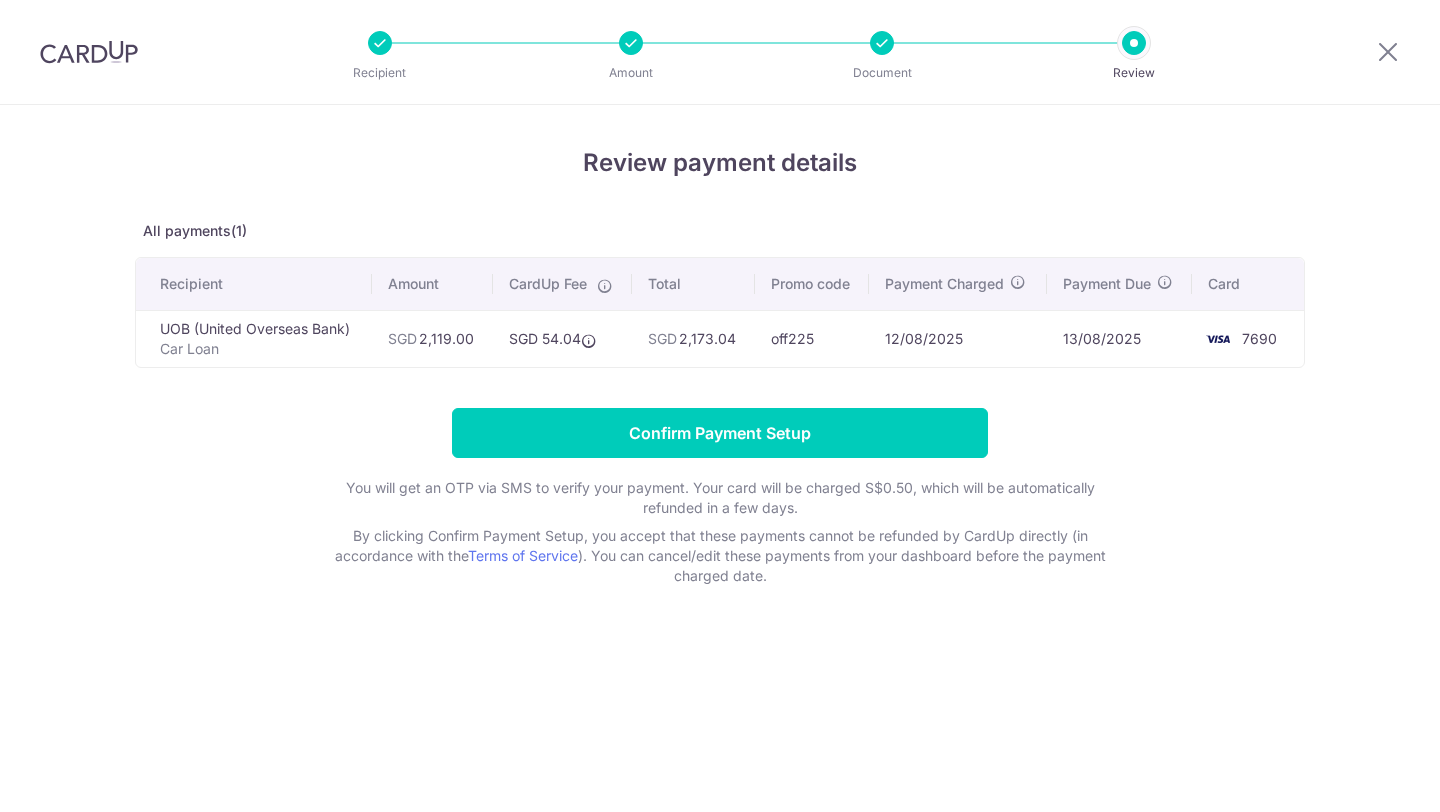 scroll, scrollTop: 0, scrollLeft: 0, axis: both 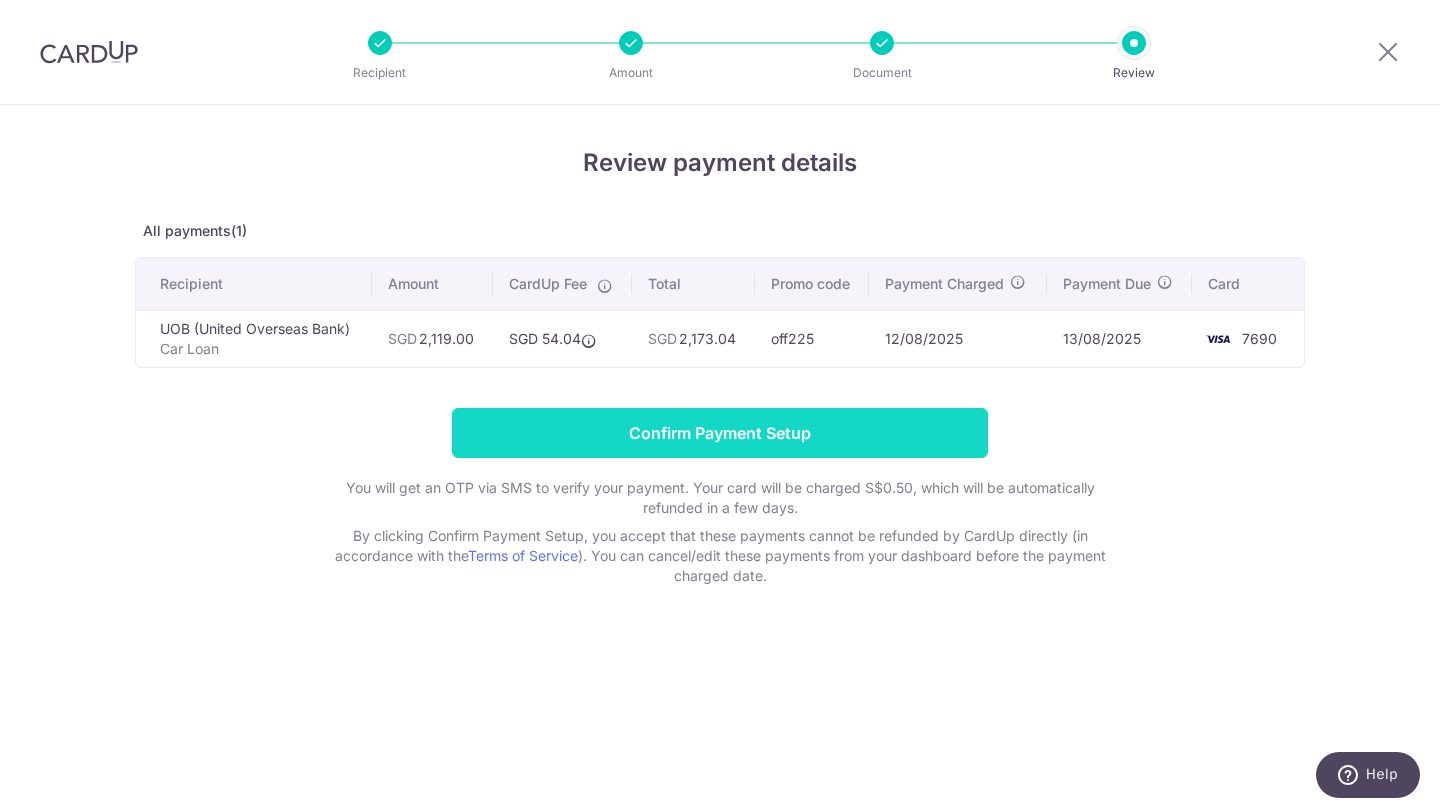 click on "Confirm Payment Setup" at bounding box center [720, 433] 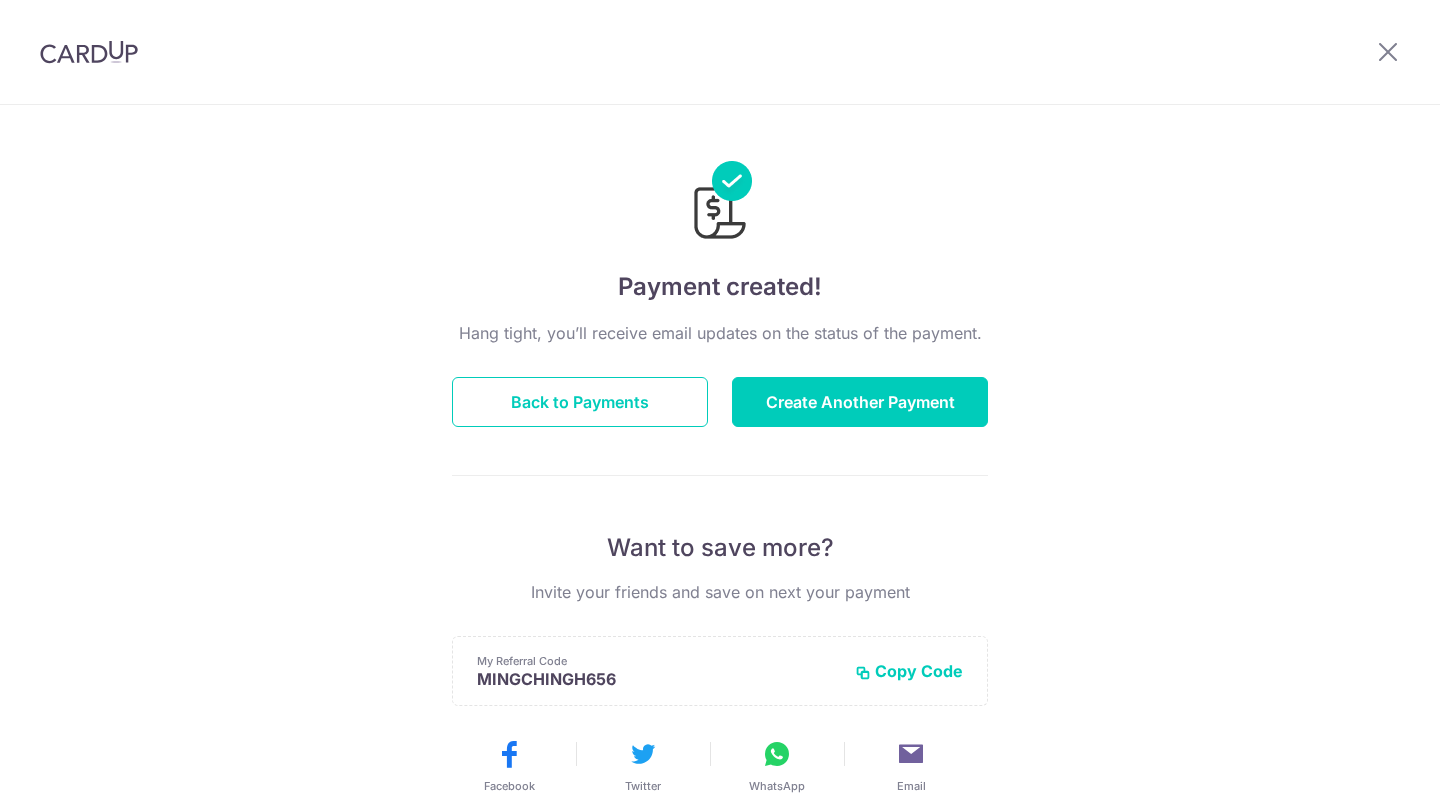 scroll, scrollTop: 0, scrollLeft: 0, axis: both 